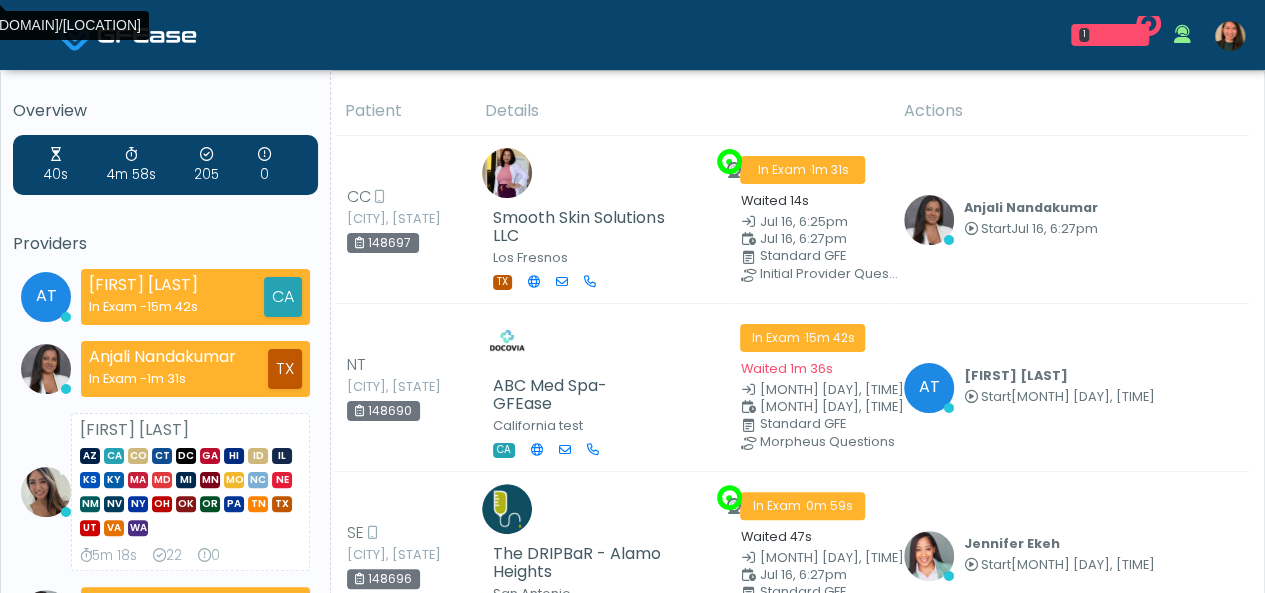 scroll, scrollTop: 700, scrollLeft: 0, axis: vertical 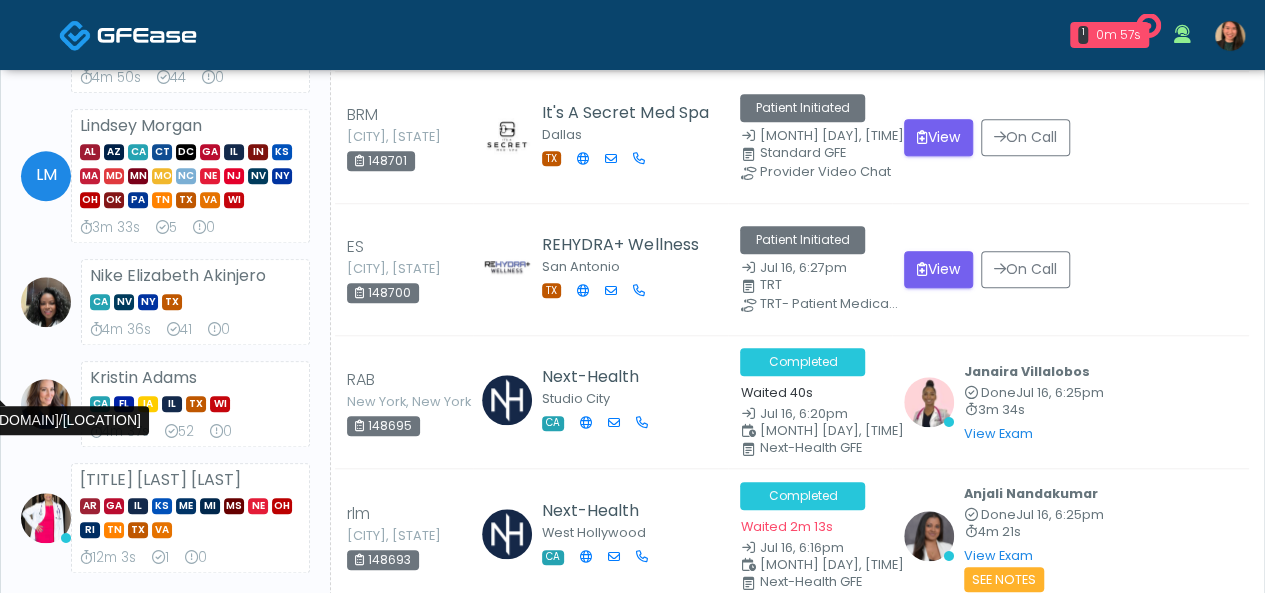 click on "Ready
4" at bounding box center [165, 649] 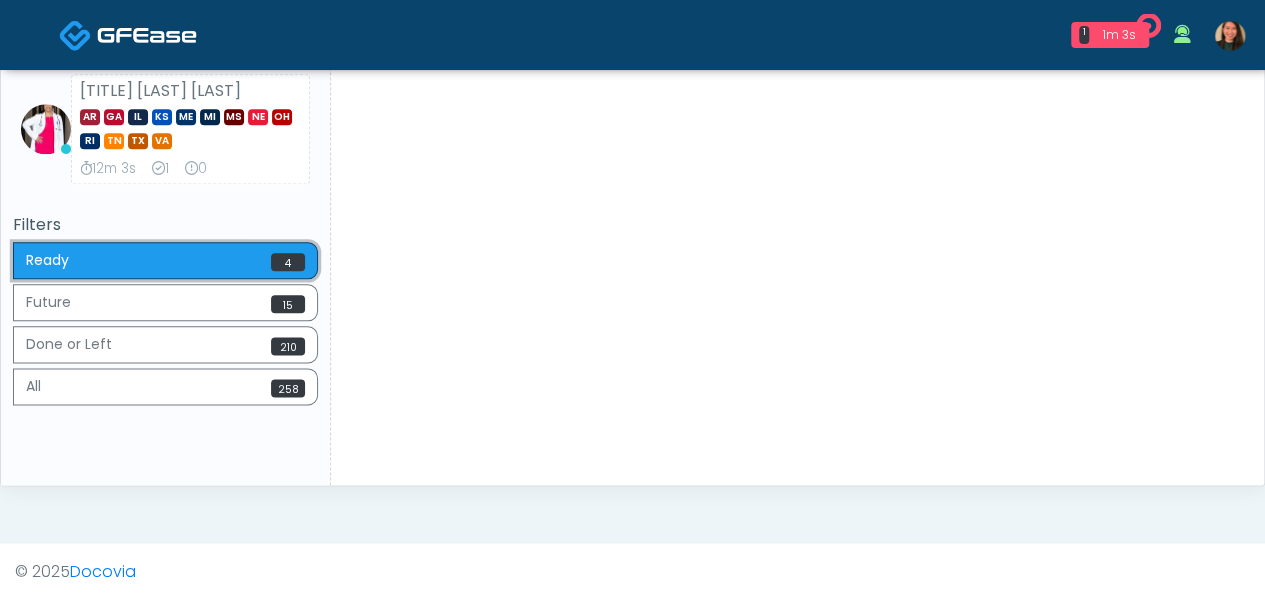 scroll, scrollTop: 89, scrollLeft: 0, axis: vertical 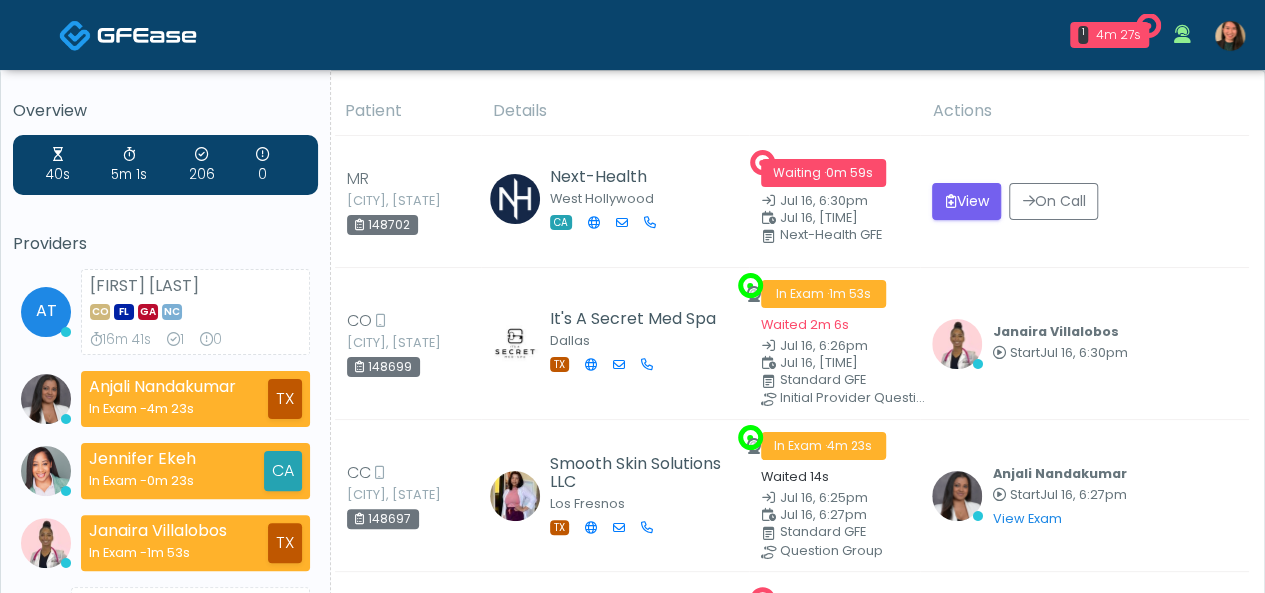 click at bounding box center (1230, 35) 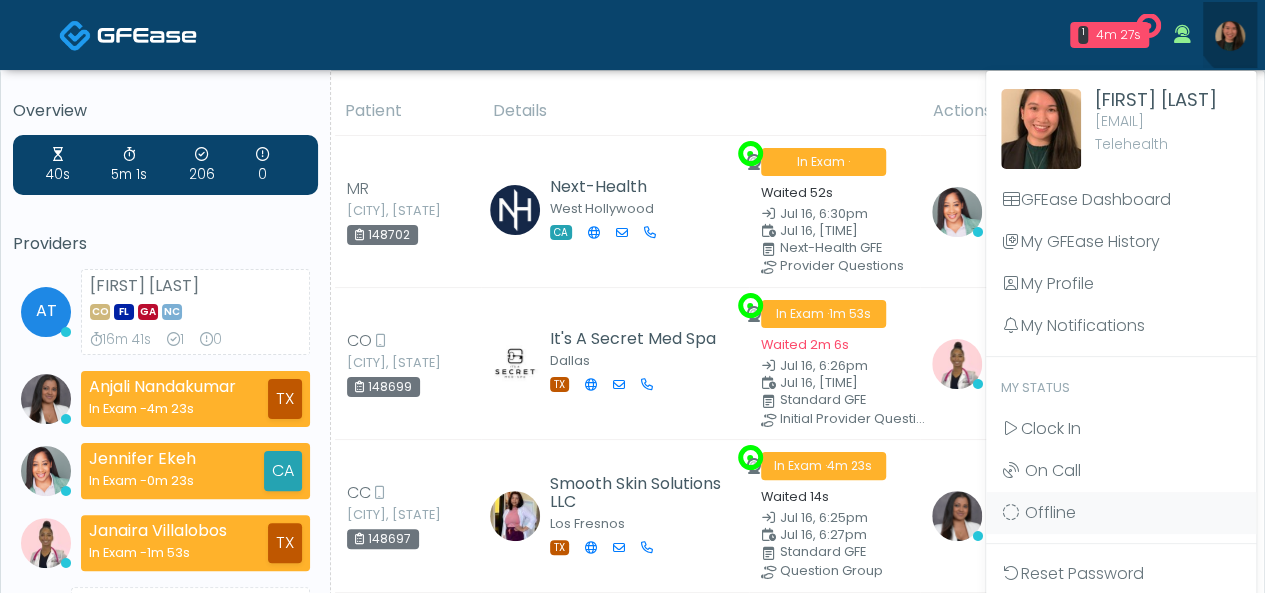 click at bounding box center [1230, 36] 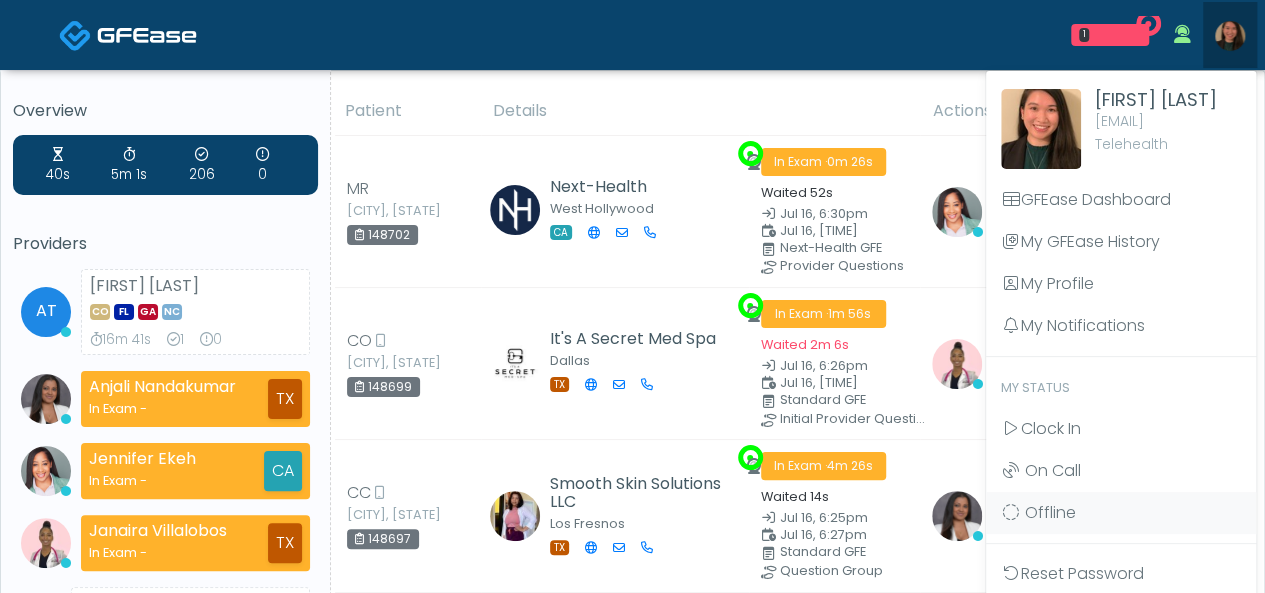 click at bounding box center [1230, 36] 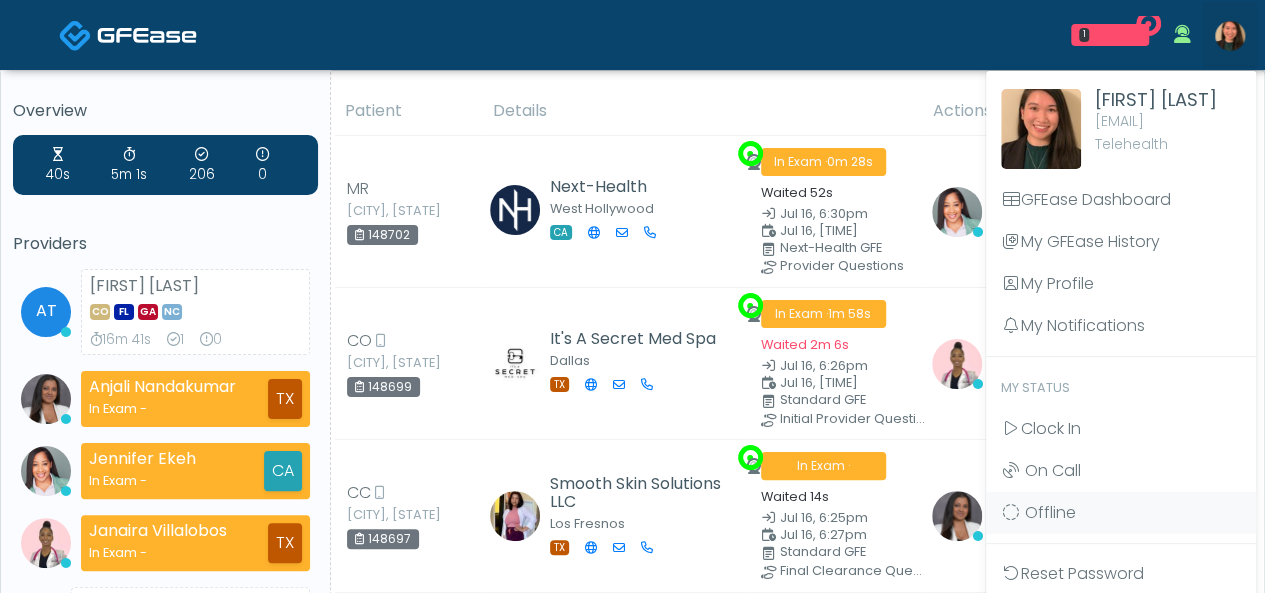 click on "1
The DRIPBaR - Alamo Heights
Waiting -
TX
View
AT
April  Thomas
CO
FL
GA
NC
16m 41s
1
0" at bounding box center (752, 35) 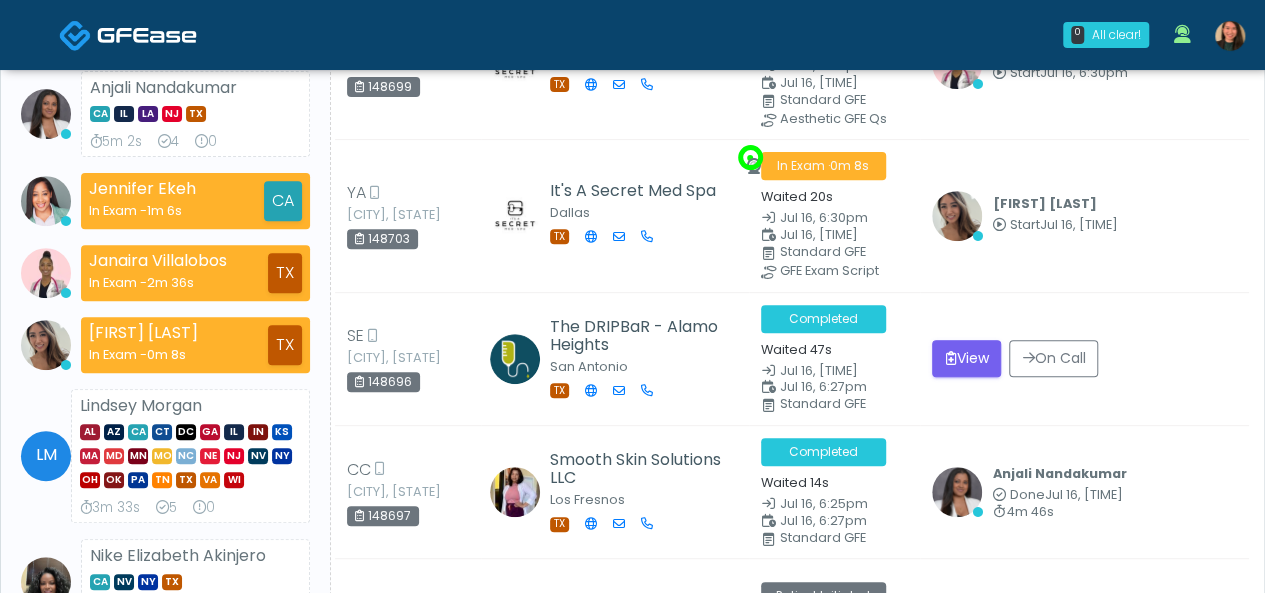 scroll, scrollTop: 700, scrollLeft: 0, axis: vertical 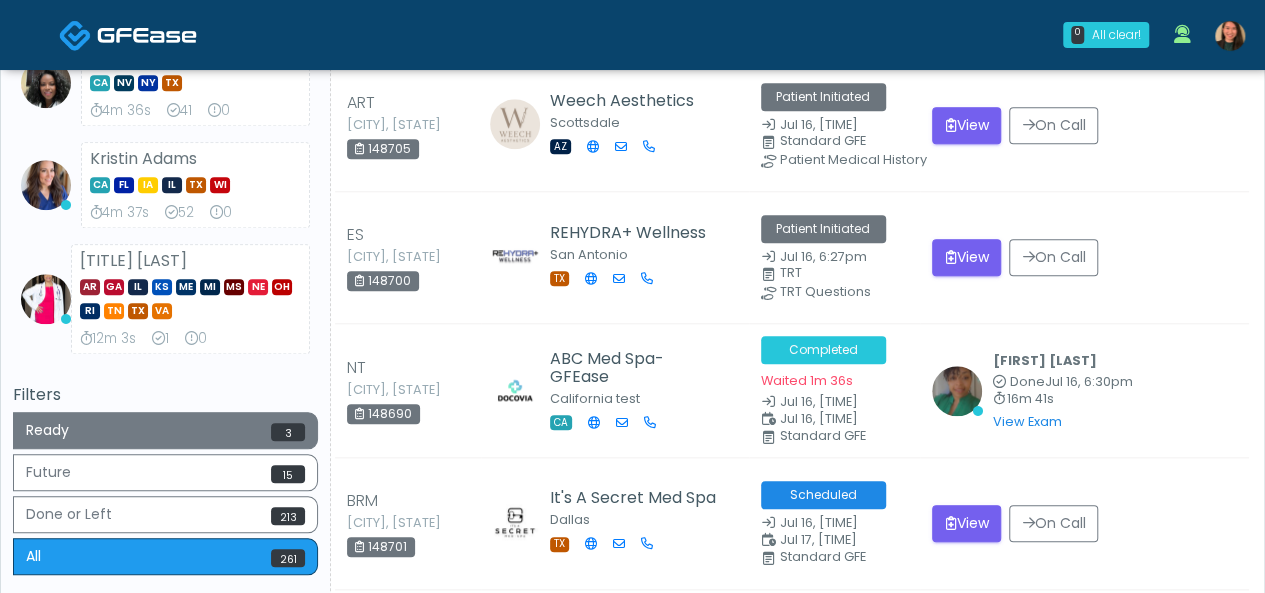 click on "Ready
3" at bounding box center (165, 430) 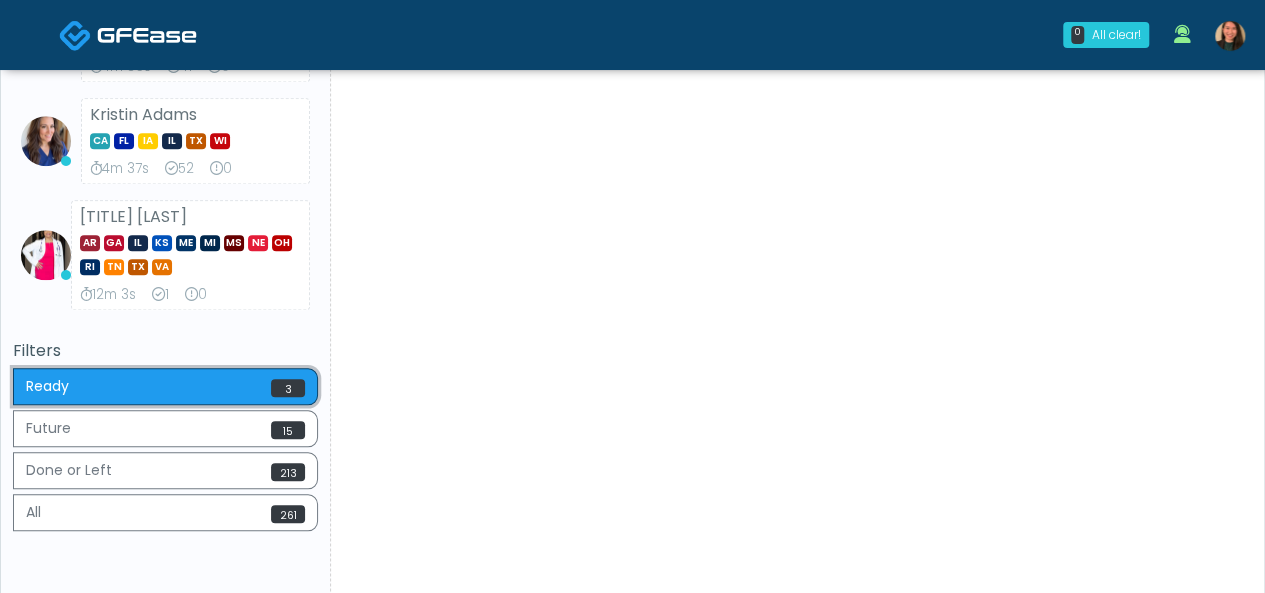 scroll, scrollTop: 800, scrollLeft: 0, axis: vertical 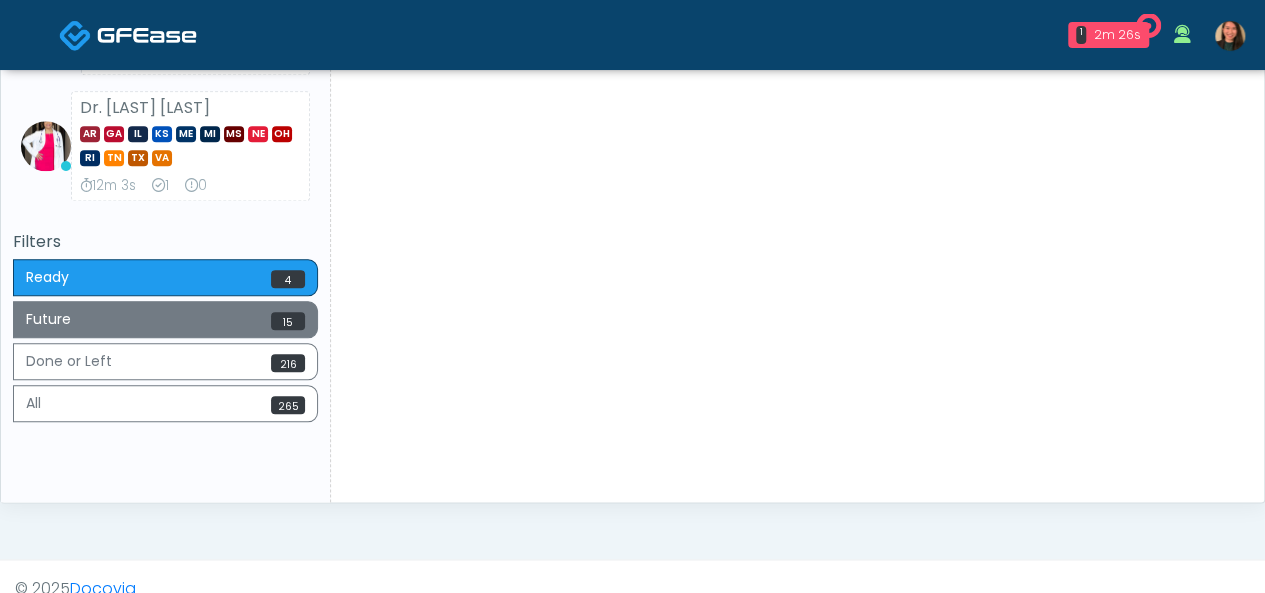 click on "Future
15" at bounding box center (165, 319) 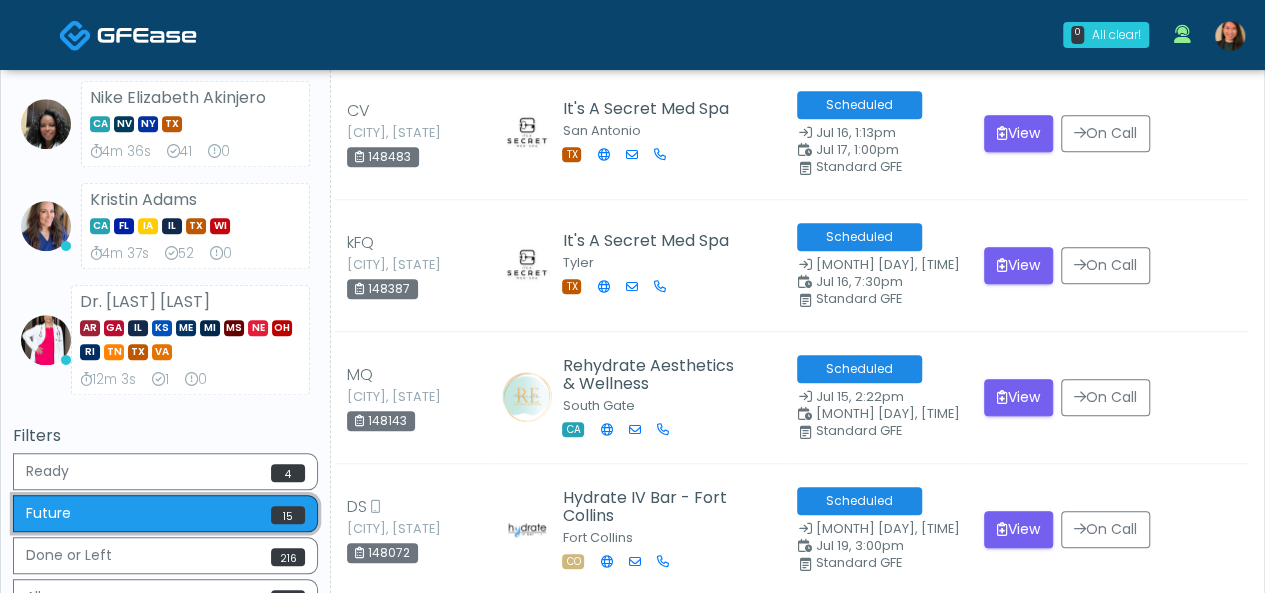 scroll, scrollTop: 800, scrollLeft: 0, axis: vertical 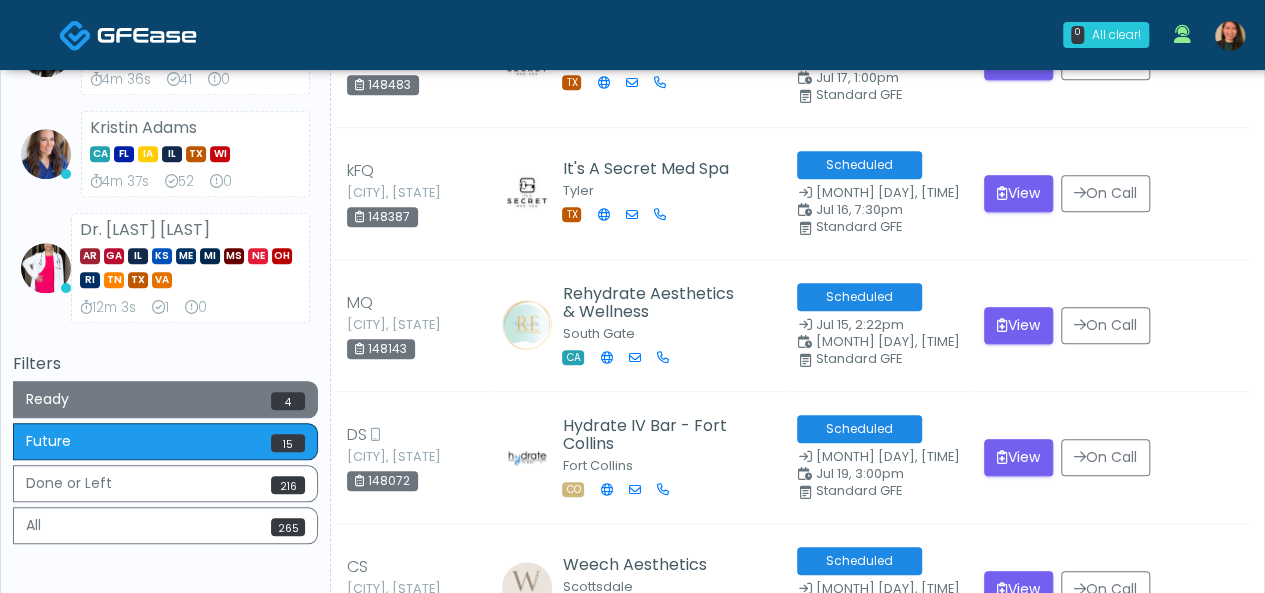 click on "Ready
4" at bounding box center (165, 399) 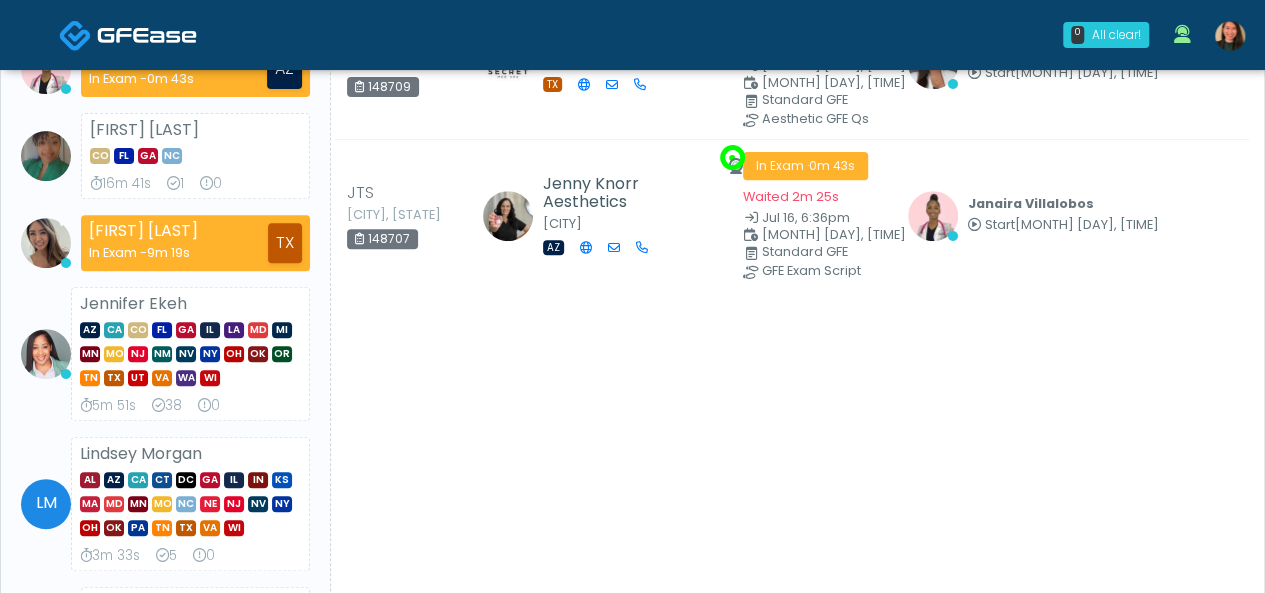 scroll, scrollTop: 0, scrollLeft: 0, axis: both 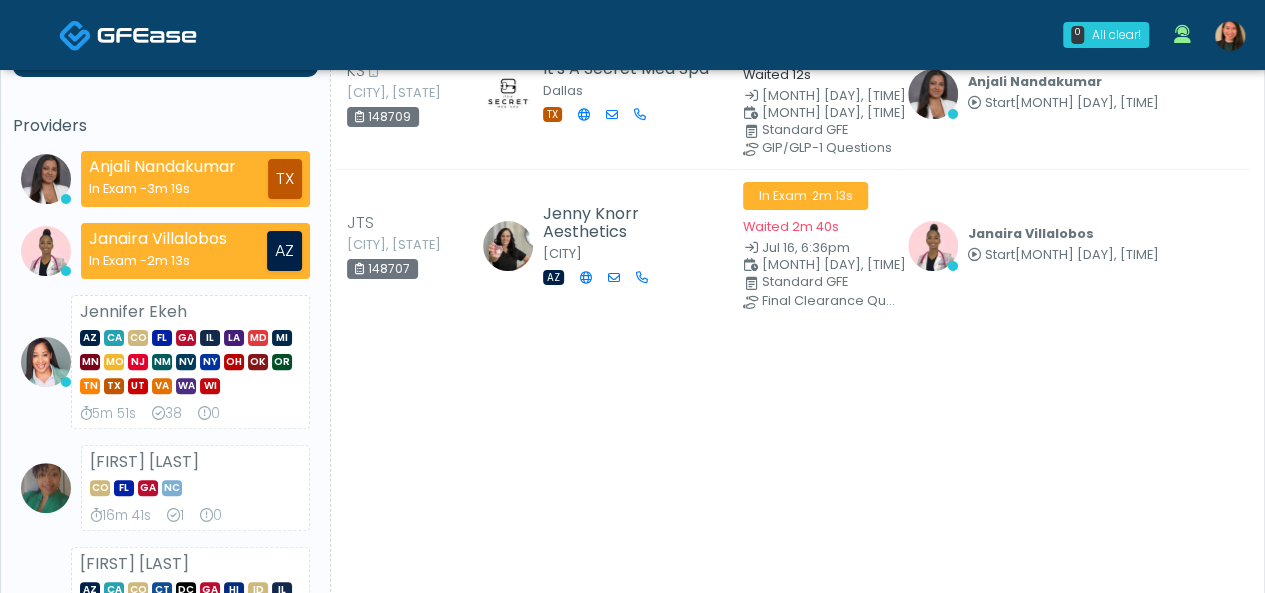 click at bounding box center (1230, 36) 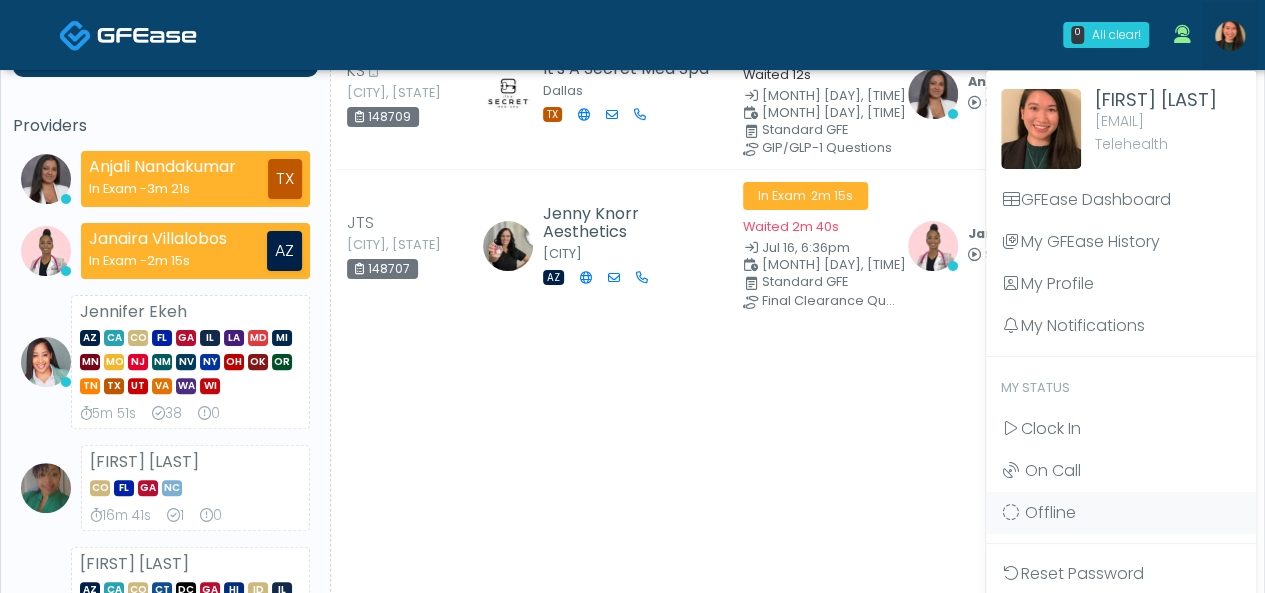 click on "My Notifications" at bounding box center [1121, 326] 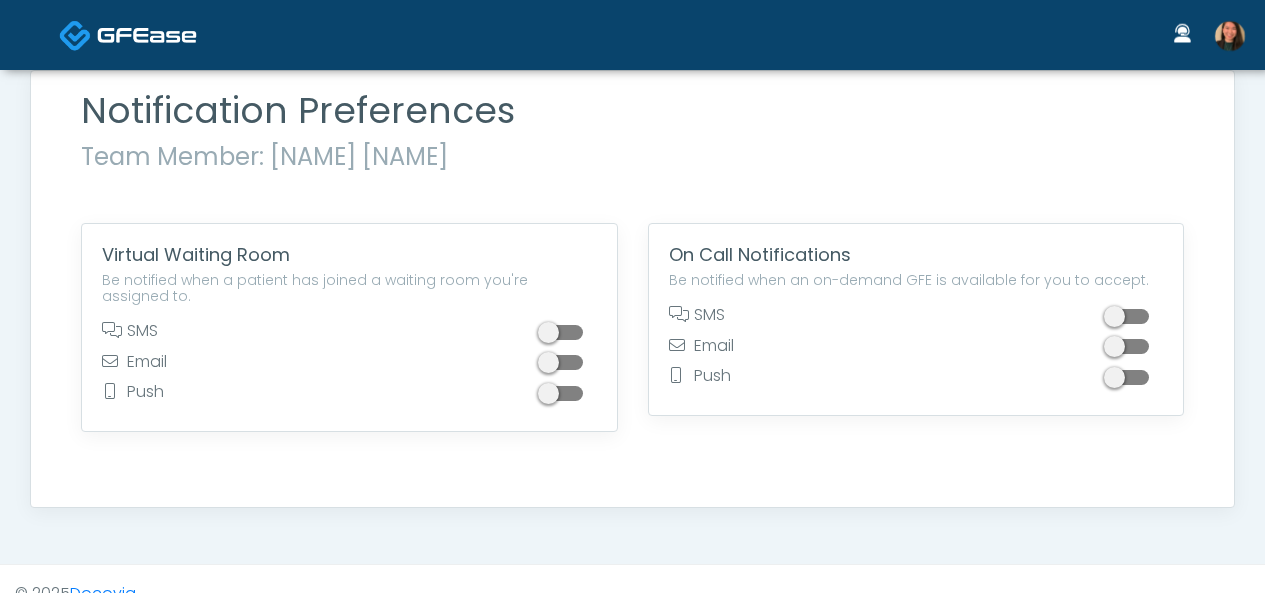 scroll, scrollTop: 0, scrollLeft: 0, axis: both 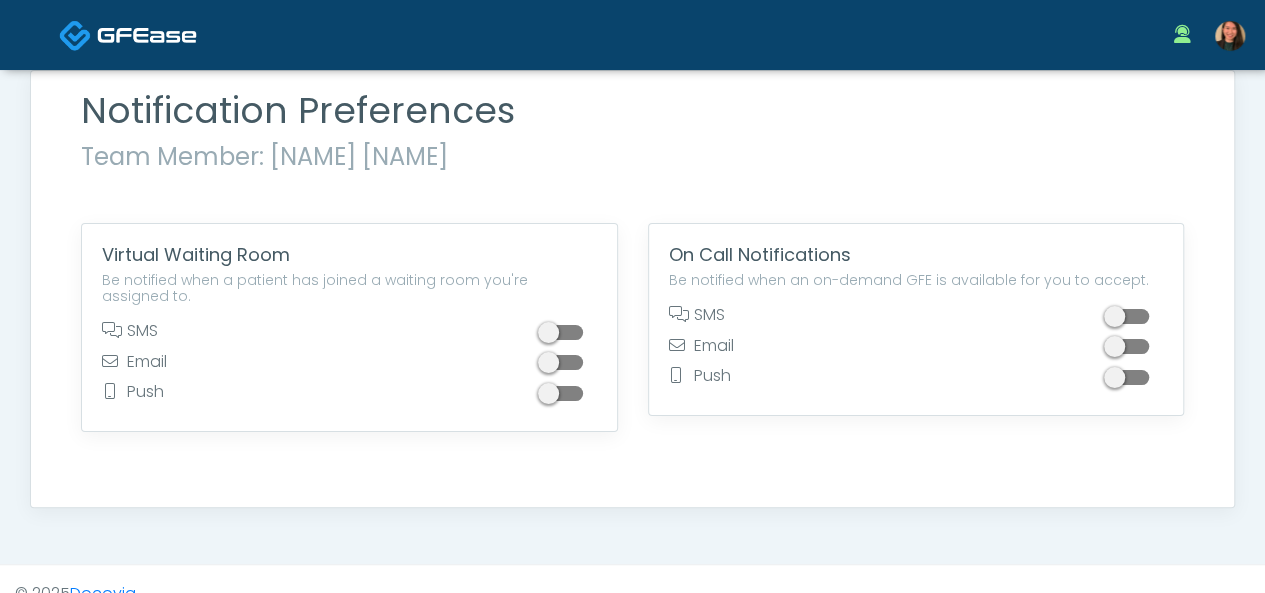 click at bounding box center [1230, 36] 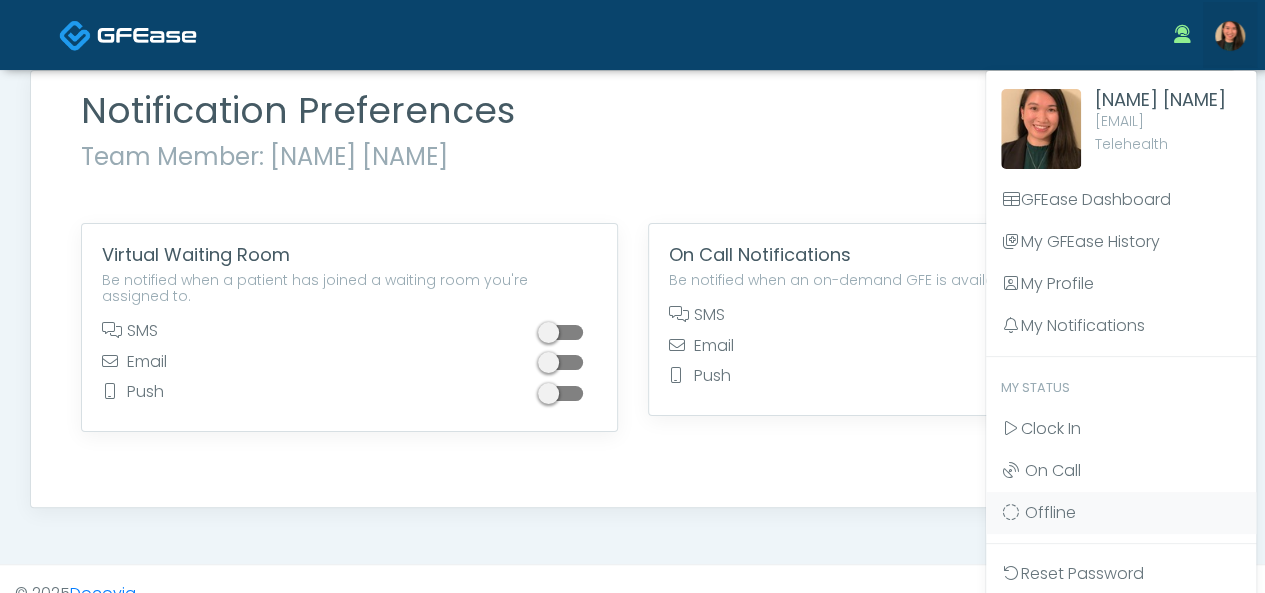 click on "GFEase Dashboard" at bounding box center [1121, 200] 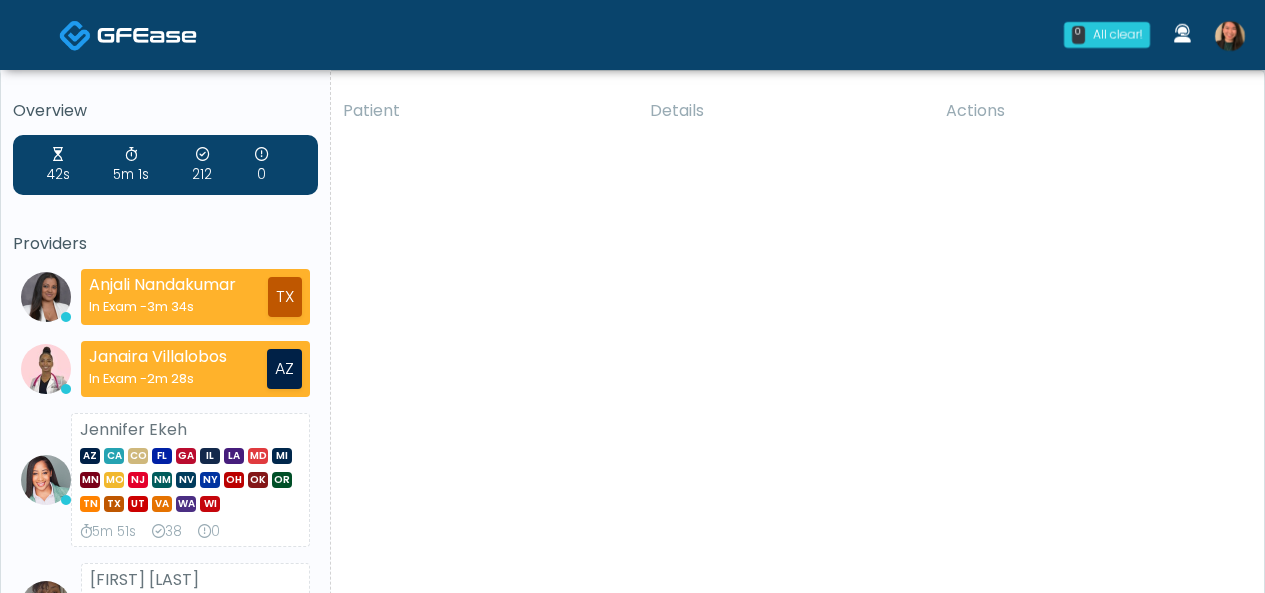 scroll, scrollTop: 0, scrollLeft: 0, axis: both 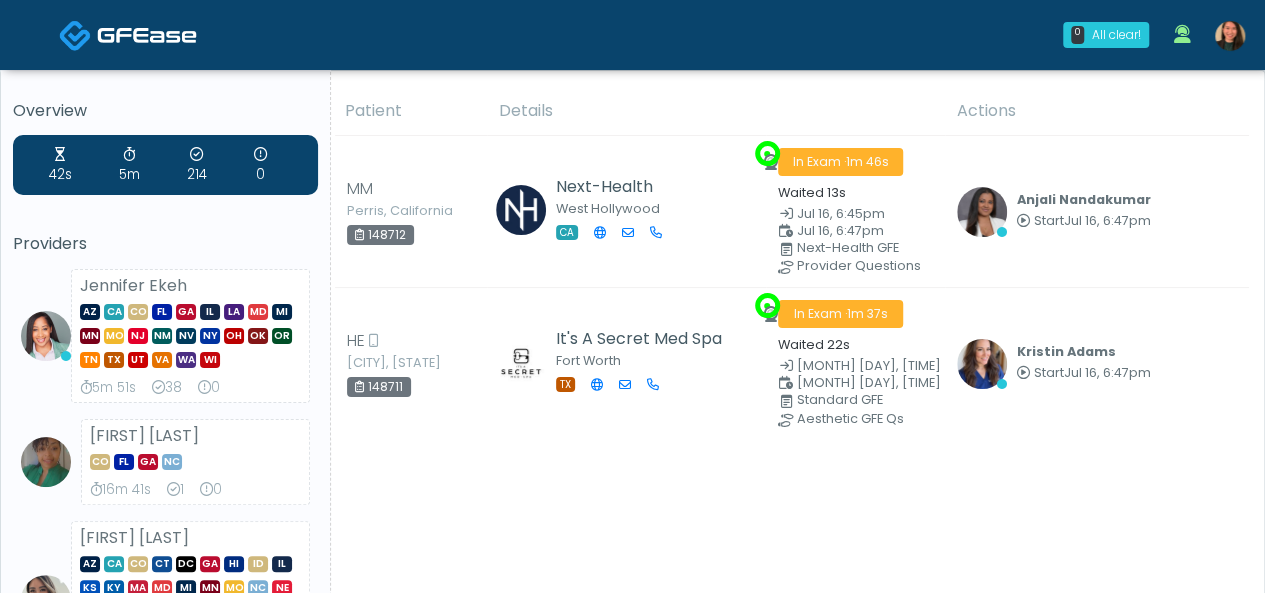 click at bounding box center [1230, 36] 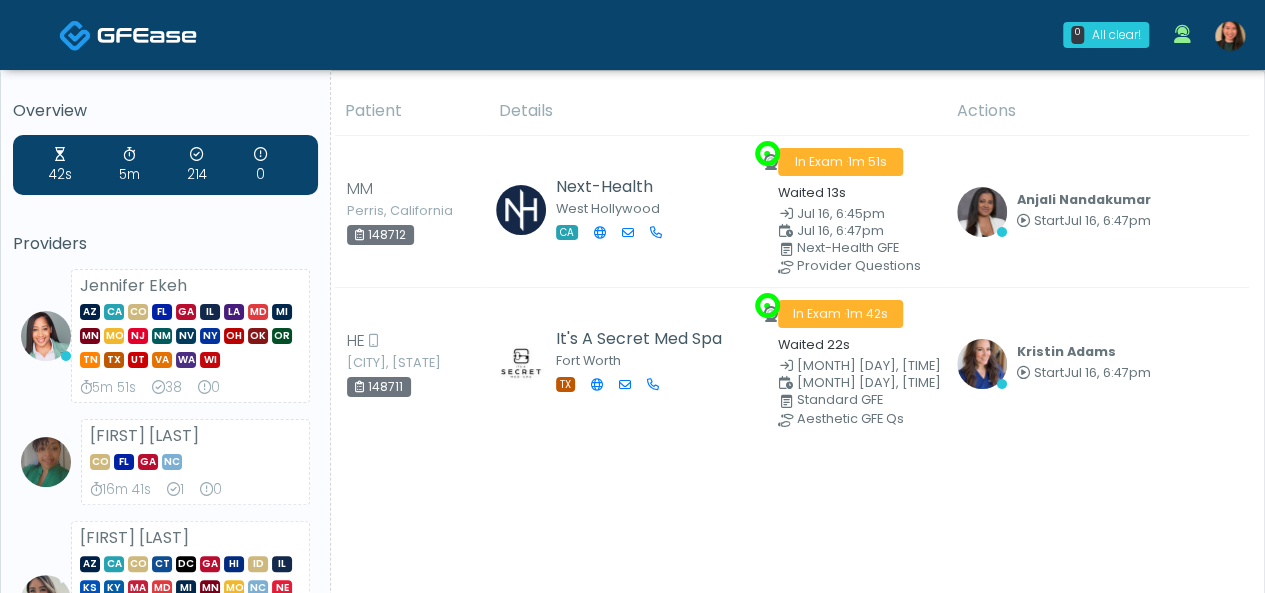 click at bounding box center [1230, 36] 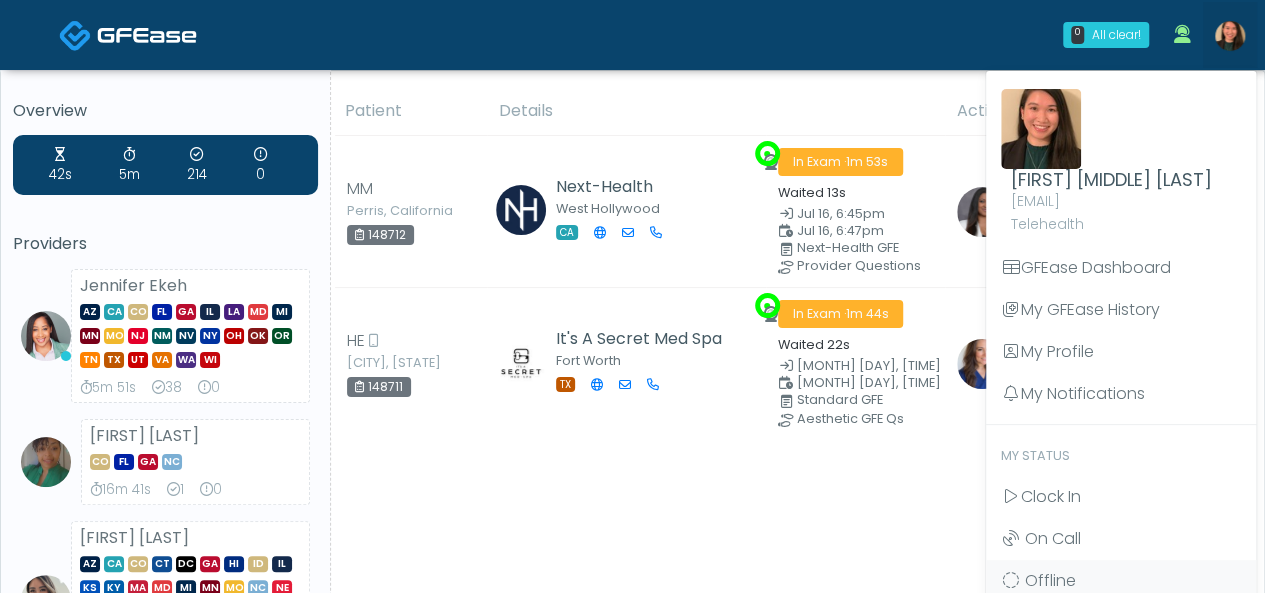 click on "My Profile" at bounding box center [1121, 352] 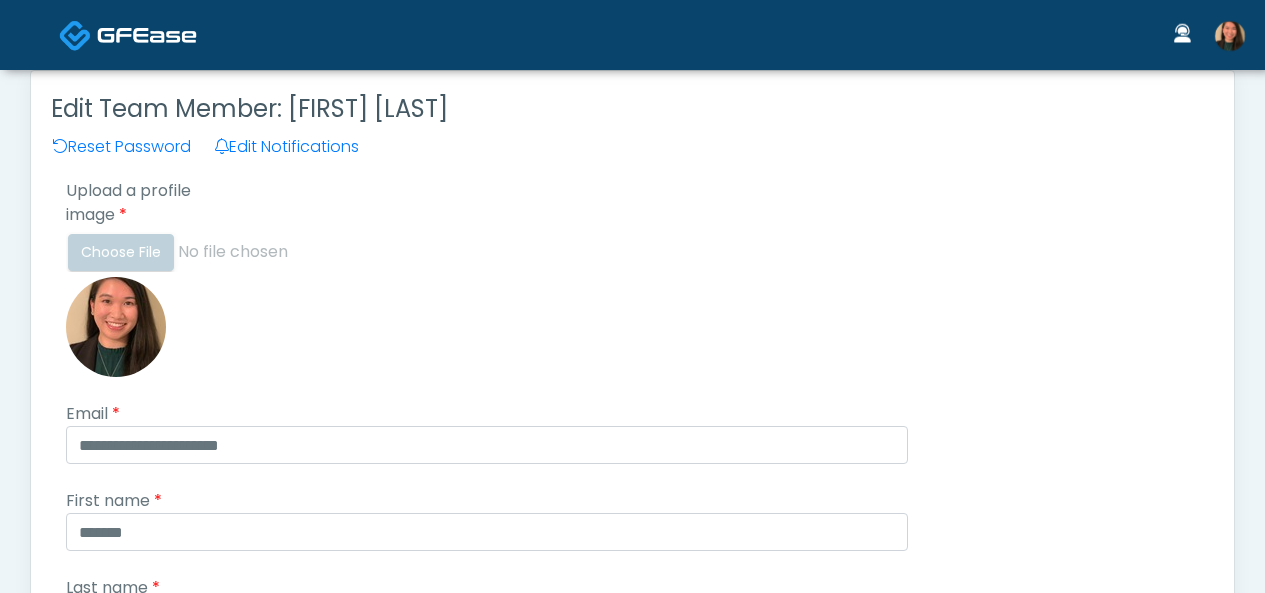 scroll, scrollTop: 0, scrollLeft: 0, axis: both 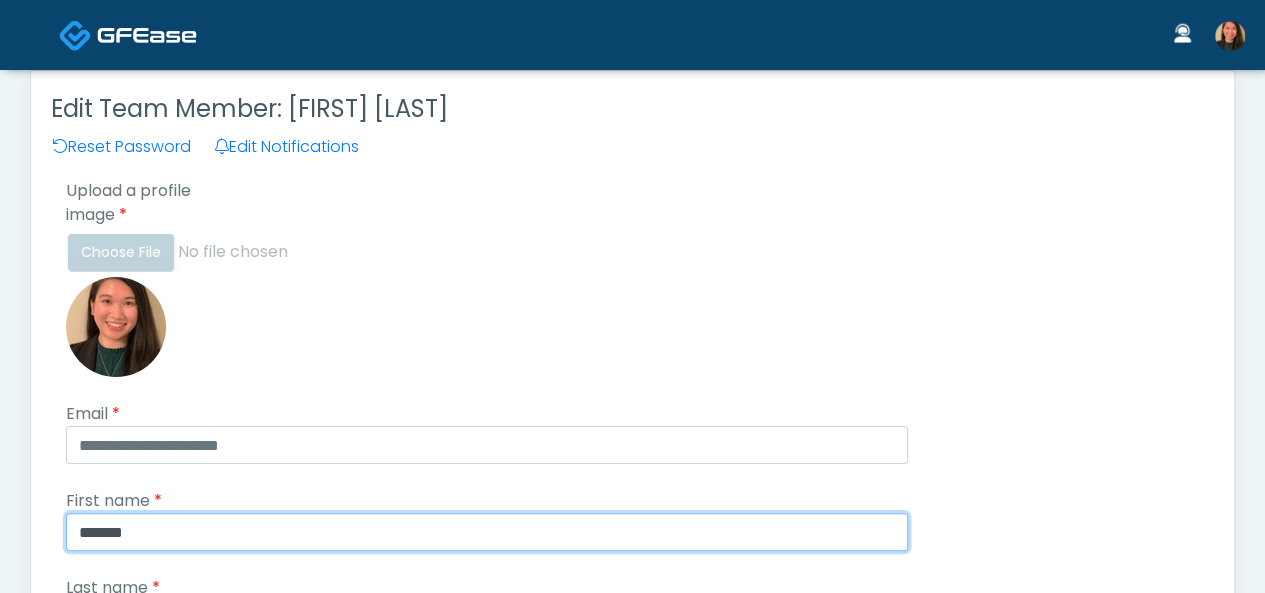 click on "*******" at bounding box center (487, 532) 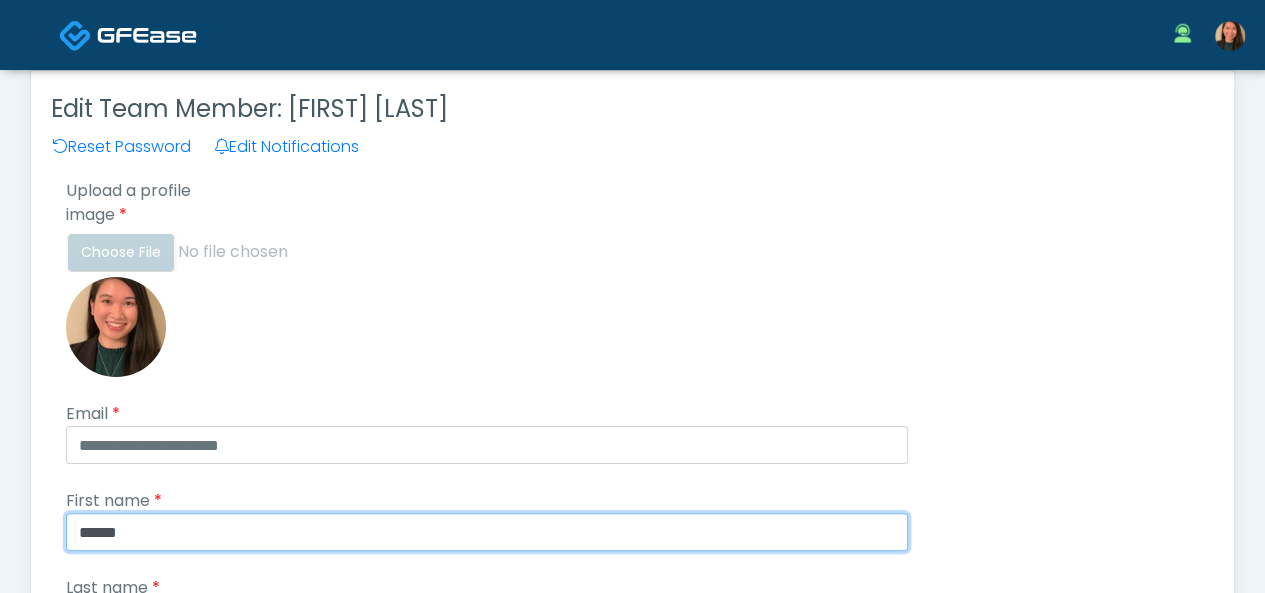 scroll, scrollTop: 0, scrollLeft: 0, axis: both 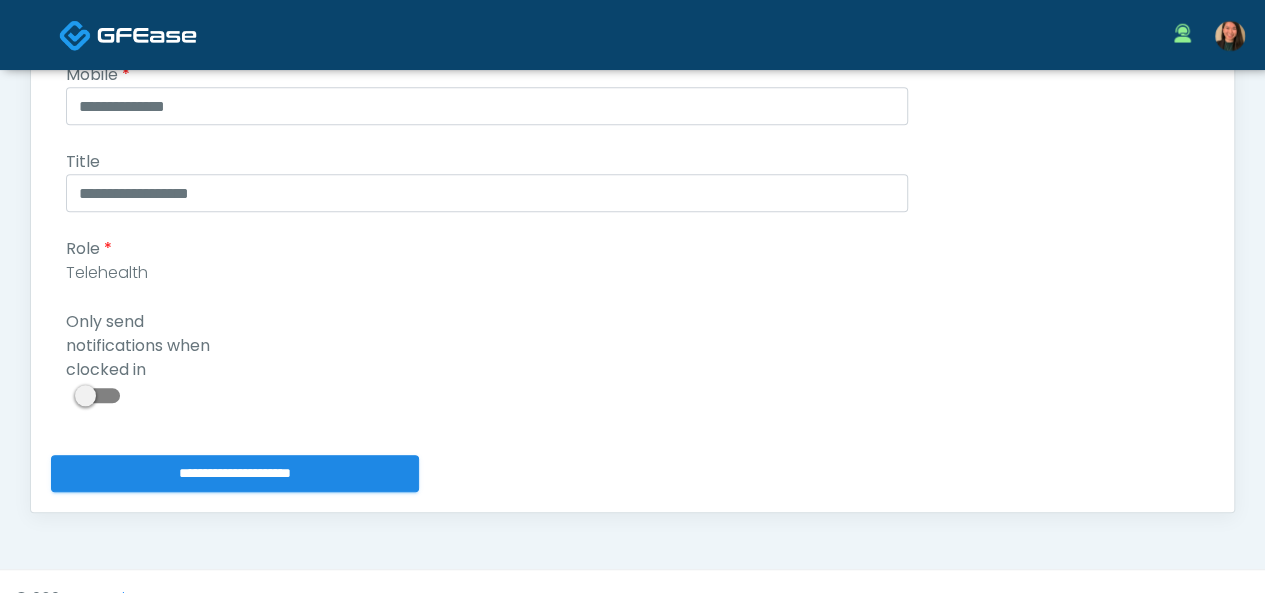 type on "****" 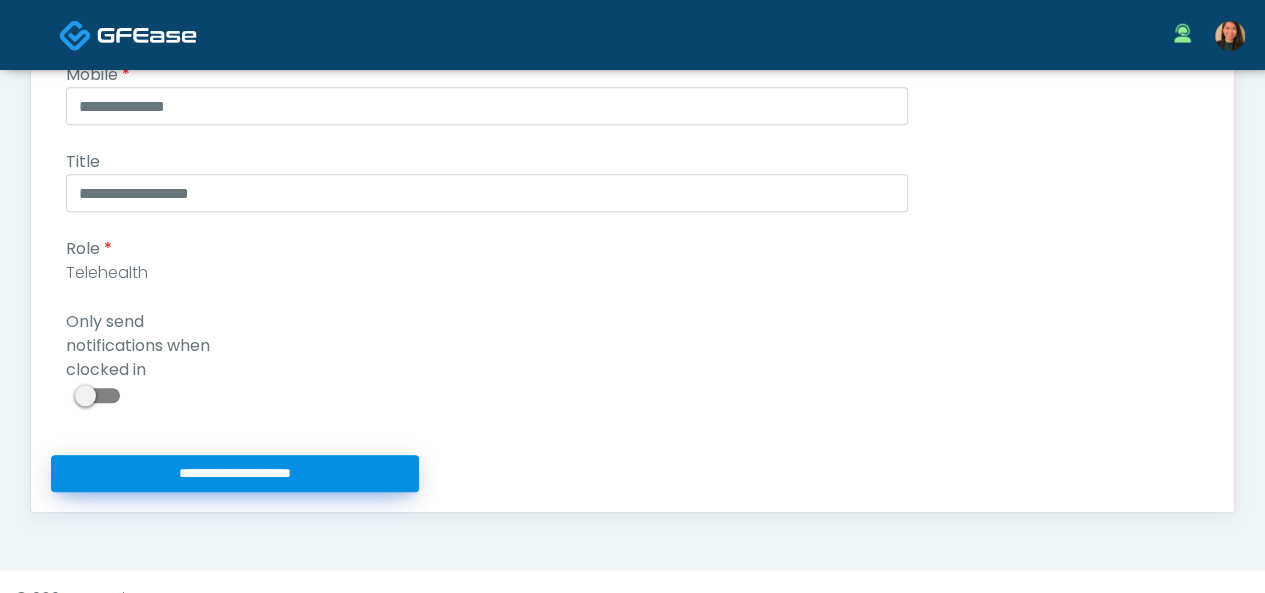 click on "**********" at bounding box center [235, 473] 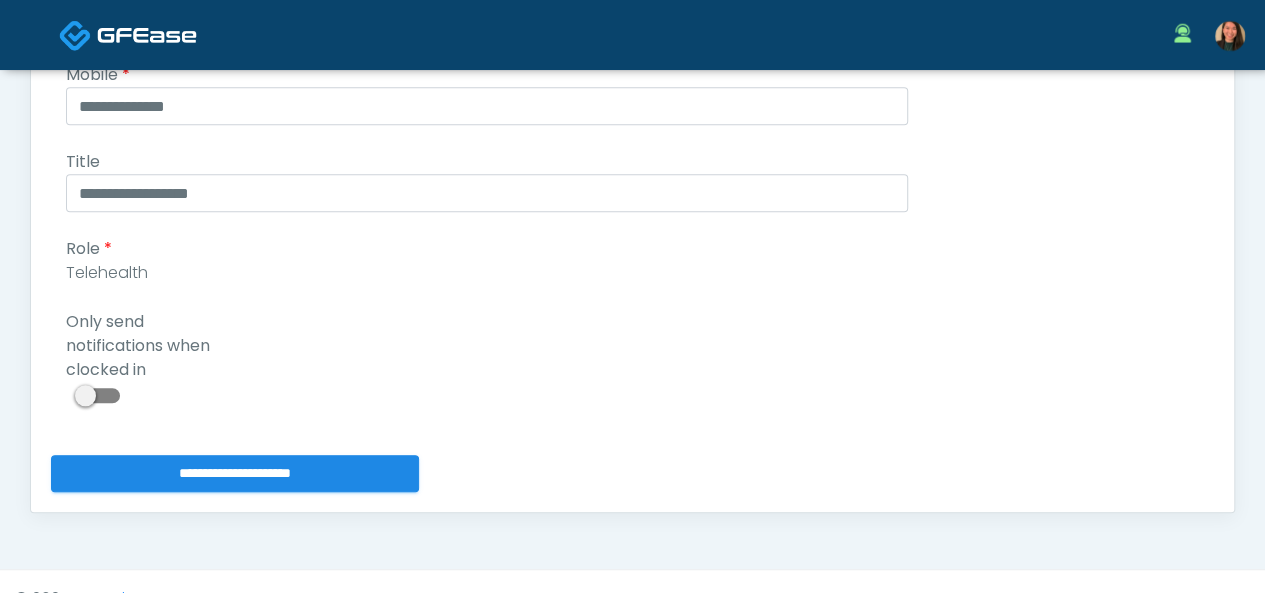 type on "**********" 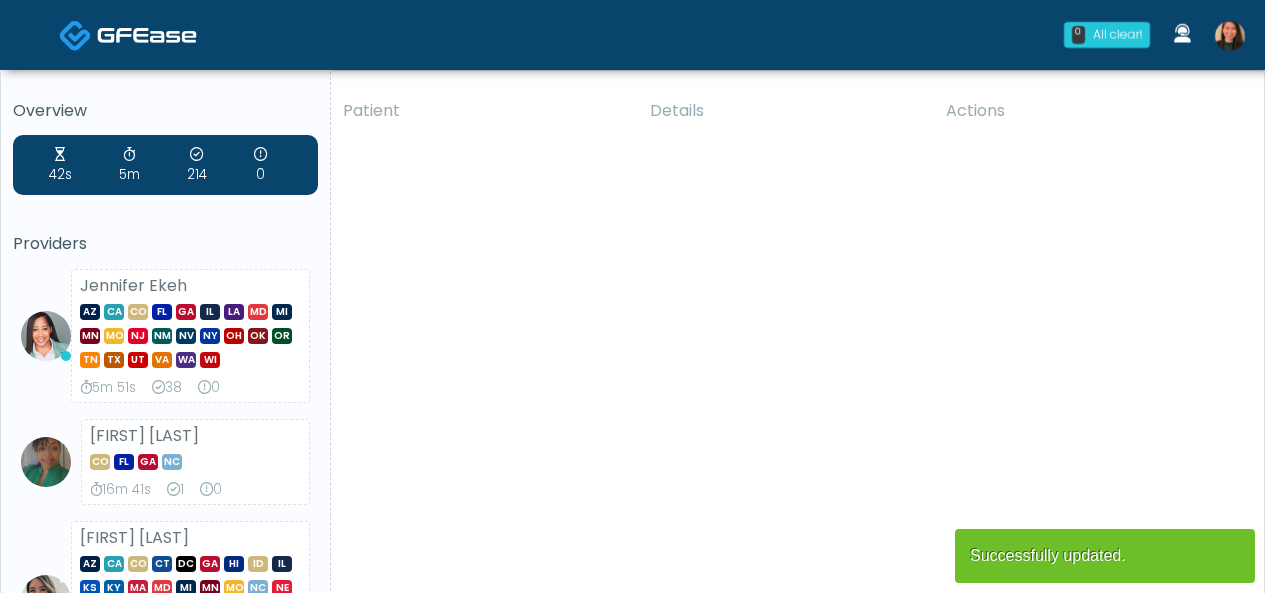 scroll, scrollTop: 0, scrollLeft: 0, axis: both 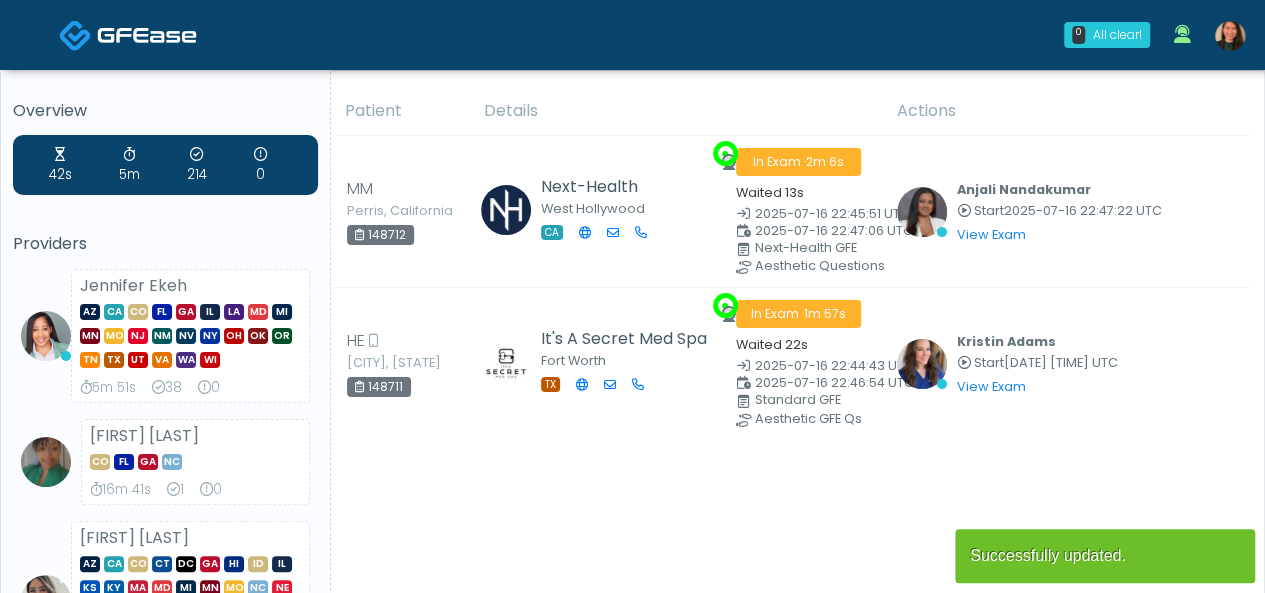 click at bounding box center [1230, 36] 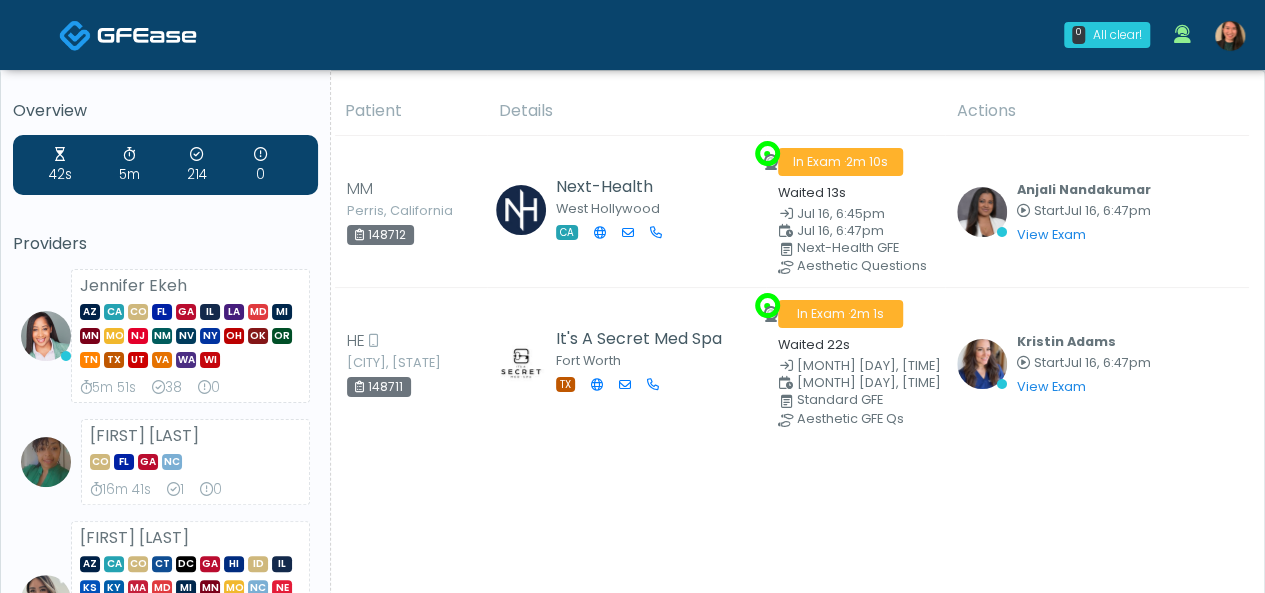 scroll, scrollTop: 0, scrollLeft: 0, axis: both 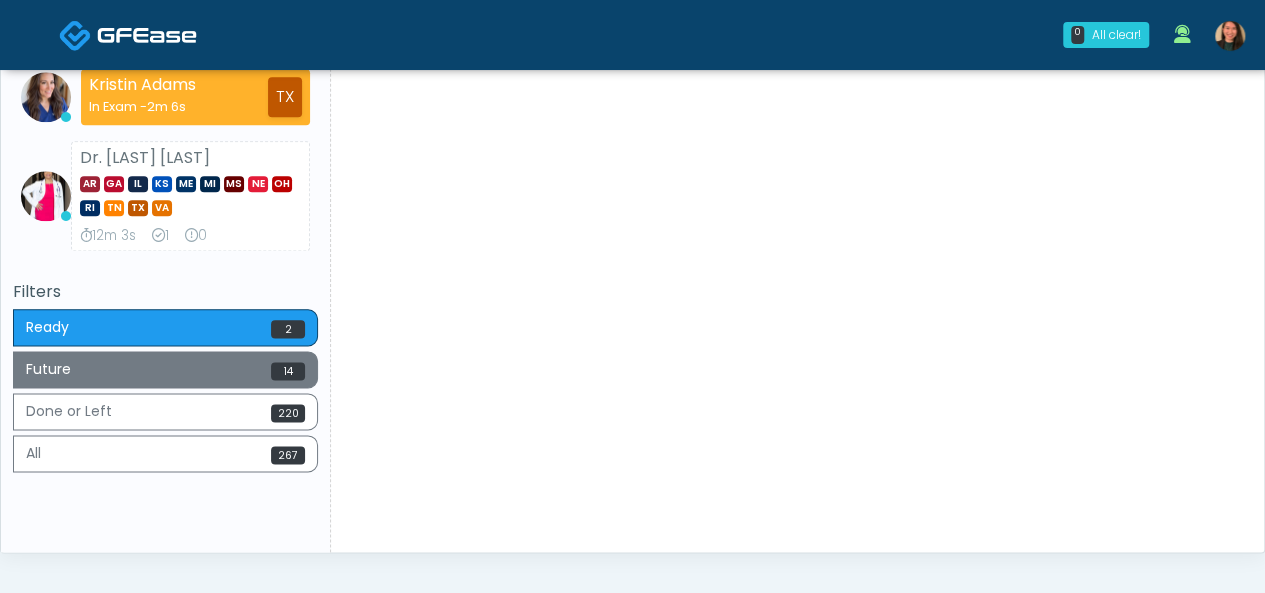 click on "Future
14" at bounding box center (165, 369) 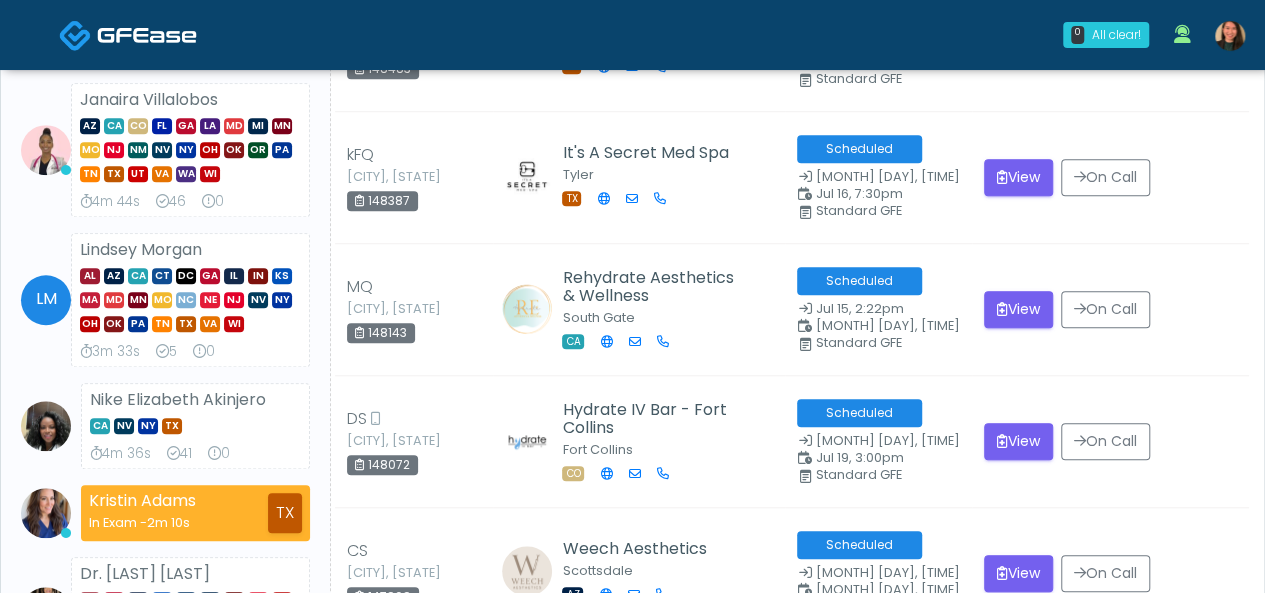 scroll, scrollTop: 1200, scrollLeft: 0, axis: vertical 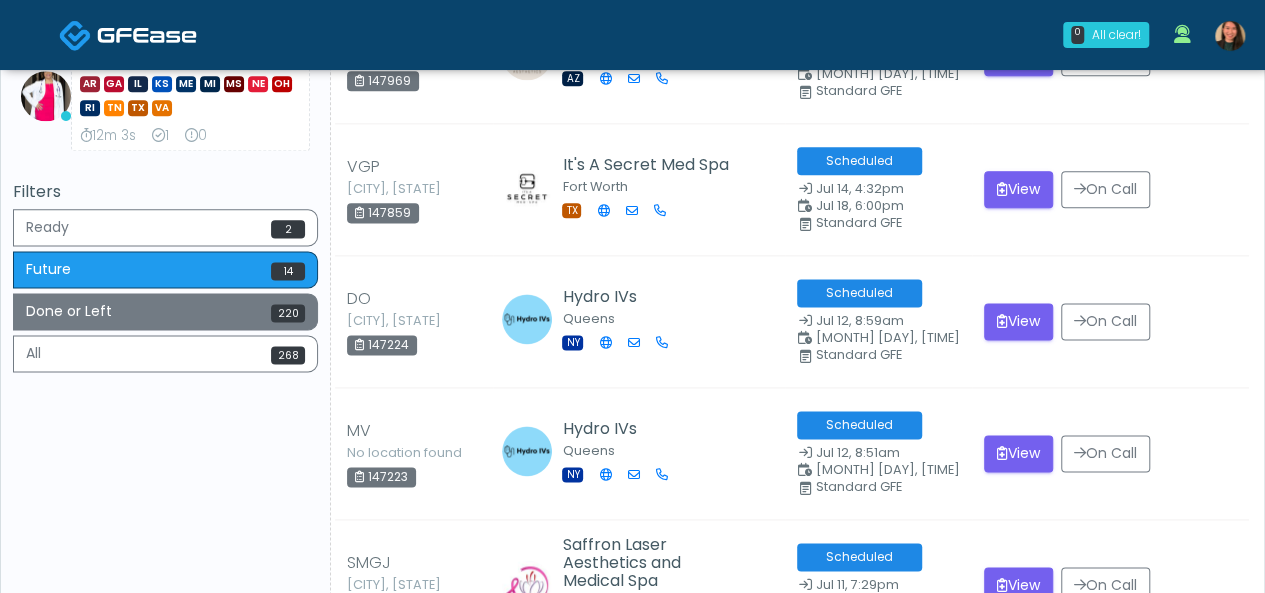 click on "Done or Left
220" at bounding box center [165, 311] 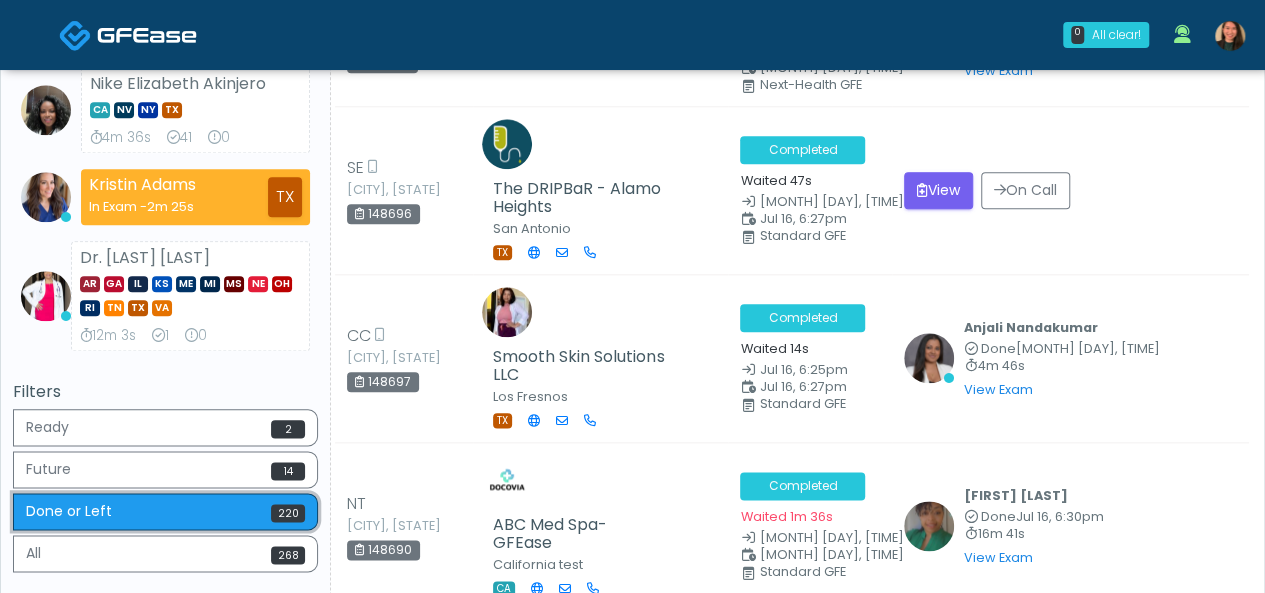 scroll, scrollTop: 486, scrollLeft: 0, axis: vertical 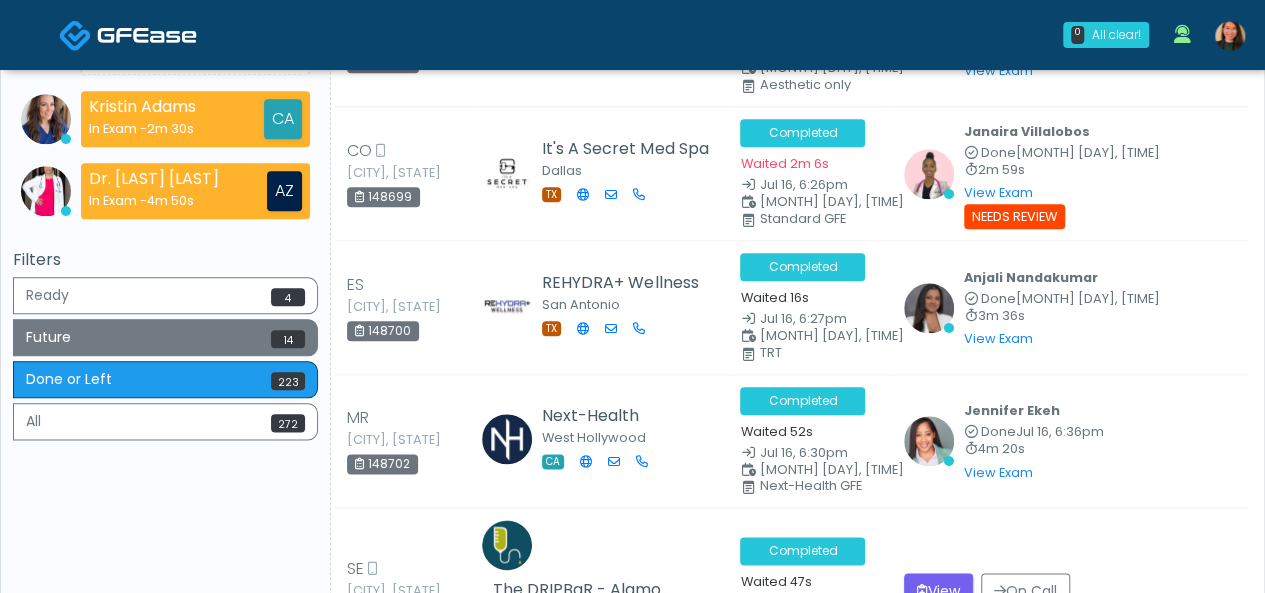 click on "Future
14" at bounding box center (165, 337) 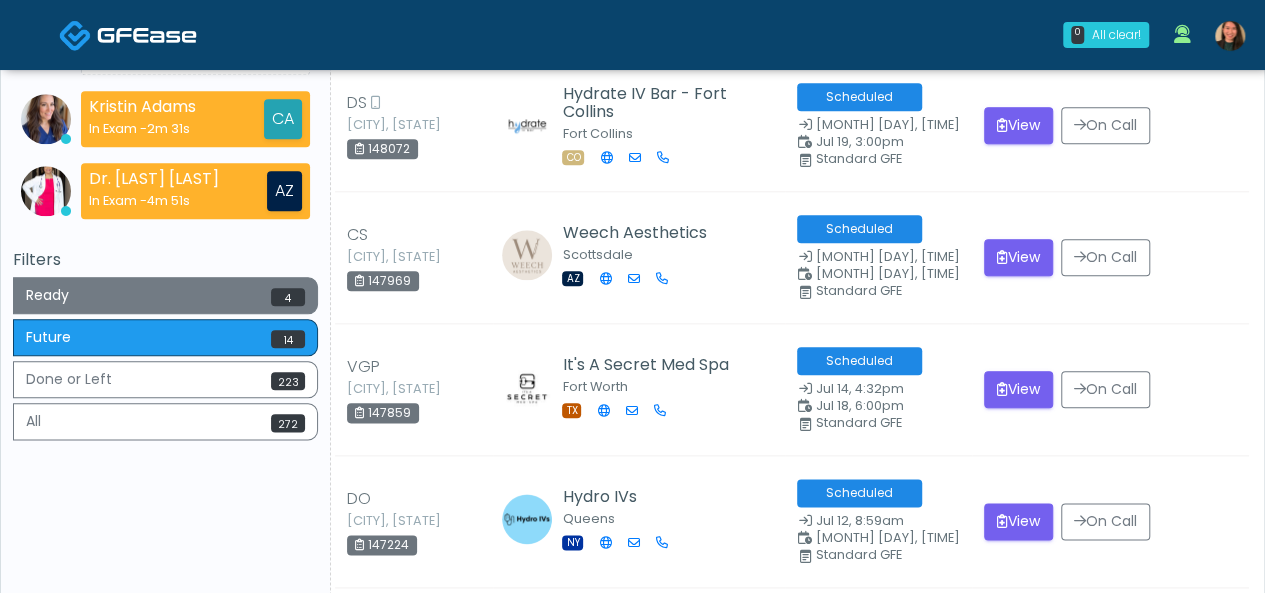 click on "Ready
4" at bounding box center (165, 295) 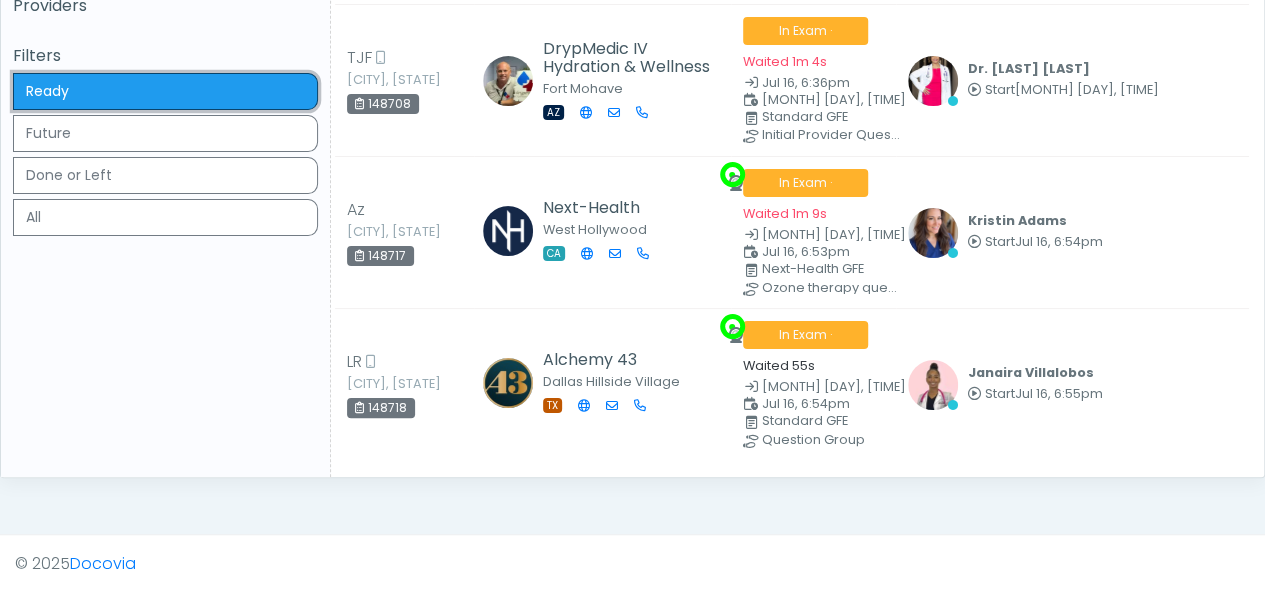 scroll, scrollTop: 0, scrollLeft: 0, axis: both 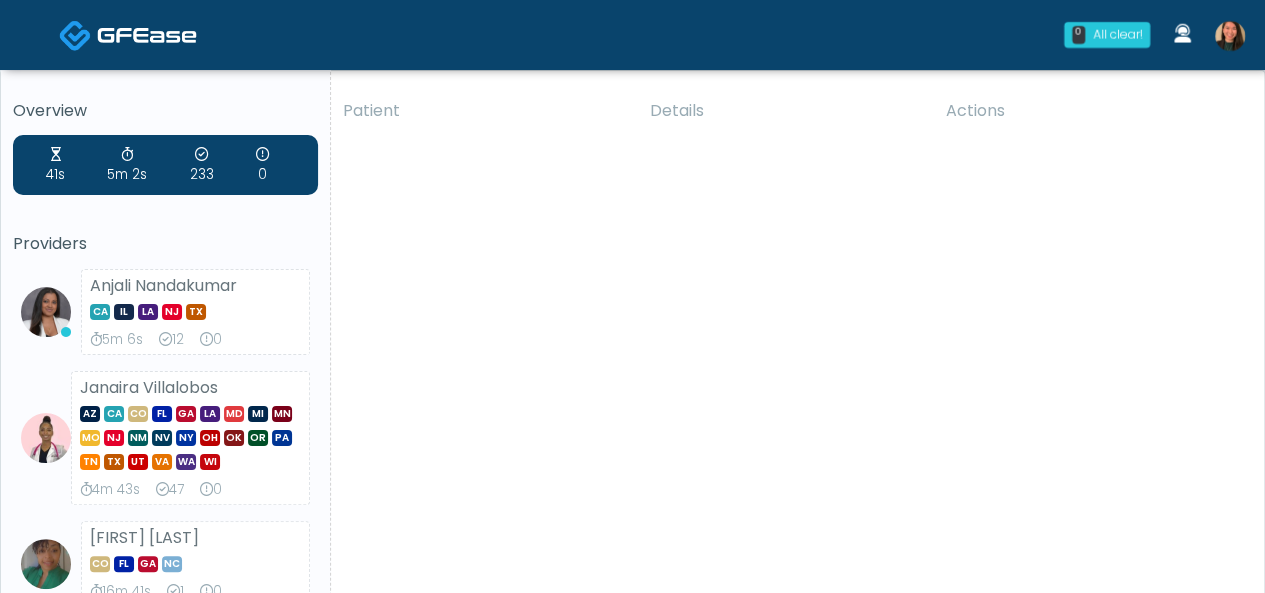 click at bounding box center (1230, 36) 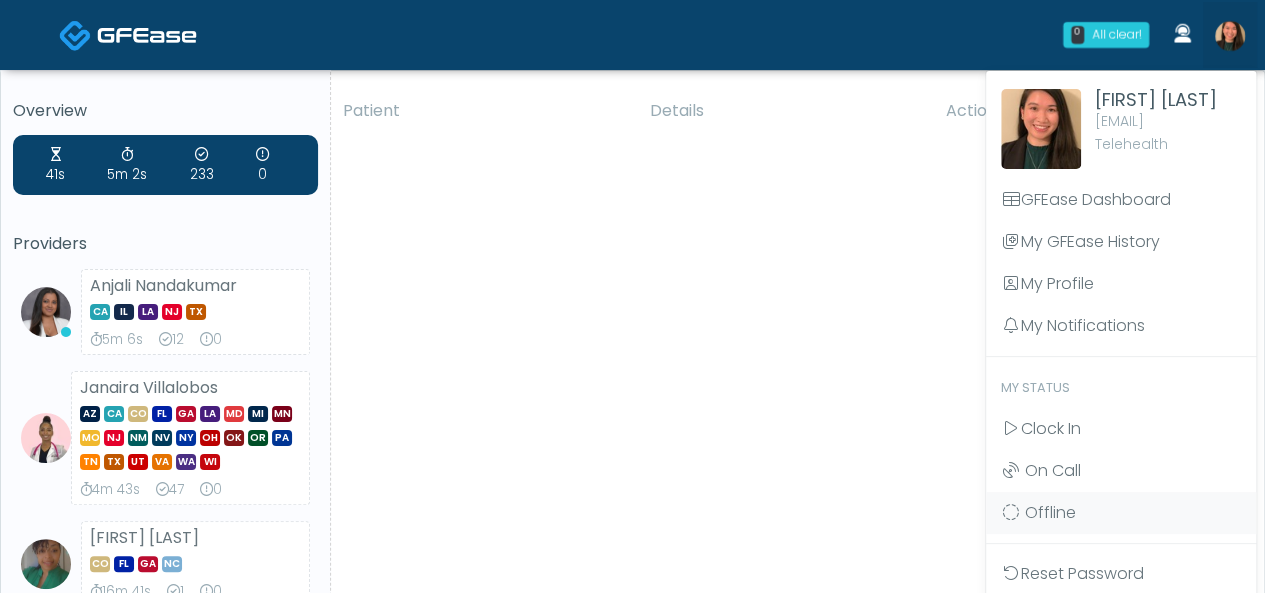 click on "Clock In" at bounding box center (1051, 428) 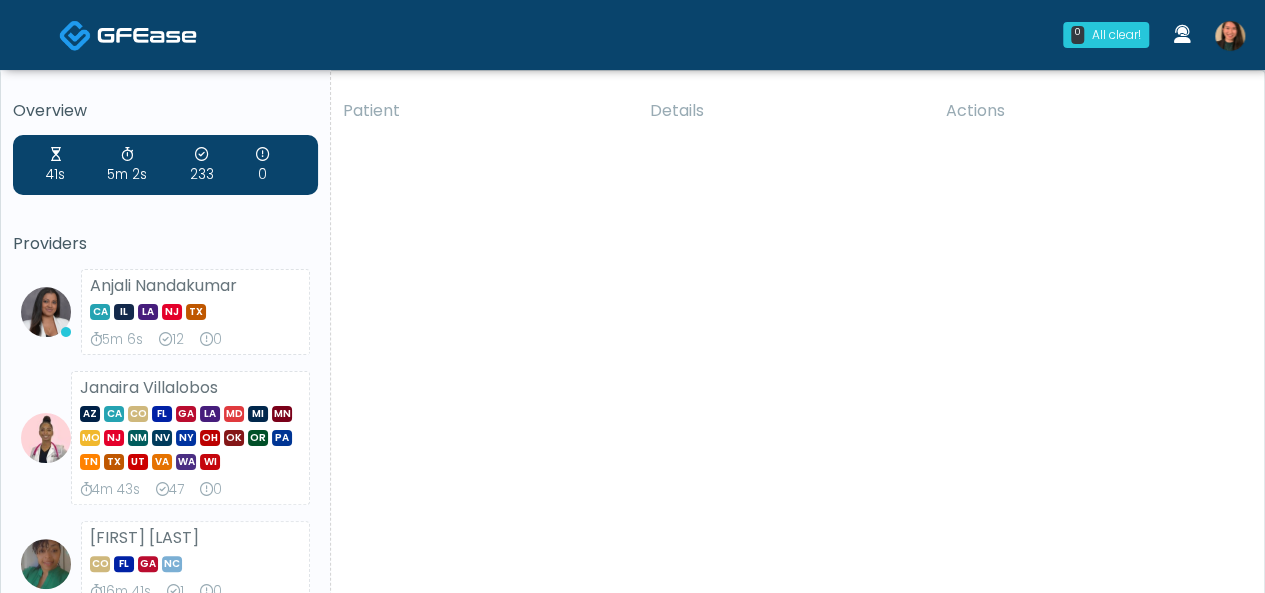 click on "Ready
0" at bounding box center (165, 1487) 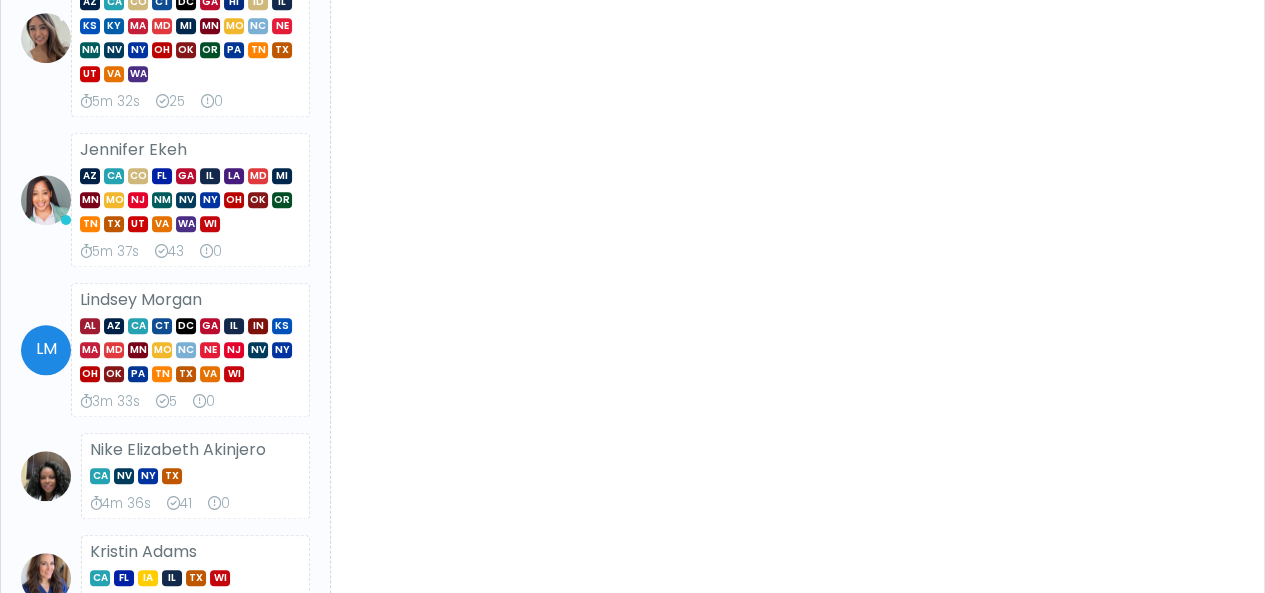 scroll, scrollTop: 12, scrollLeft: 0, axis: vertical 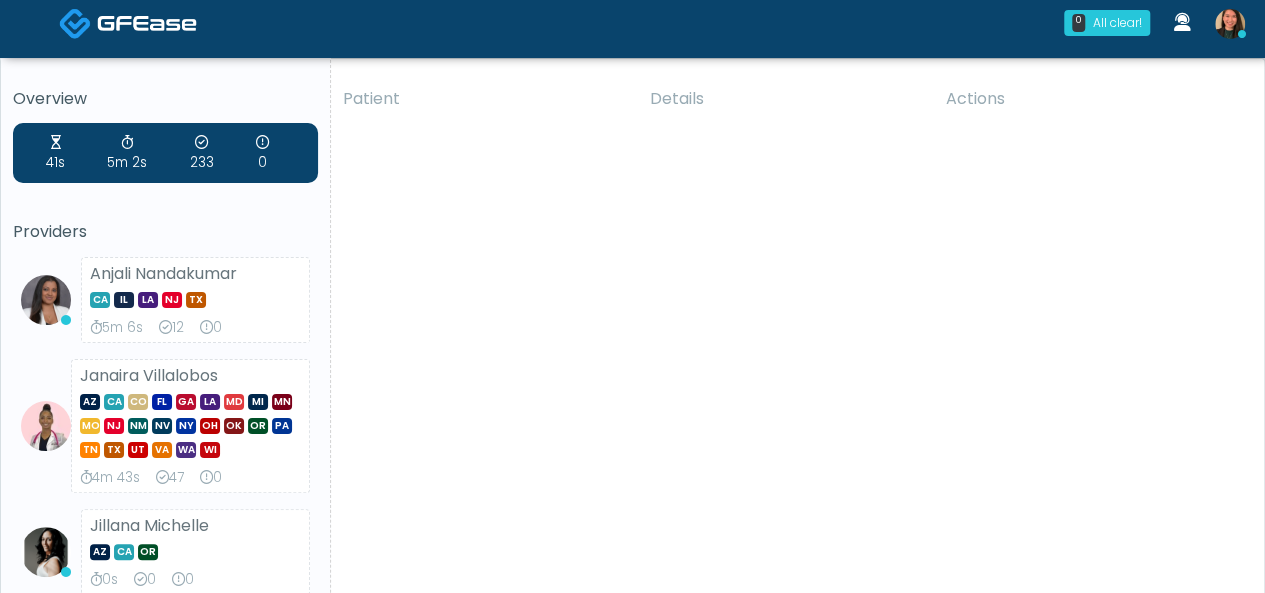 click at bounding box center (1242, 34) 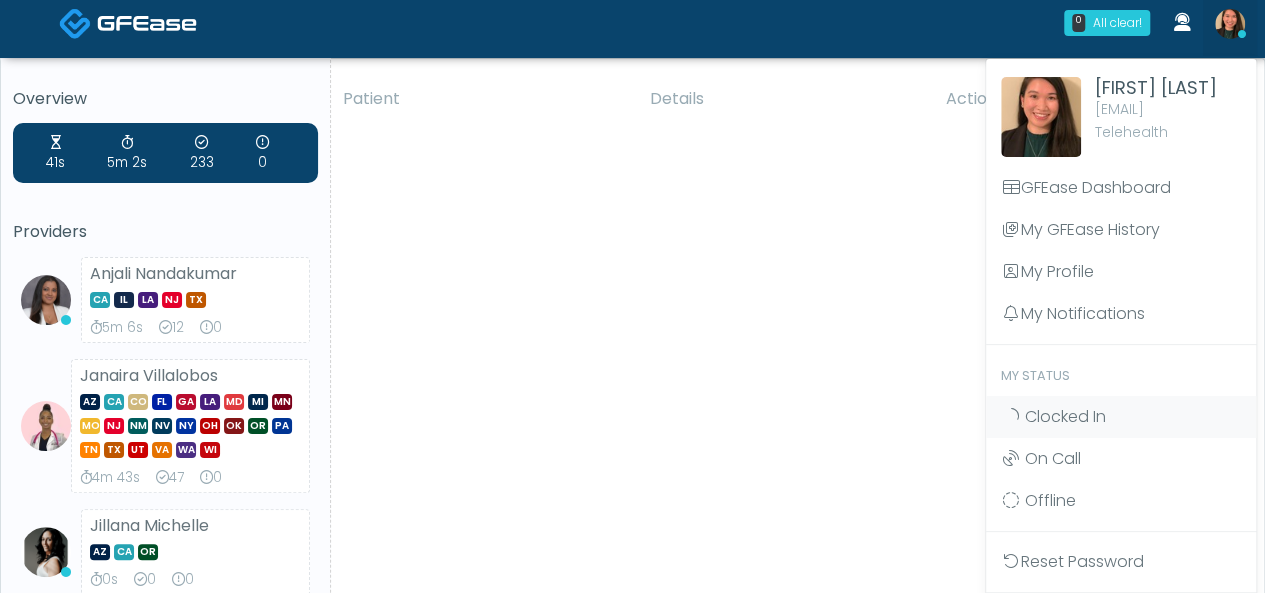 scroll, scrollTop: 0, scrollLeft: 0, axis: both 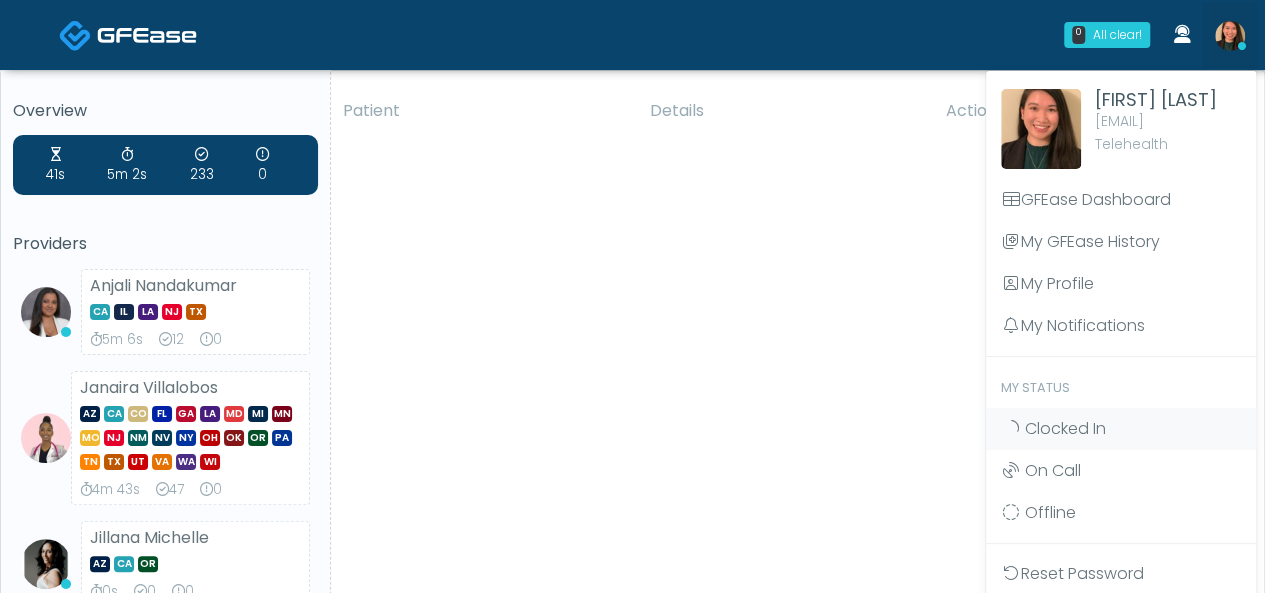 click on "0
All clear!
All clear!
Anjali Nandakumar
CA
IL
LA
NJ
TX
5m 6s
12
0
Janaira Villalobos
AZ
CA
CO
FL
GA
LA
MD
MI
MN" at bounding box center (752, 35) 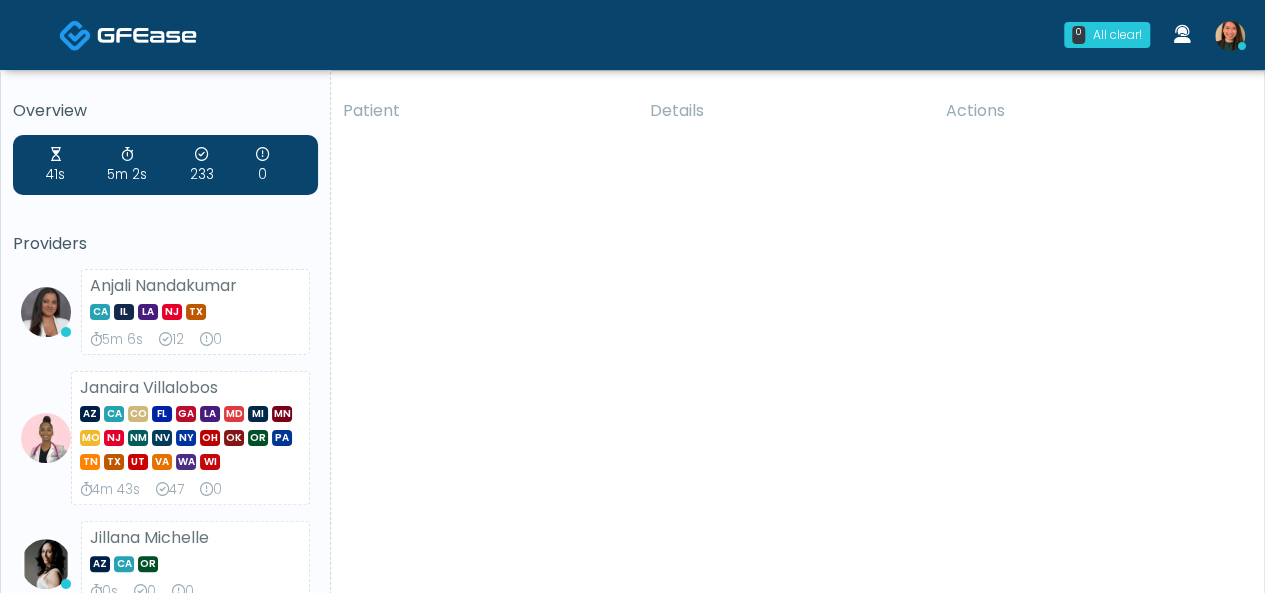 click on "11m 34s
3
0" at bounding box center (190, 1498) 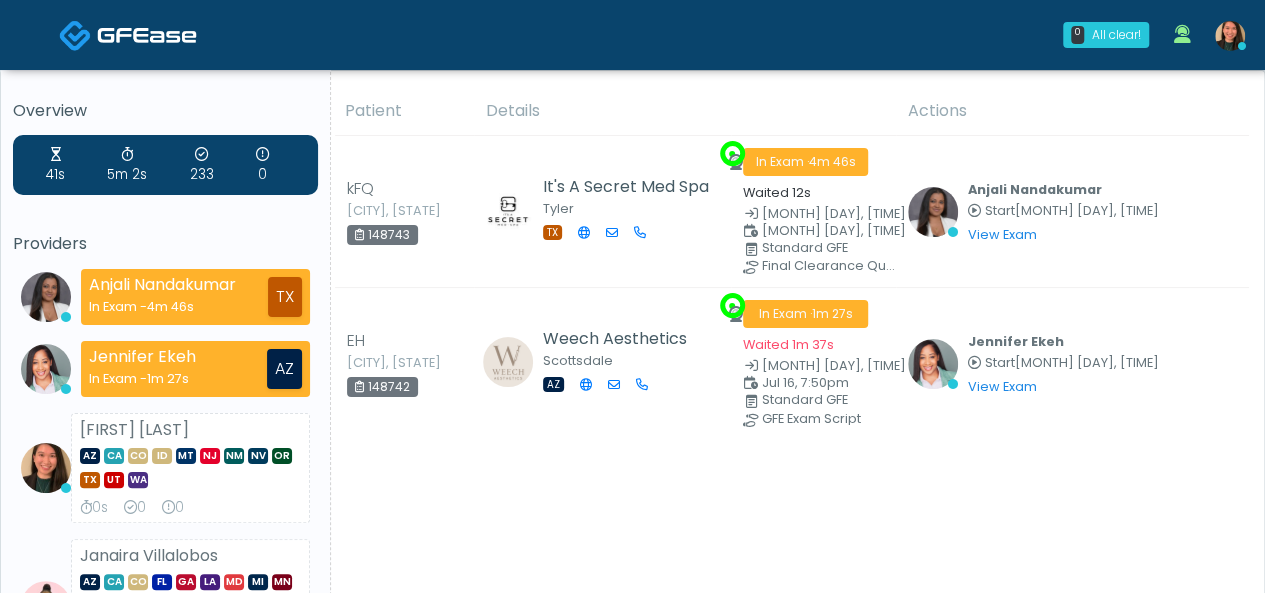scroll, scrollTop: 0, scrollLeft: 0, axis: both 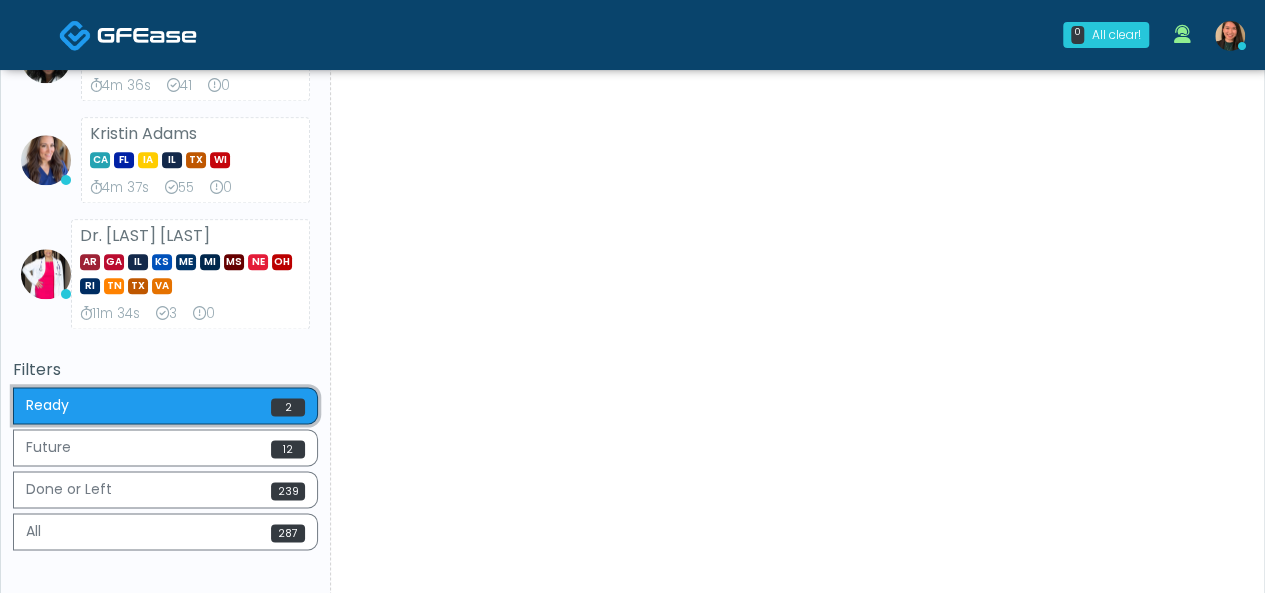 click on "Ready
2" at bounding box center [165, 405] 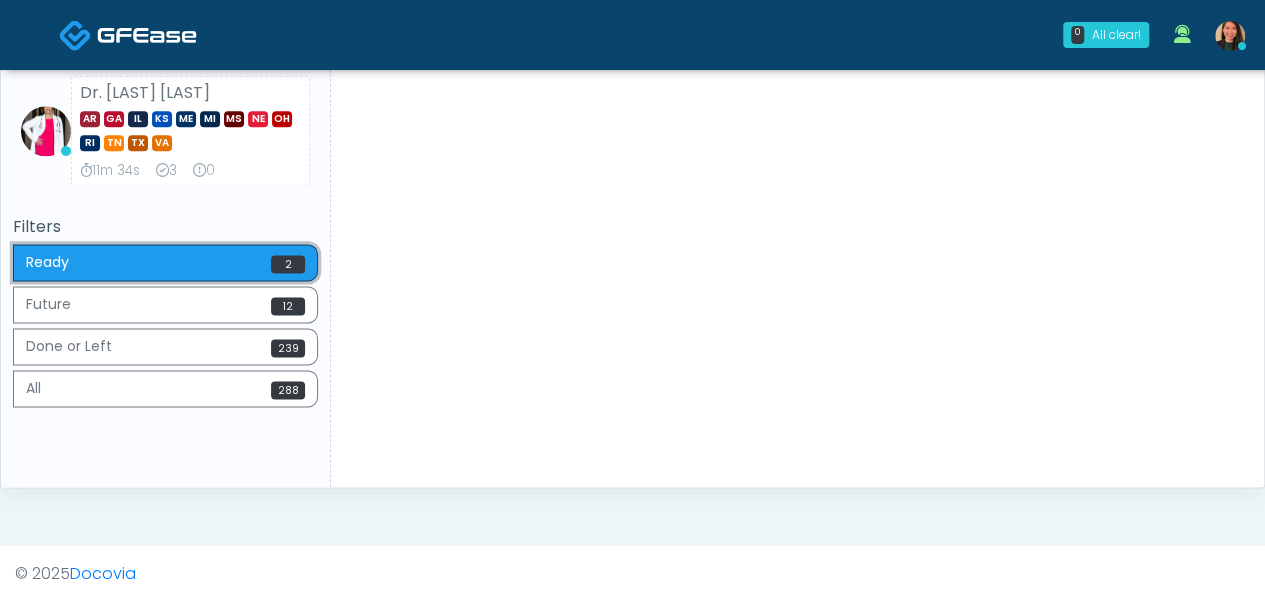 scroll, scrollTop: 1244, scrollLeft: 0, axis: vertical 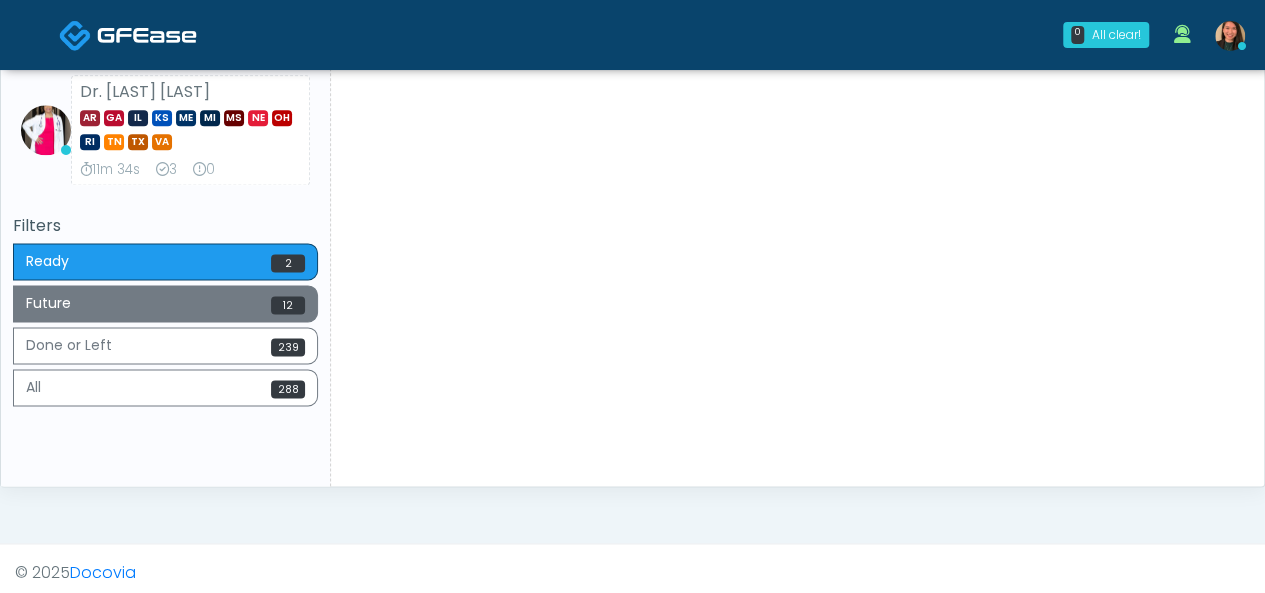 click on "Future
12" at bounding box center (165, 303) 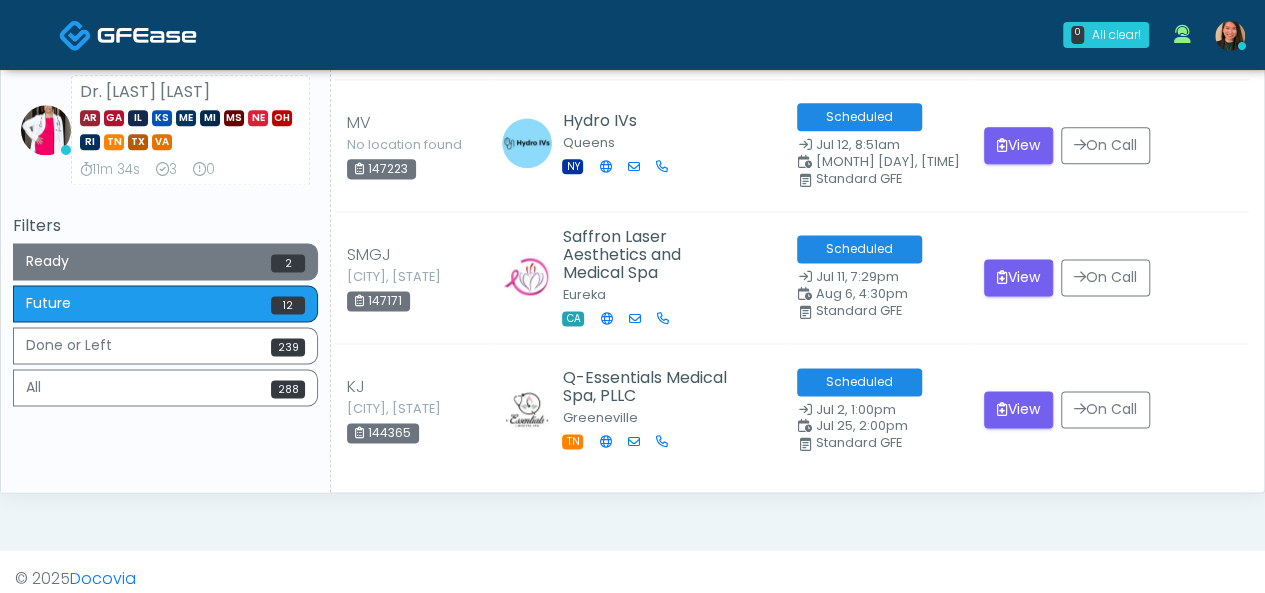 click on "Ready
2" at bounding box center [165, 261] 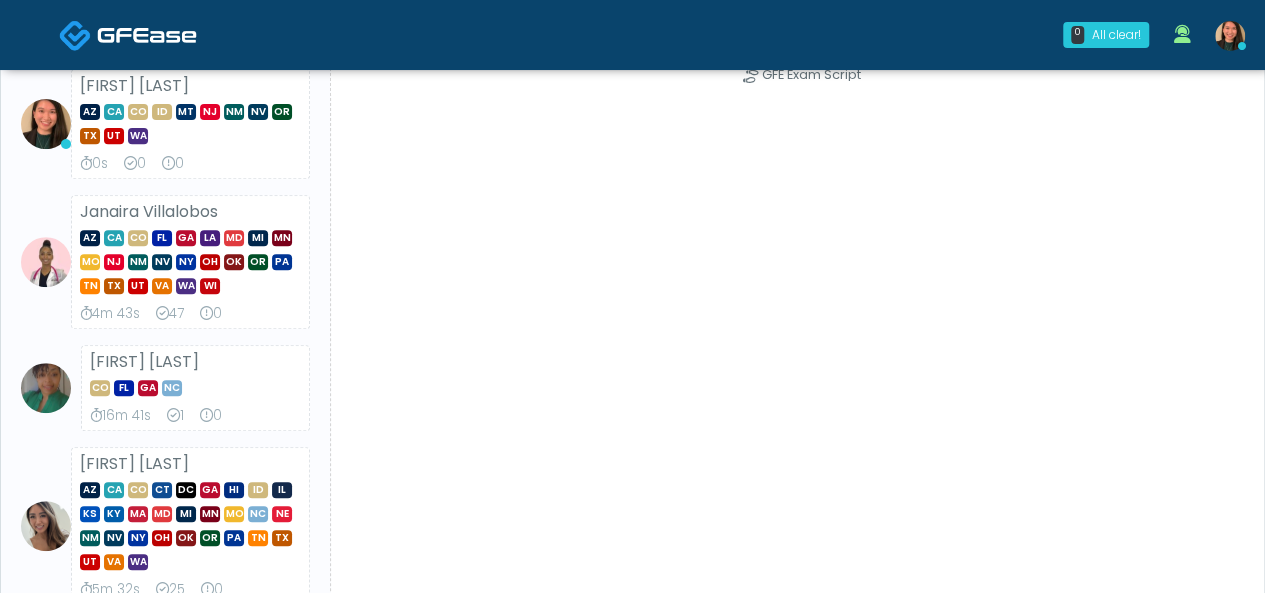scroll, scrollTop: 0, scrollLeft: 0, axis: both 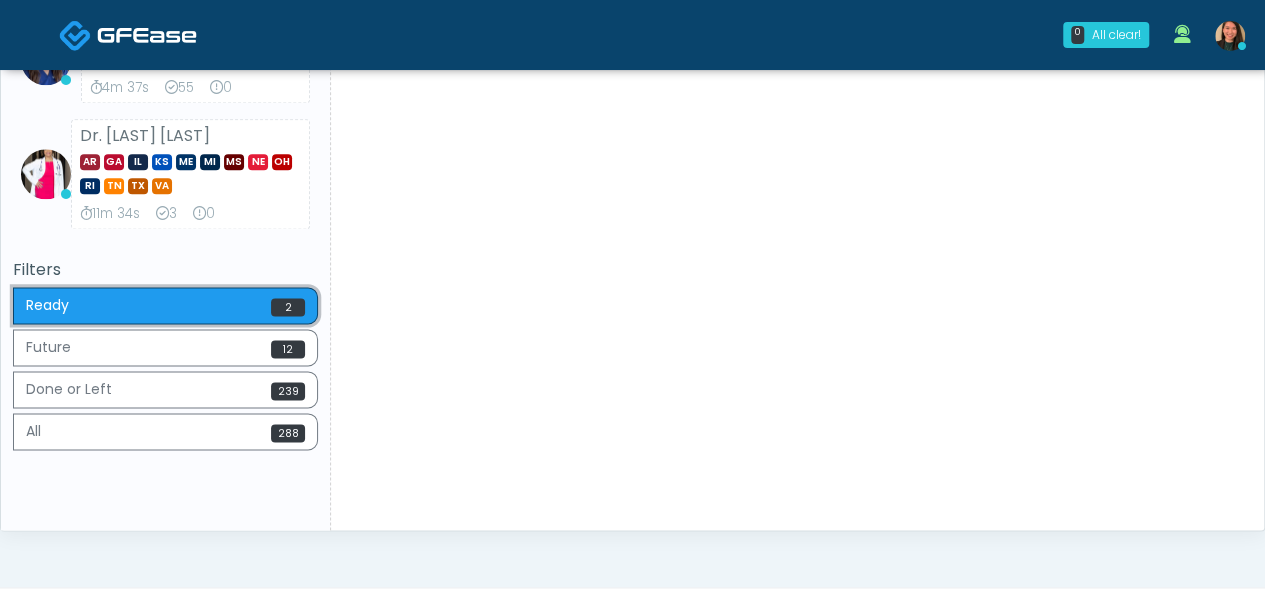 click on "Ready
2" at bounding box center [165, 305] 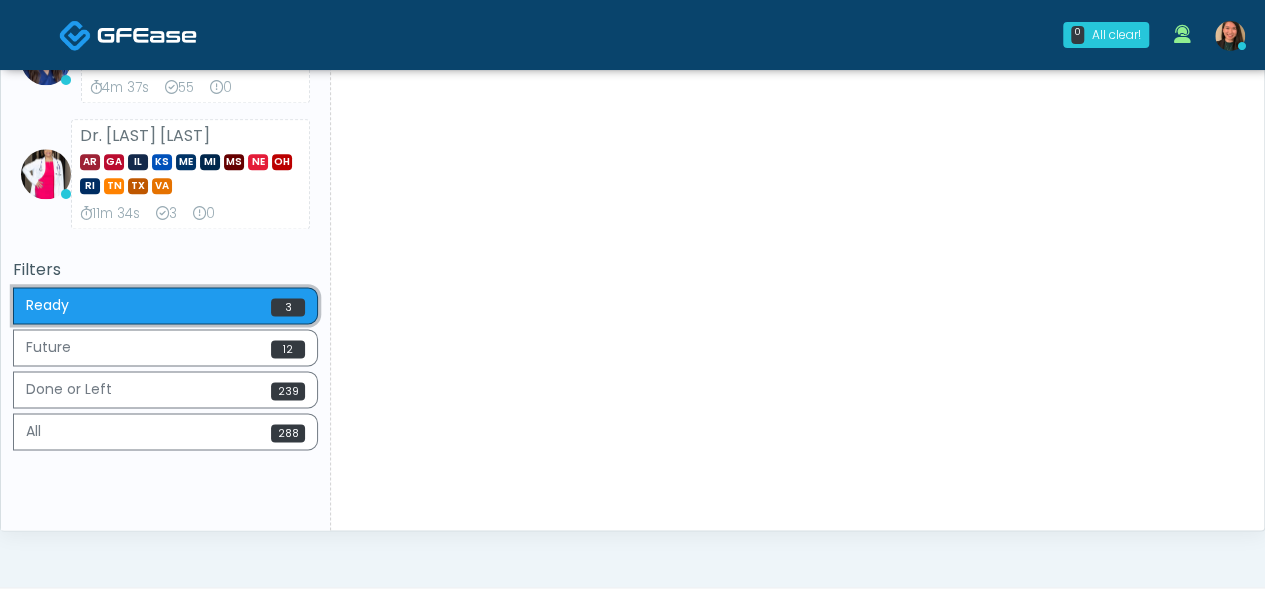 click on "Ready
3" at bounding box center (165, 305) 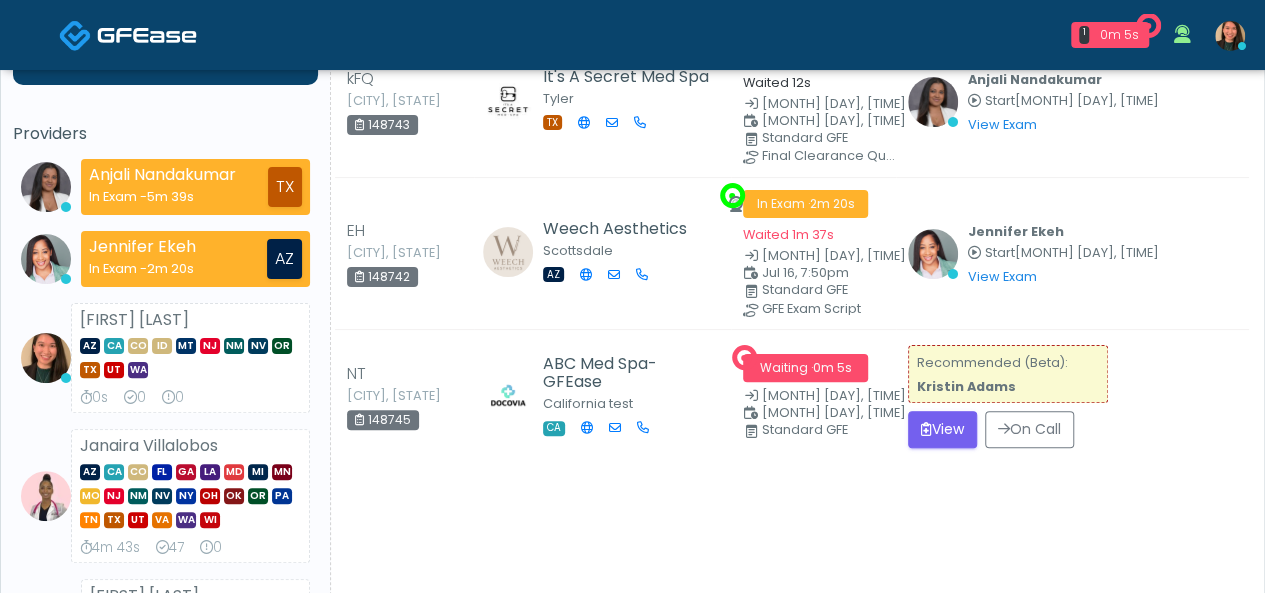scroll, scrollTop: 200, scrollLeft: 0, axis: vertical 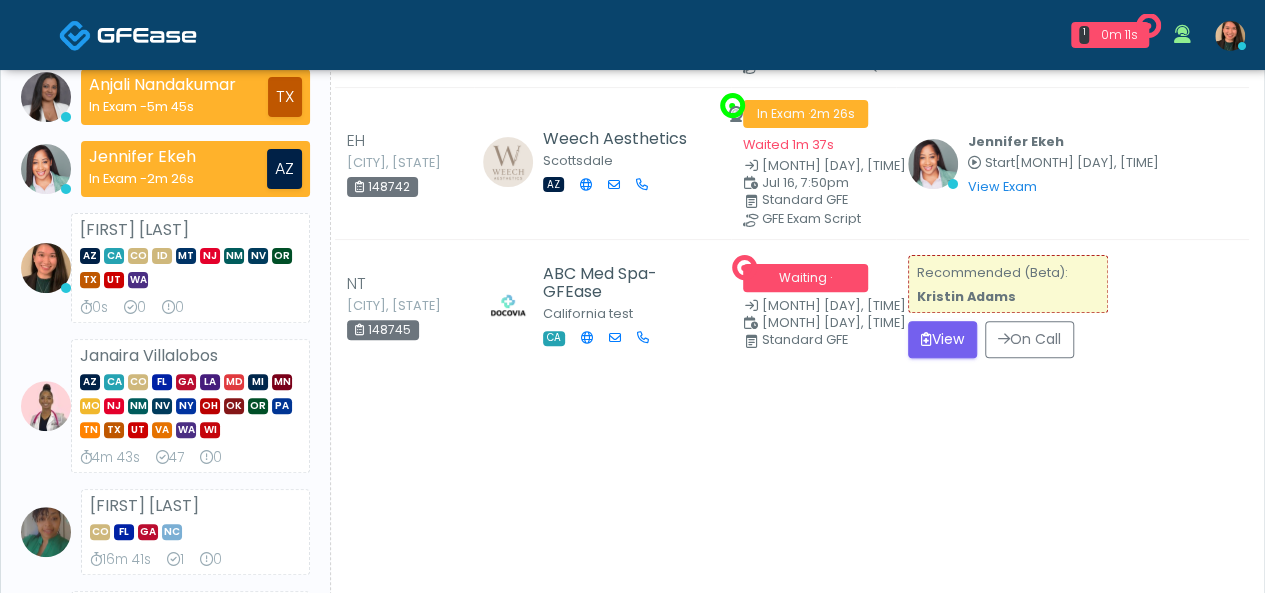 click on "View" at bounding box center (942, 339) 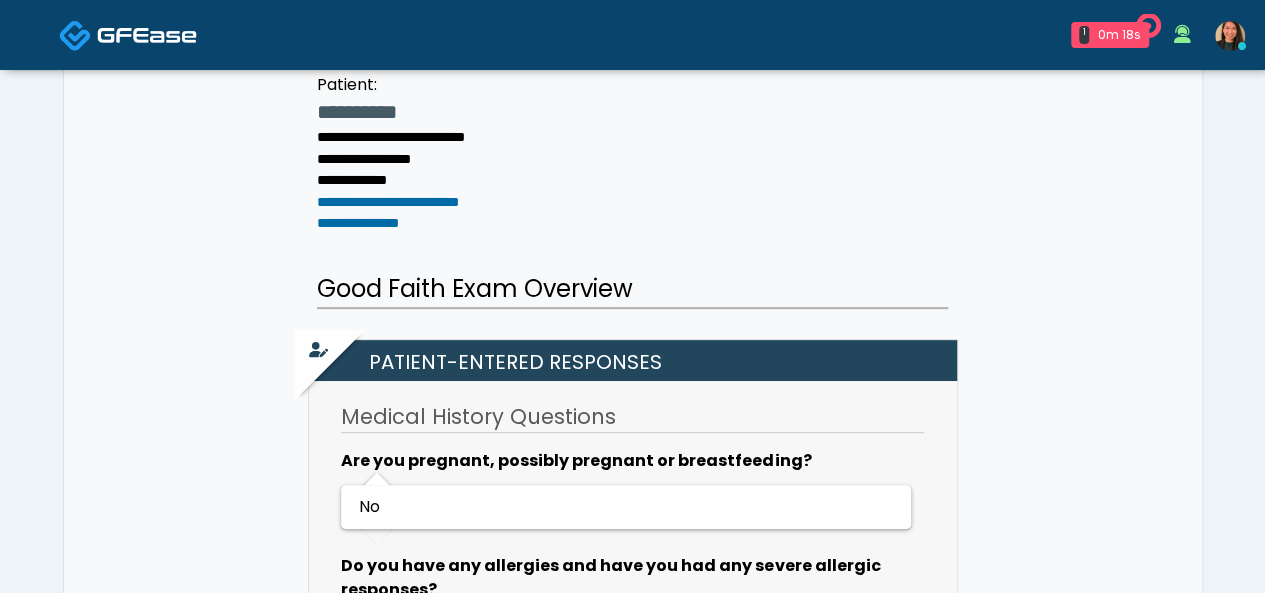scroll, scrollTop: 330, scrollLeft: 0, axis: vertical 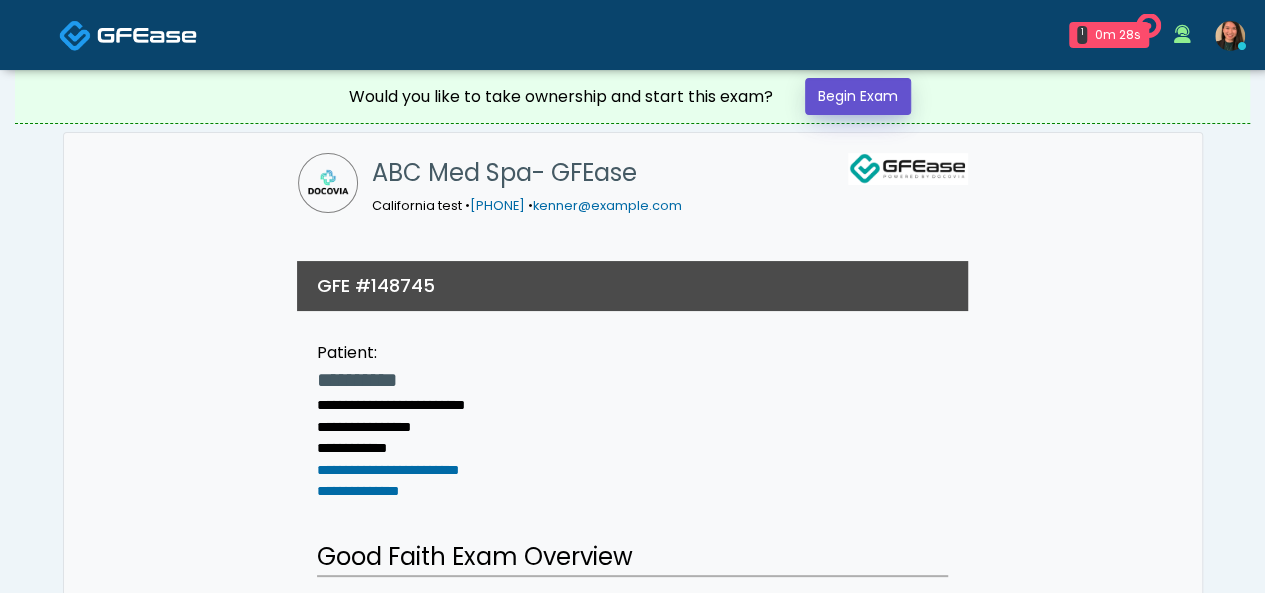 click on "Begin Exam" at bounding box center (858, 96) 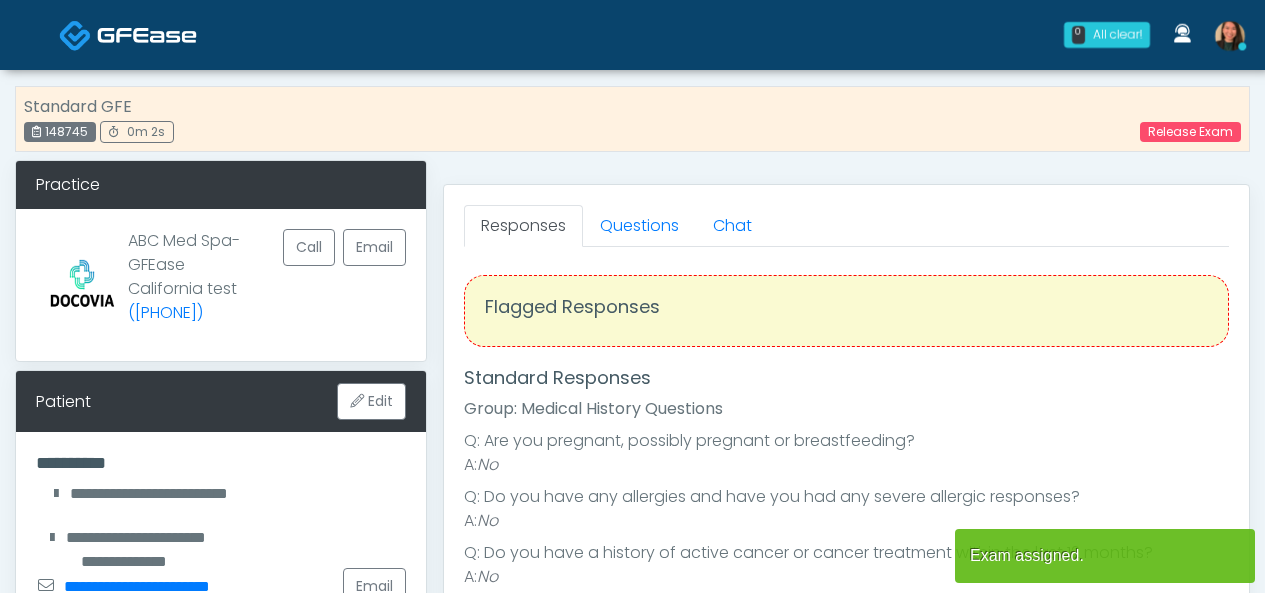 scroll, scrollTop: 0, scrollLeft: 0, axis: both 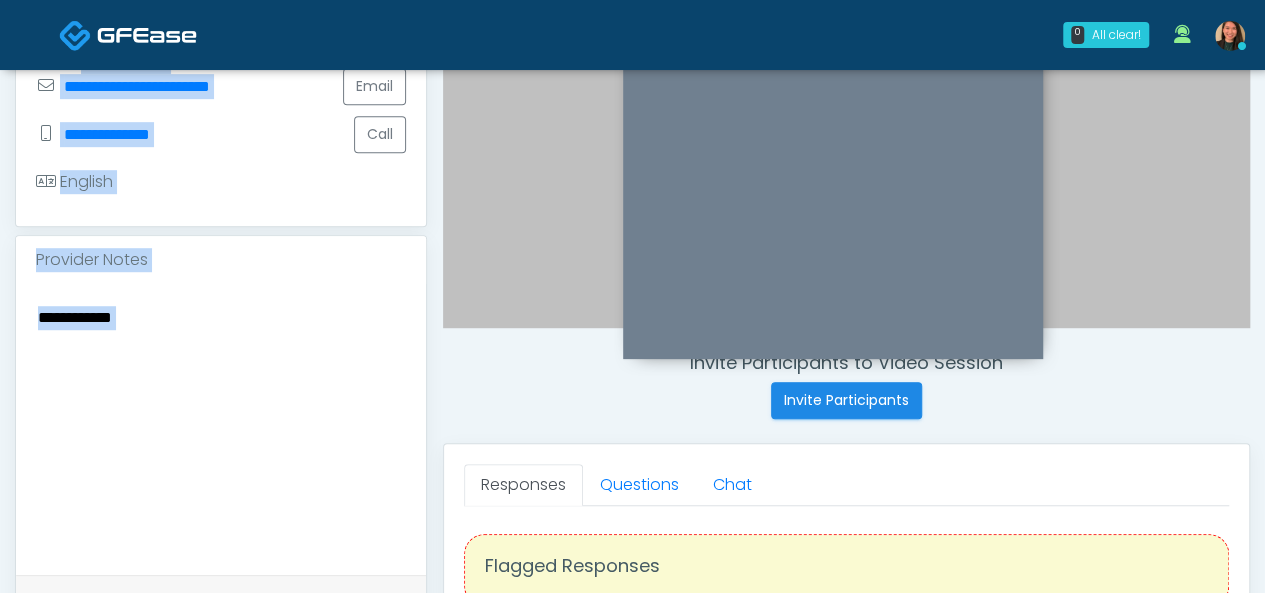 drag, startPoint x: 1063, startPoint y: 161, endPoint x: 860, endPoint y: 52, distance: 230.41267 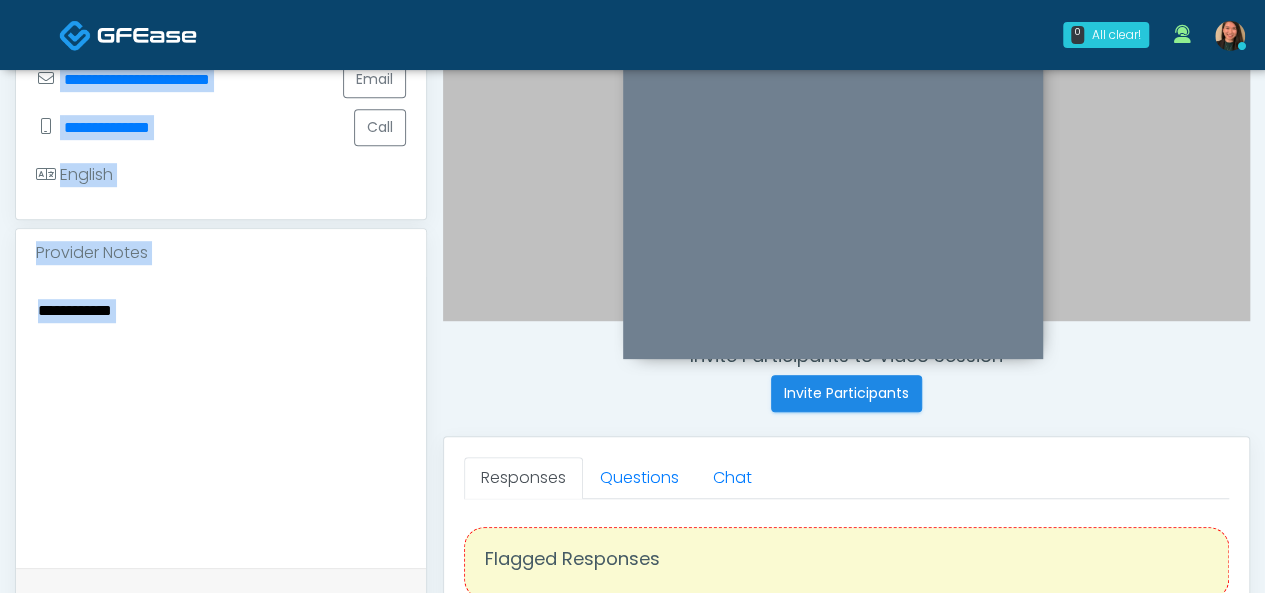 scroll, scrollTop: 561, scrollLeft: 0, axis: vertical 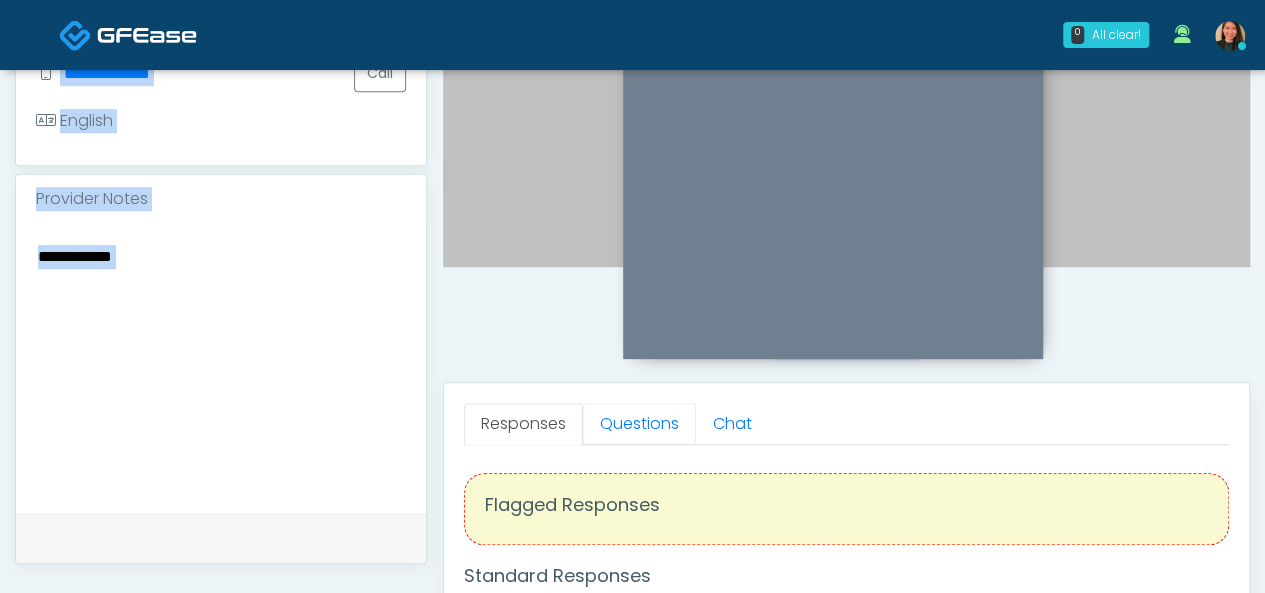 click on "Questions" at bounding box center [639, 424] 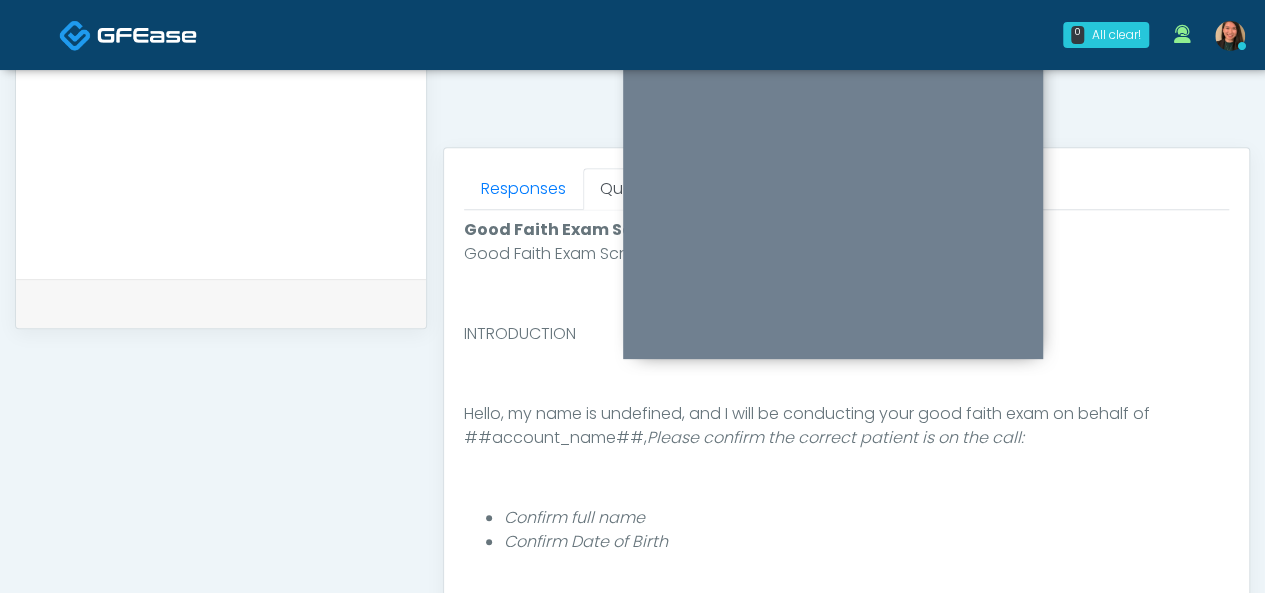 scroll, scrollTop: 793, scrollLeft: 0, axis: vertical 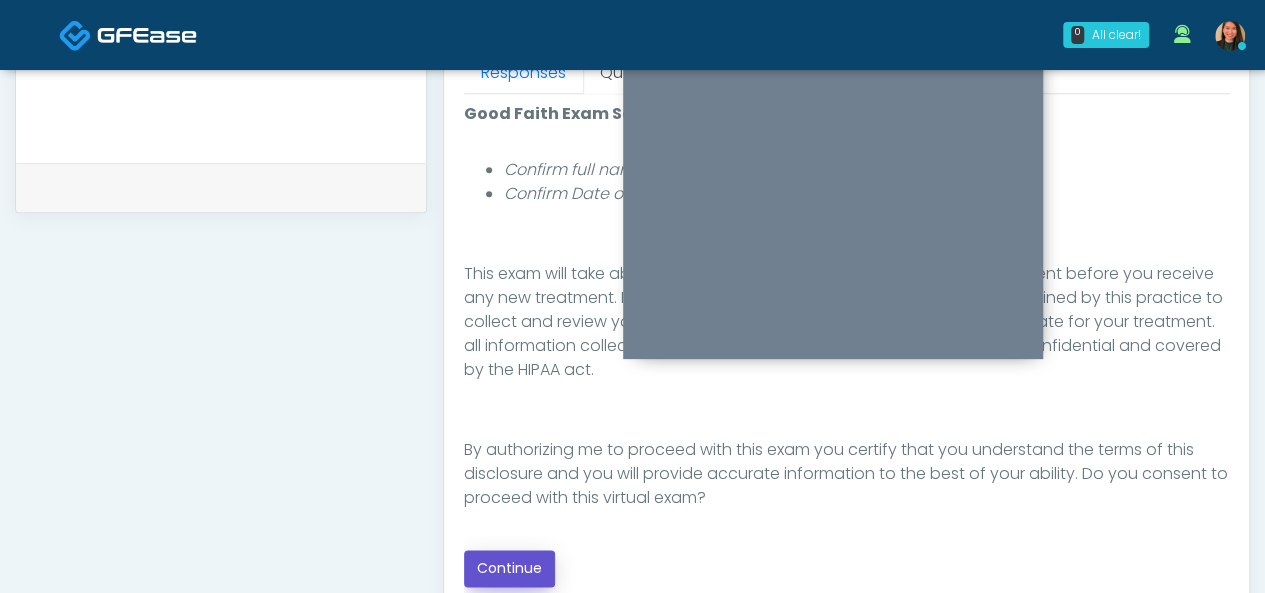 click on "Continue" at bounding box center [509, 568] 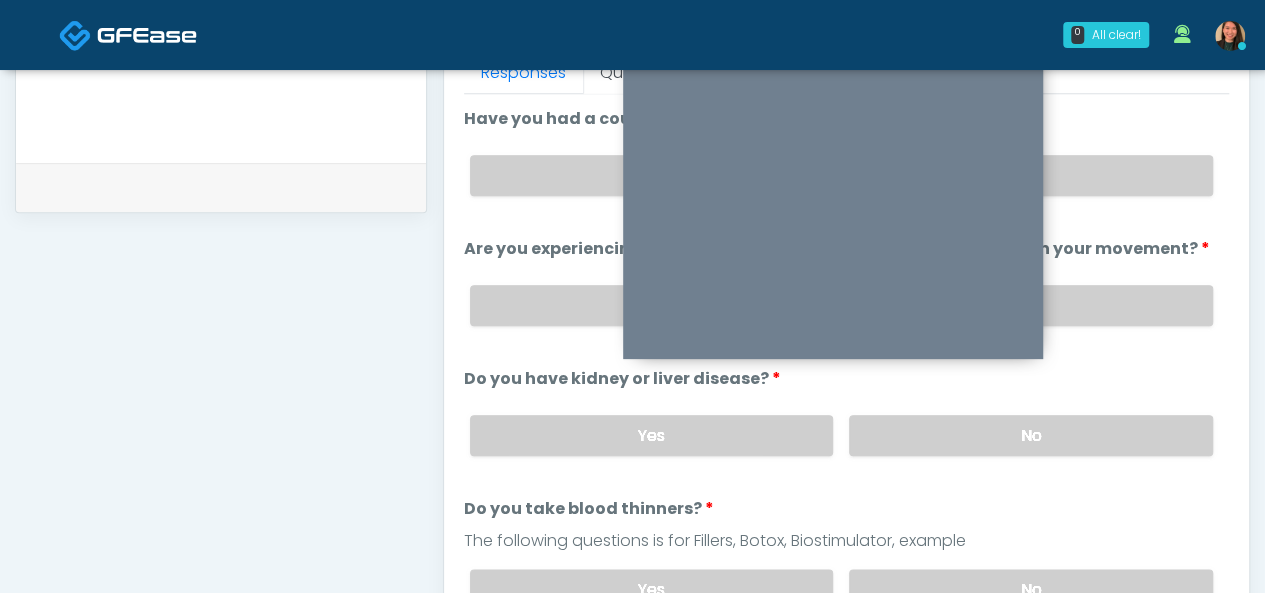 scroll, scrollTop: 1198, scrollLeft: 0, axis: vertical 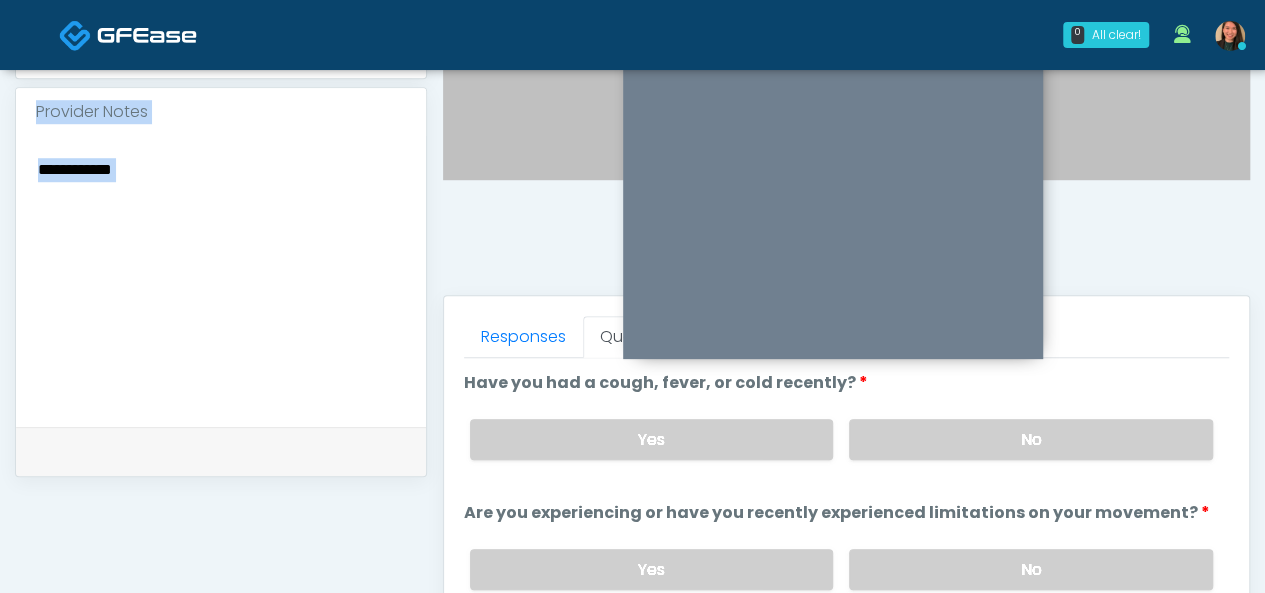 click on "No" at bounding box center (1031, 439) 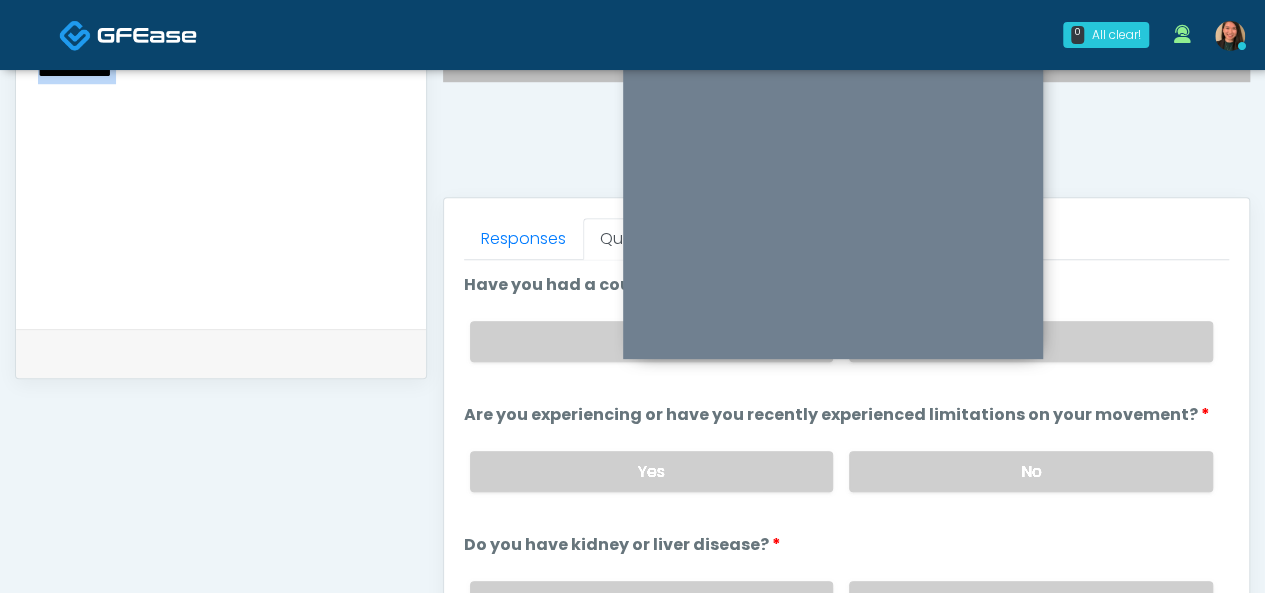 scroll, scrollTop: 756, scrollLeft: 0, axis: vertical 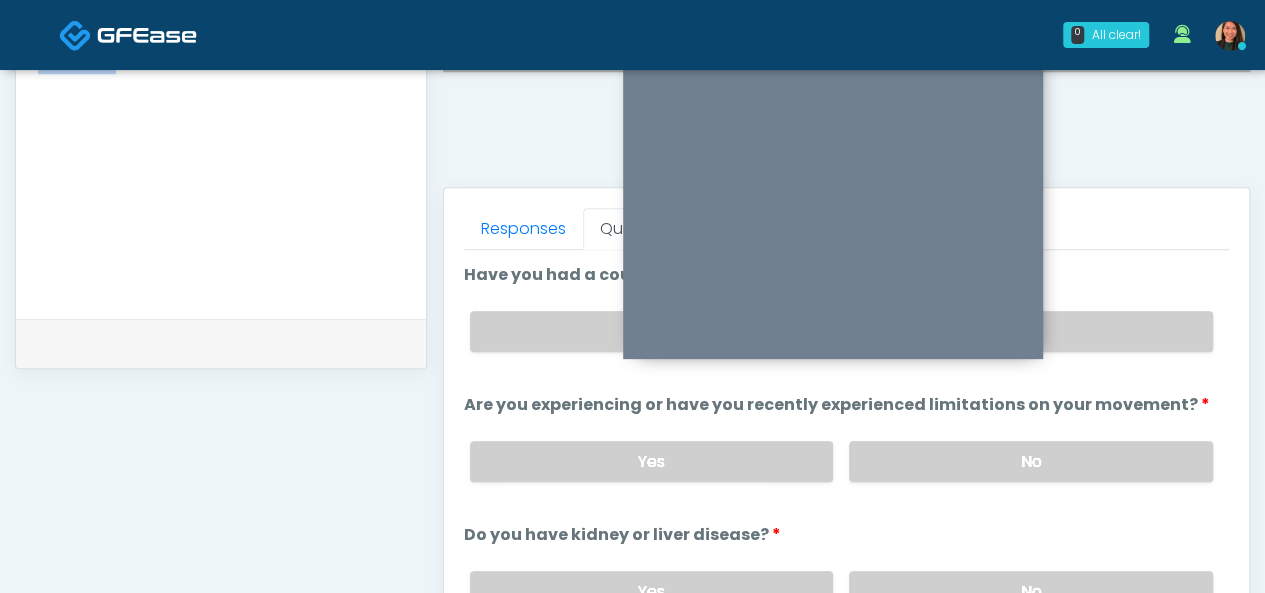 click on "No" at bounding box center [1031, 461] 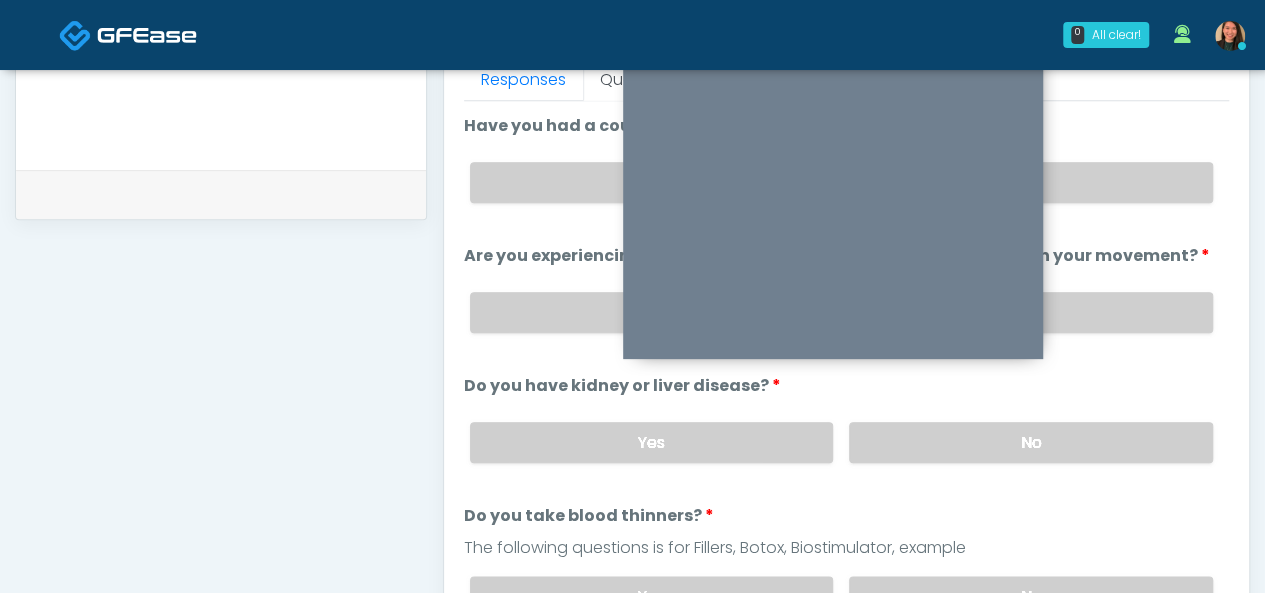 scroll, scrollTop: 912, scrollLeft: 0, axis: vertical 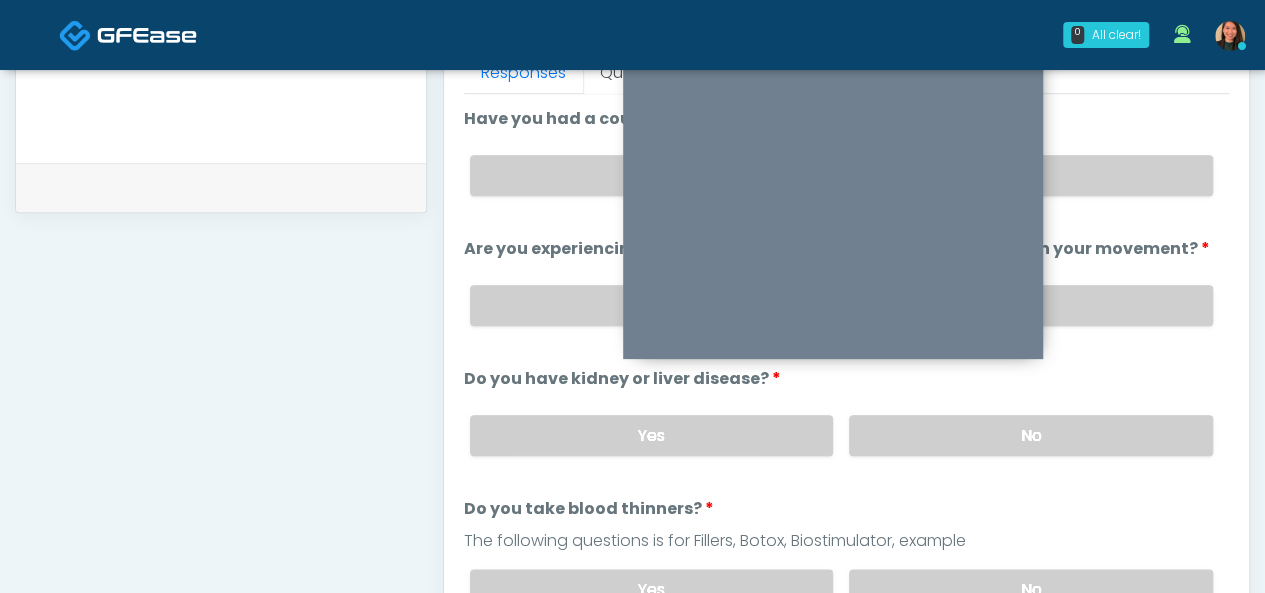 click on "No" at bounding box center (1031, 435) 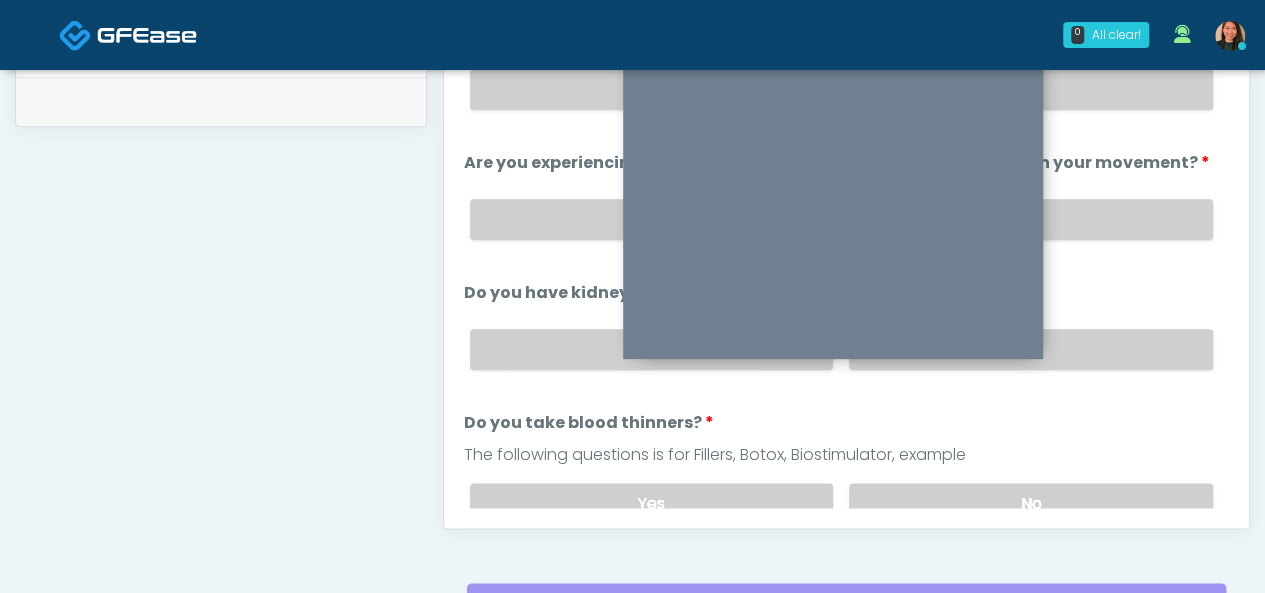 scroll, scrollTop: 1000, scrollLeft: 0, axis: vertical 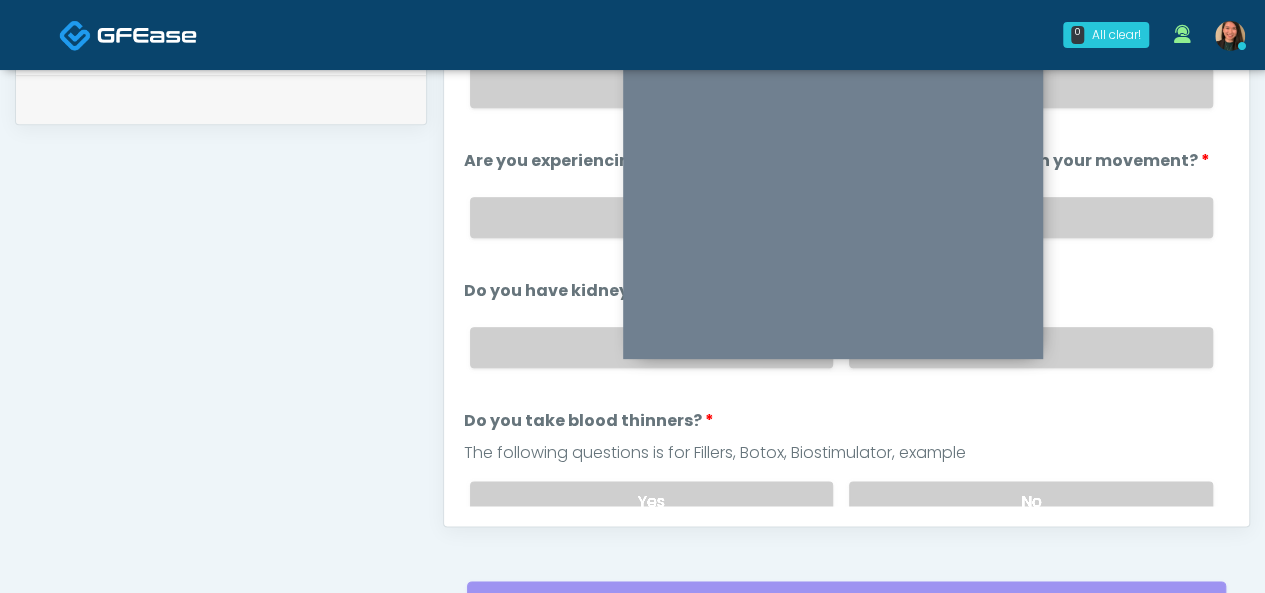 click on "No" at bounding box center [1031, 501] 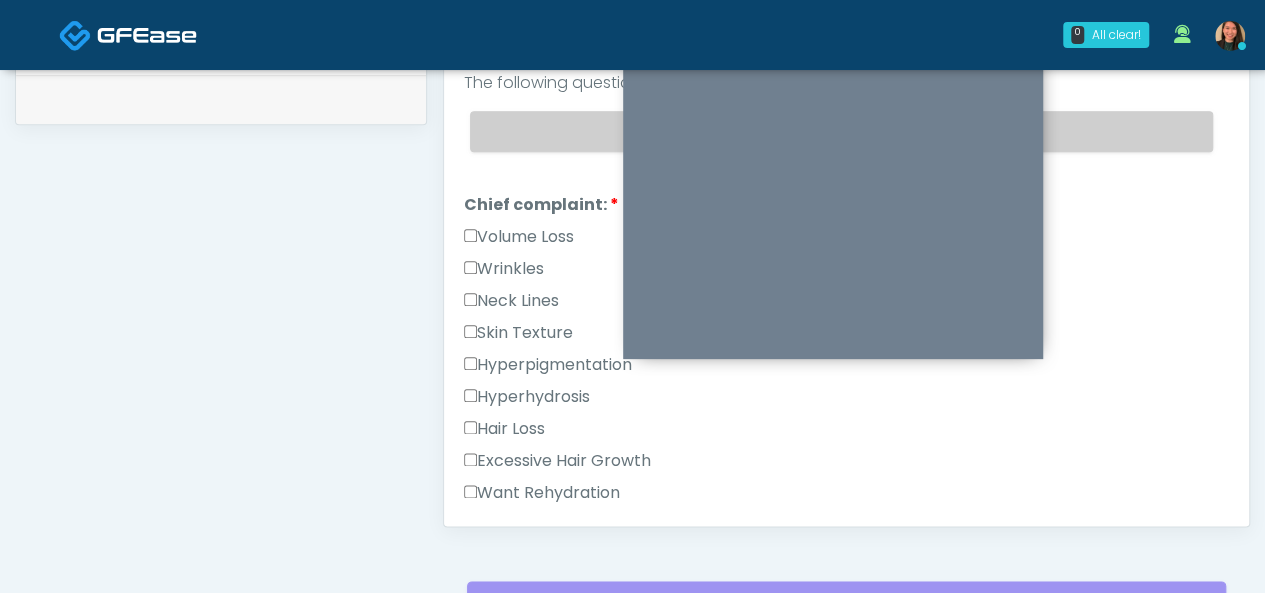 scroll, scrollTop: 396, scrollLeft: 0, axis: vertical 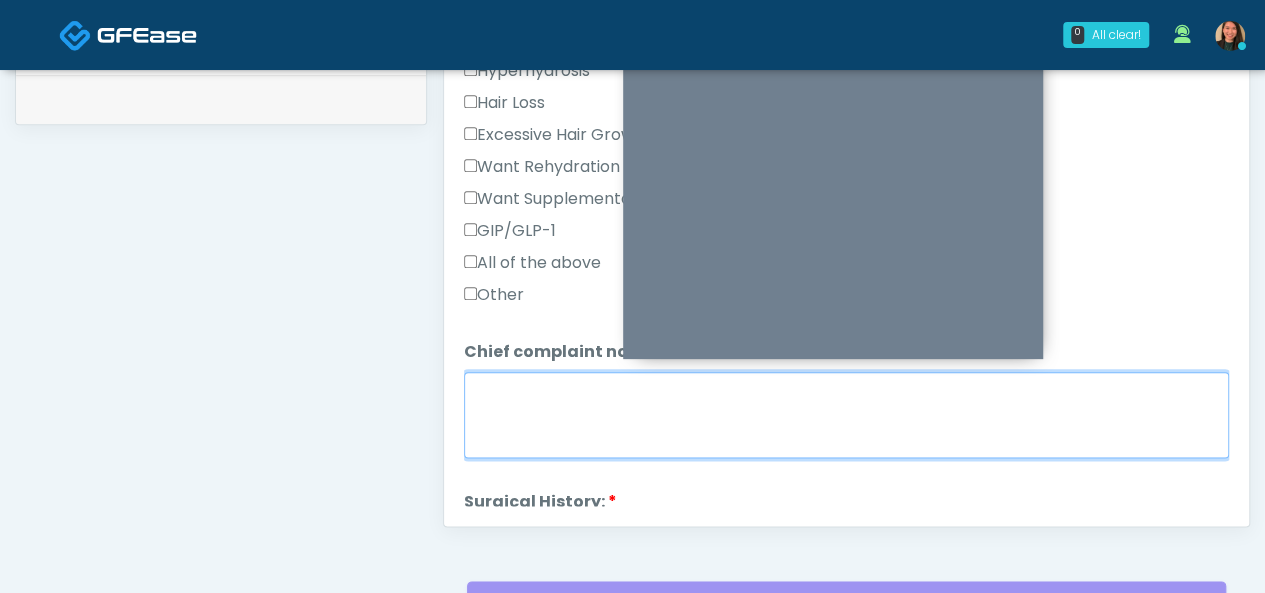 click on "Chief complaint notes:" at bounding box center [846, 415] 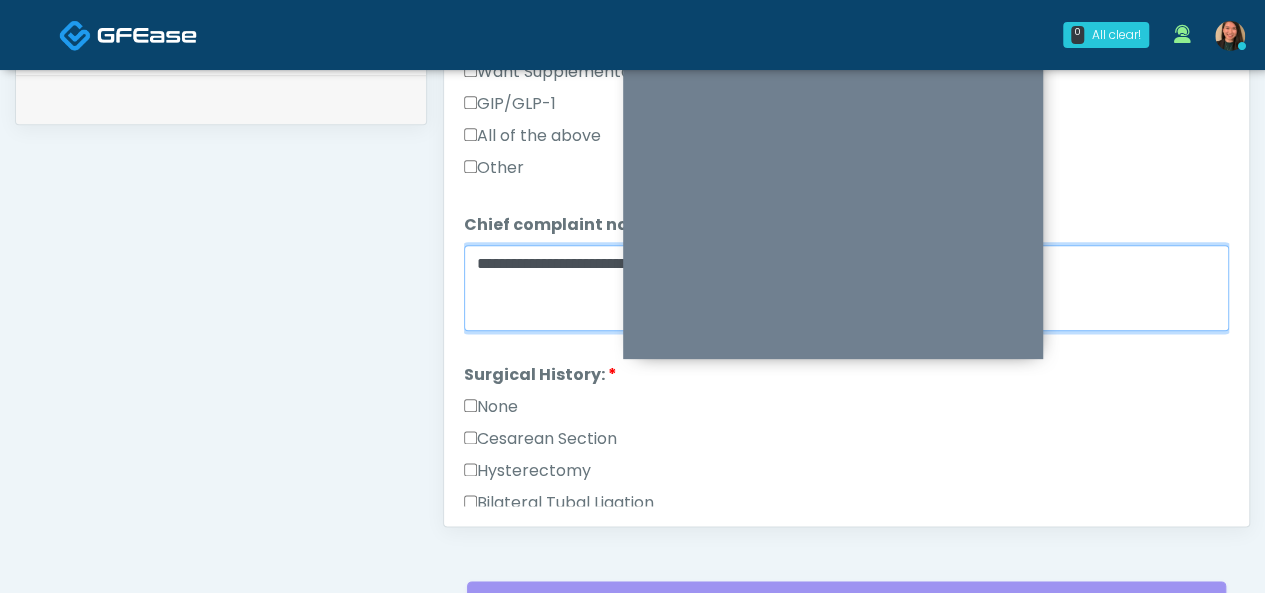 scroll, scrollTop: 796, scrollLeft: 0, axis: vertical 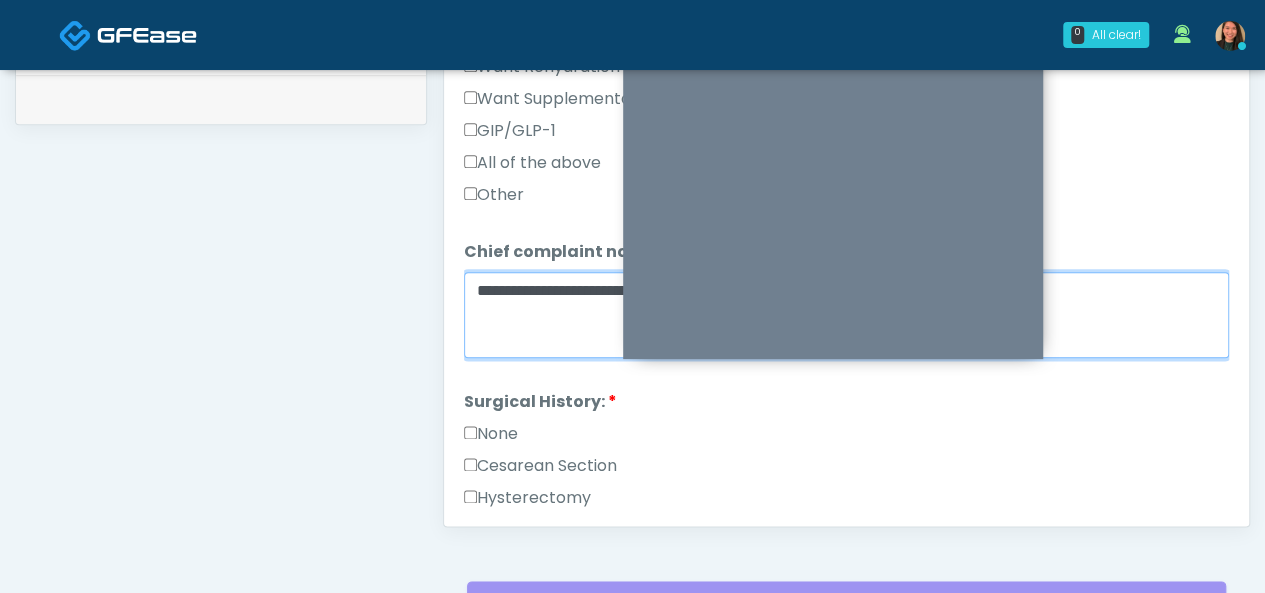 type on "**********" 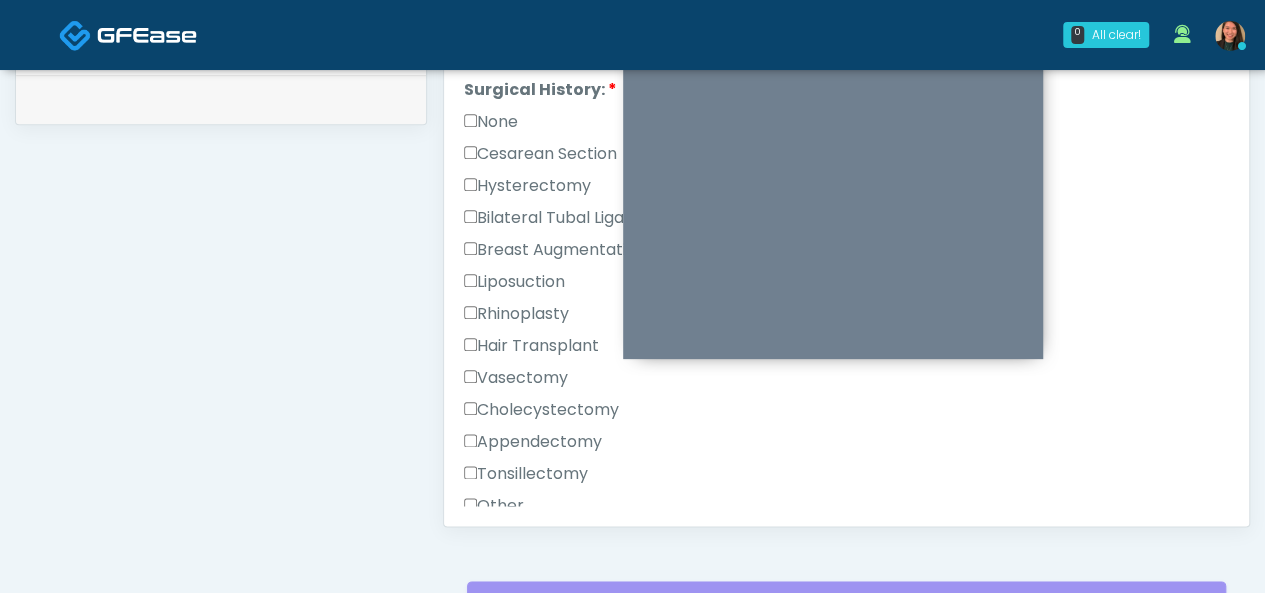 scroll, scrollTop: 1062, scrollLeft: 0, axis: vertical 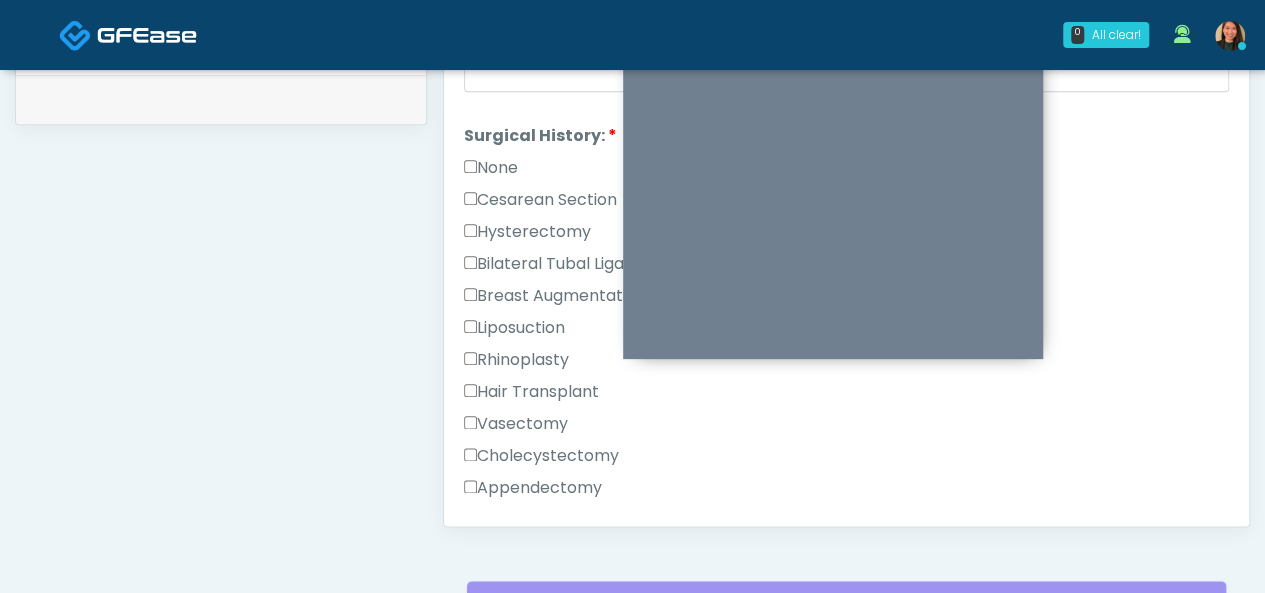 click on "Bilateral Tubal Ligation" at bounding box center [559, 264] 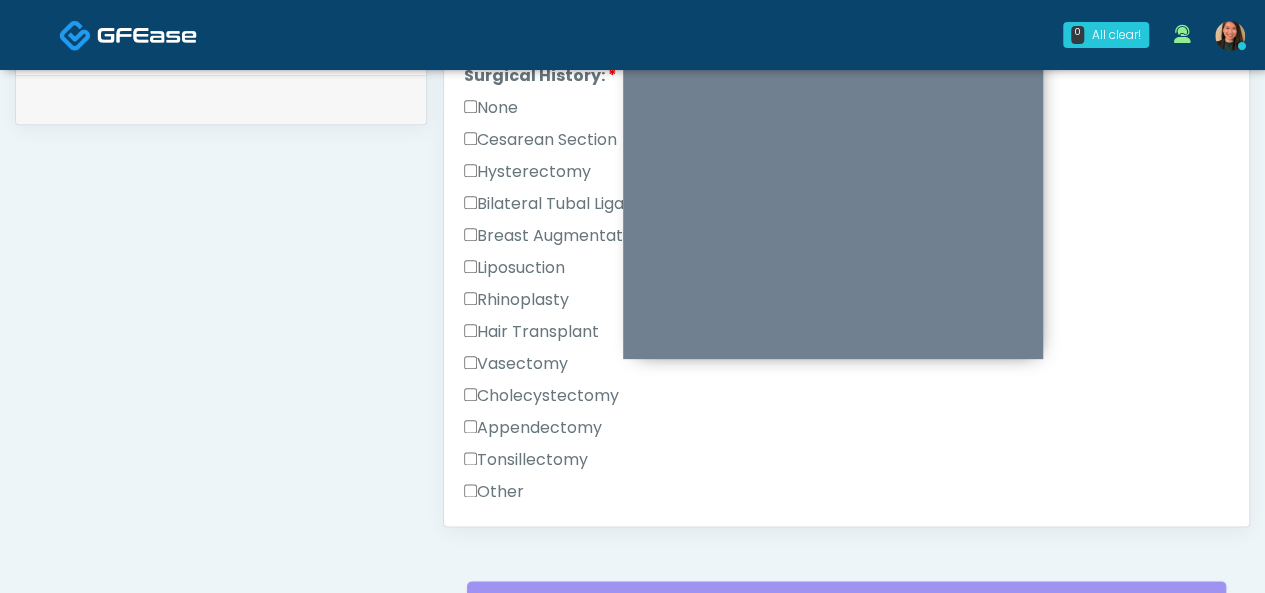 scroll, scrollTop: 1162, scrollLeft: 0, axis: vertical 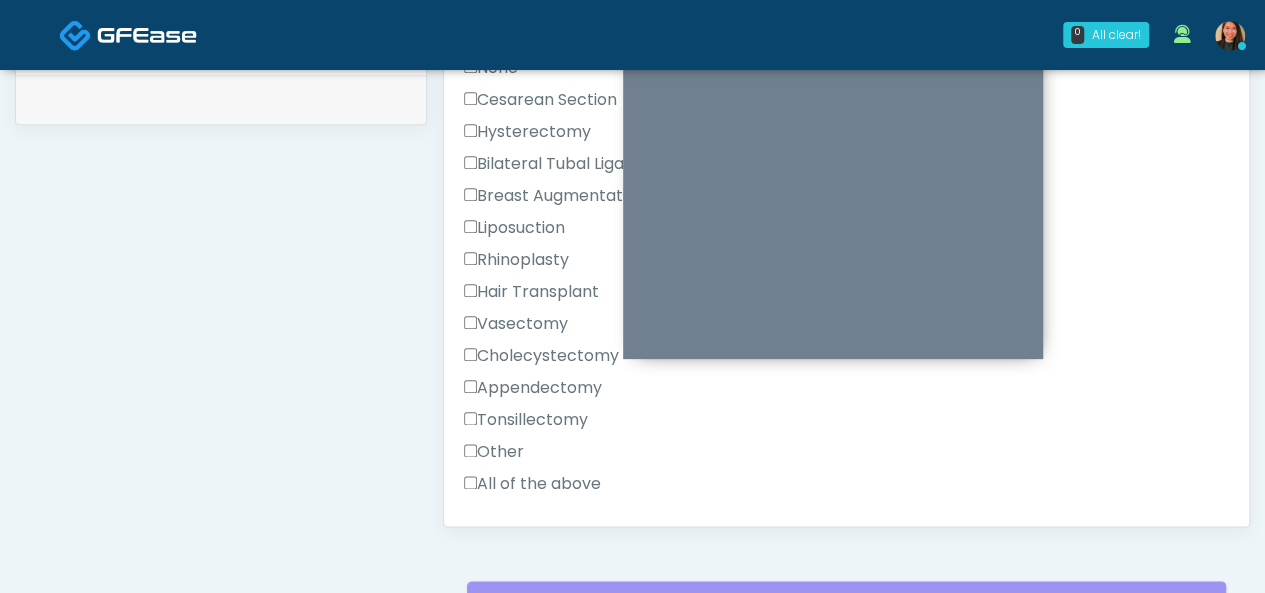 click on "Other" at bounding box center [494, 452] 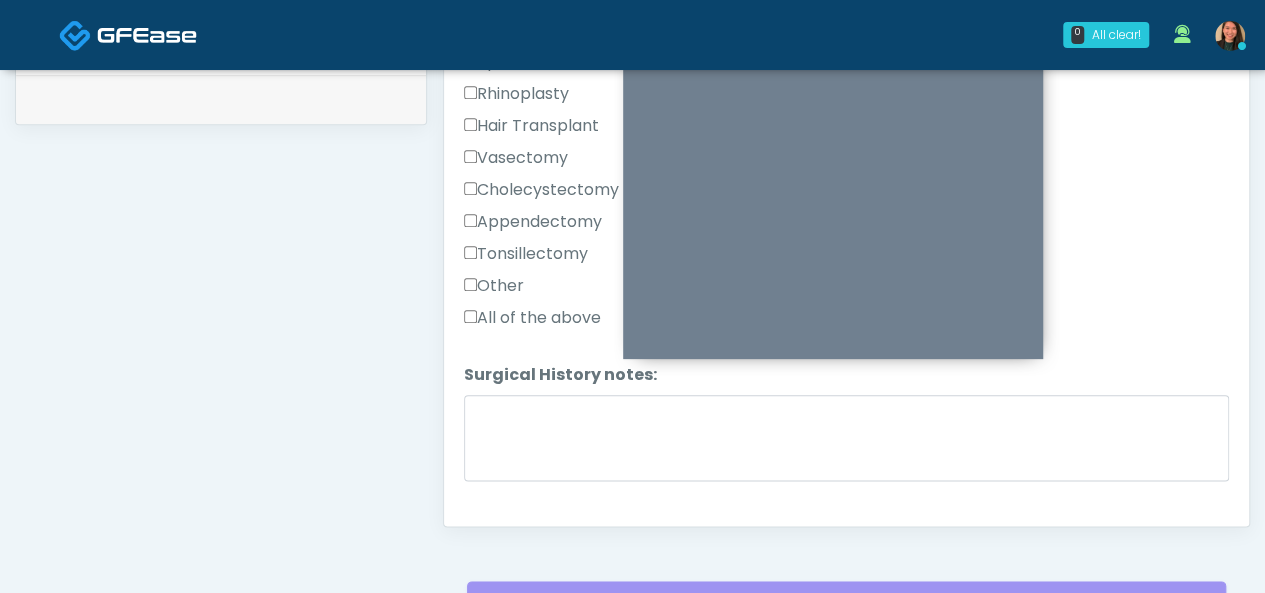 scroll, scrollTop: 1360, scrollLeft: 0, axis: vertical 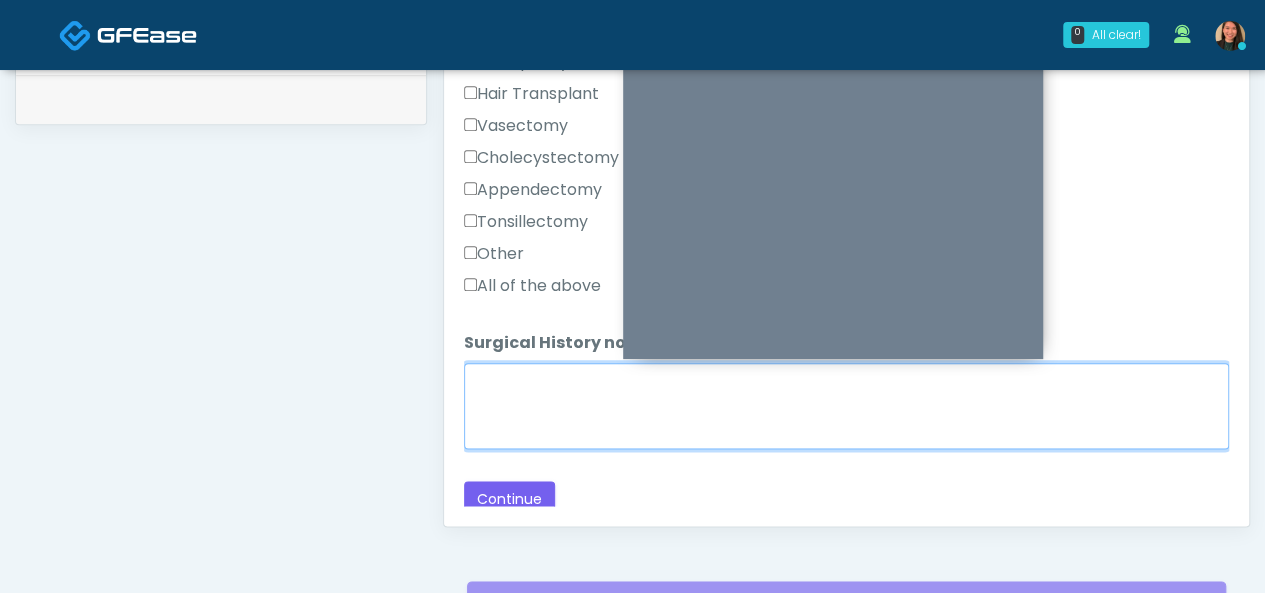 click on "Surgical History notes:" at bounding box center (846, 406) 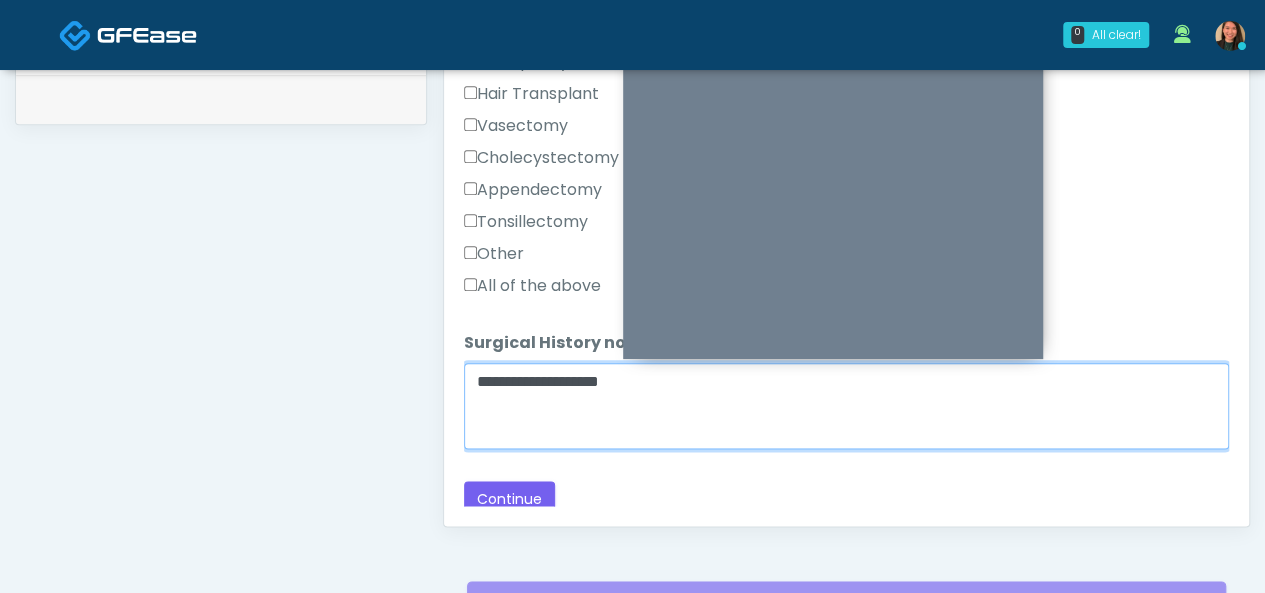 type on "**********" 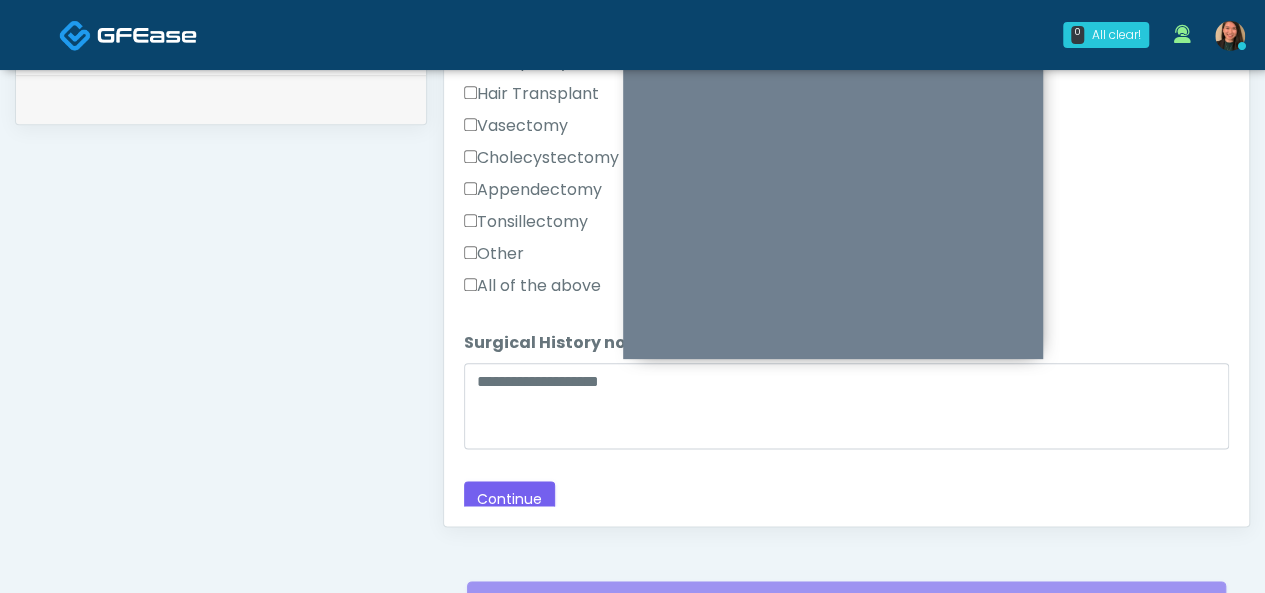 click on "Loading...
Connecting to your agent...
Please wait while we prepare your personalized experience.
Have you had a cough, fever, or cold recently?
Have you had a cough, fever, or cold recently?
Yes
No
Are you experiencing or have you recently experienced limitations on your movement?
Are you experiencing or have you recently experienced limitations on your movement?
Yes
No" at bounding box center (846, -412) 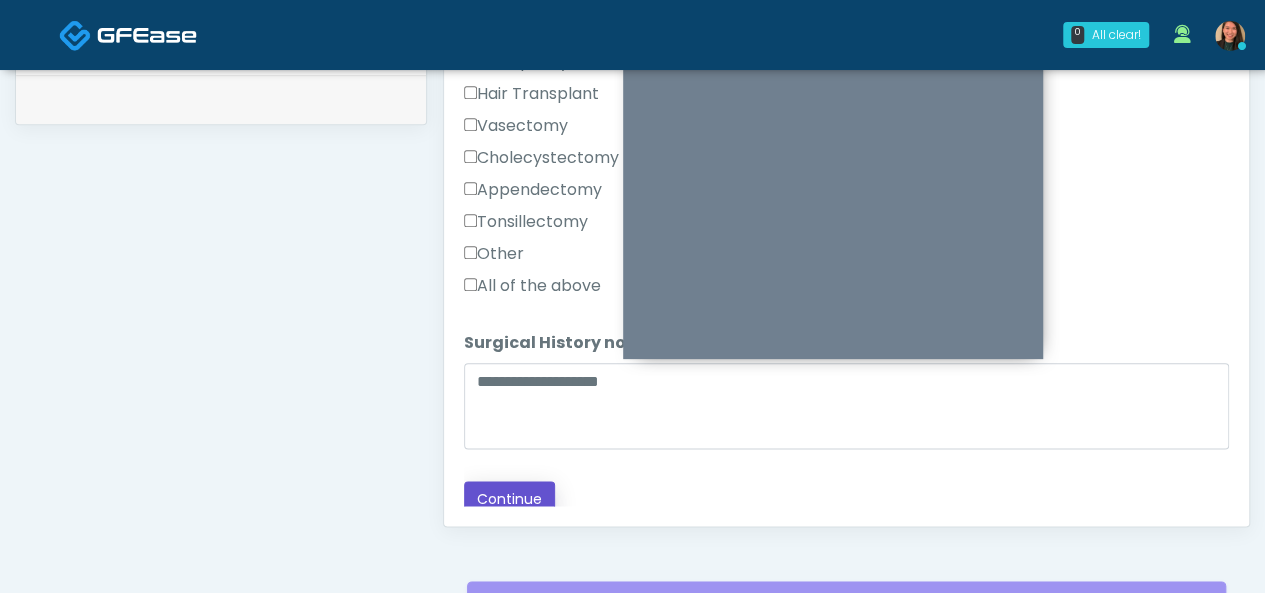 click on "Continue" at bounding box center (509, 499) 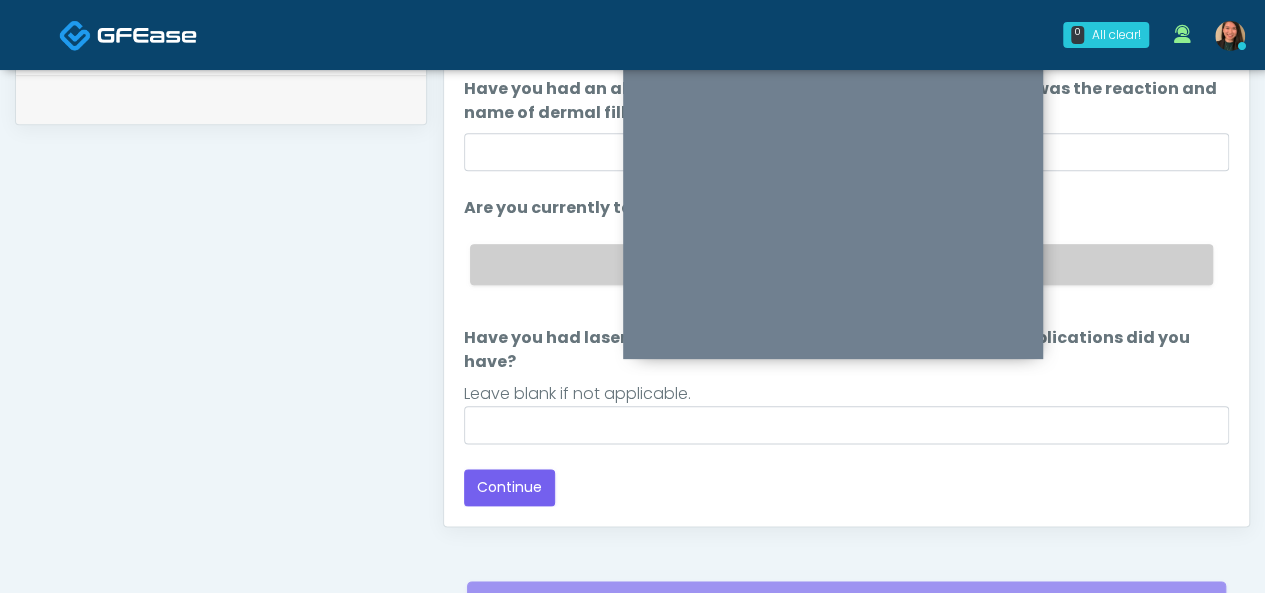 scroll, scrollTop: 1198, scrollLeft: 0, axis: vertical 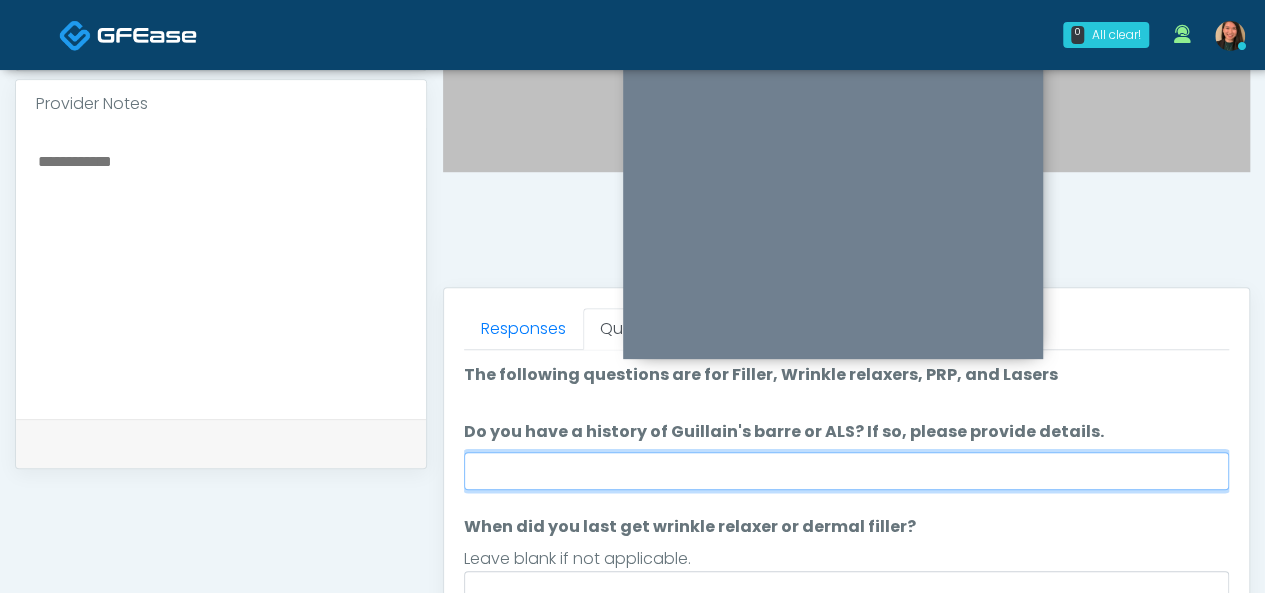 click on "Do you have a history of Guillain's barre or ALS? If so, please provide details." at bounding box center (846, 471) 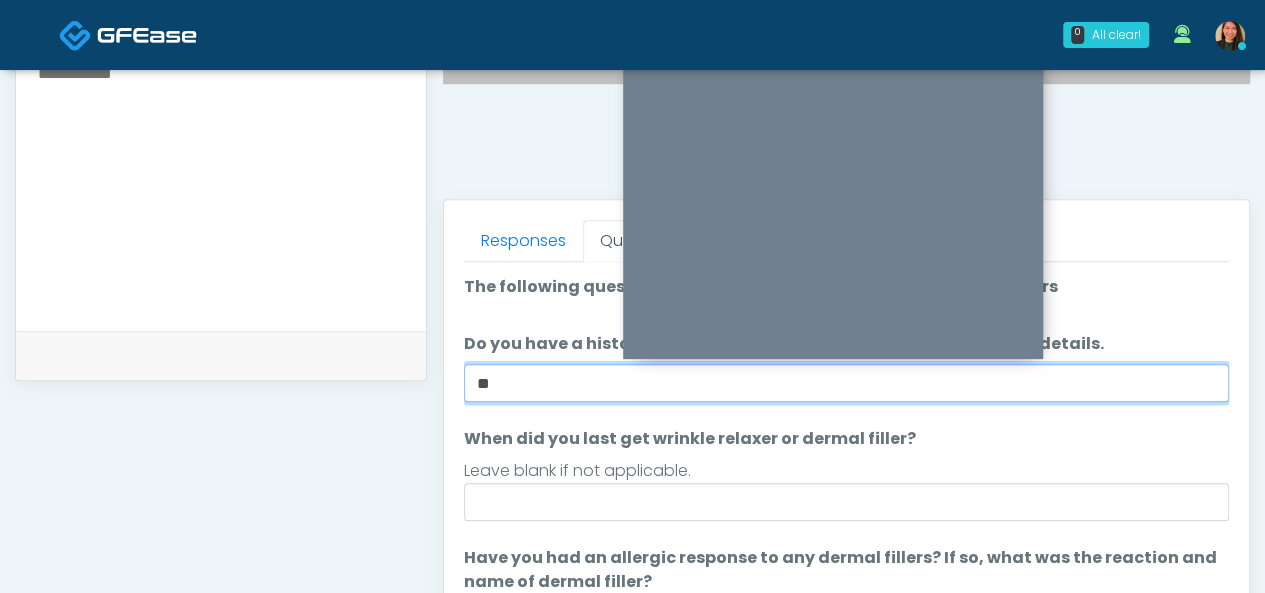scroll, scrollTop: 790, scrollLeft: 0, axis: vertical 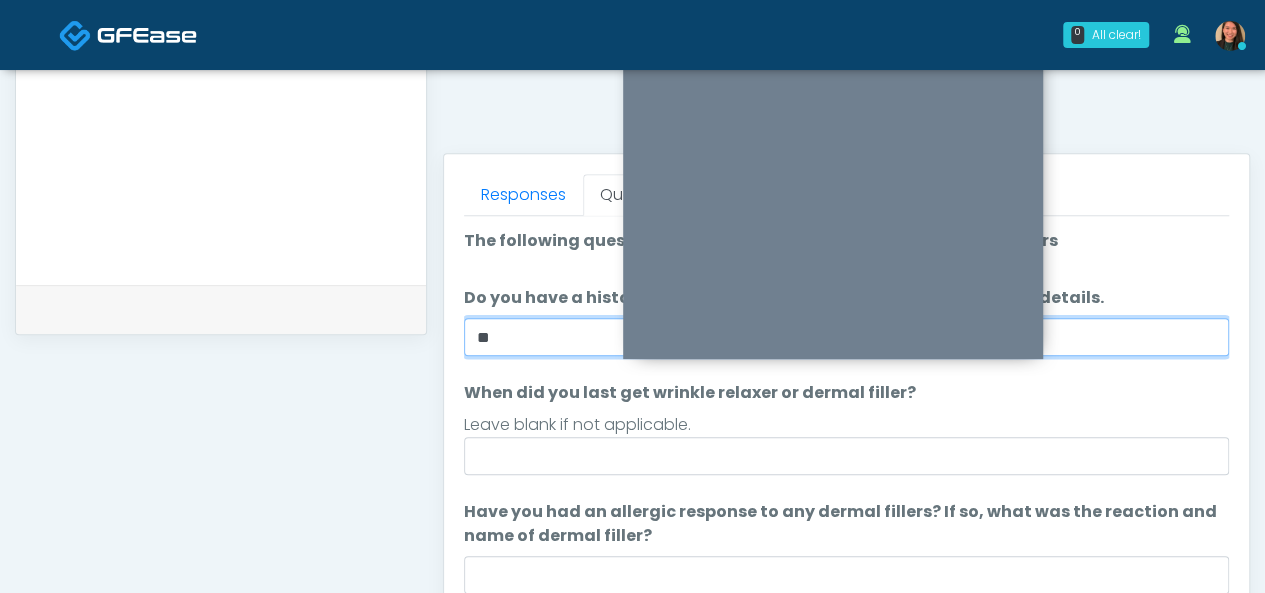 type on "**" 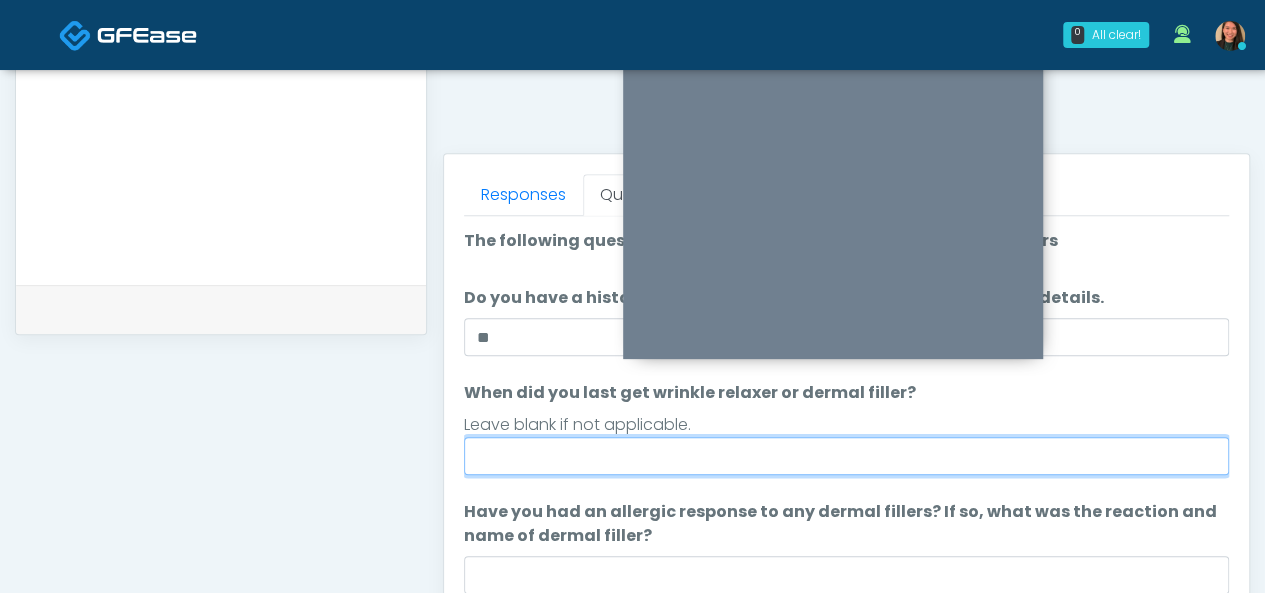 click on "When did you last get wrinkle relaxer or dermal filler?" at bounding box center (846, 456) 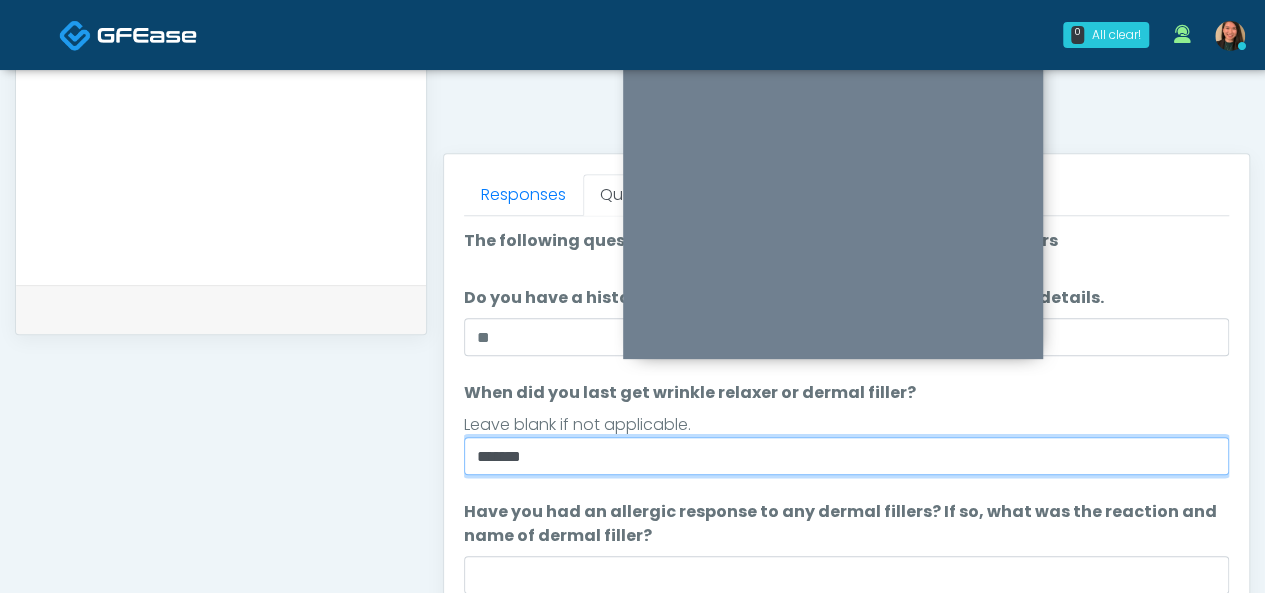 type on "*******" 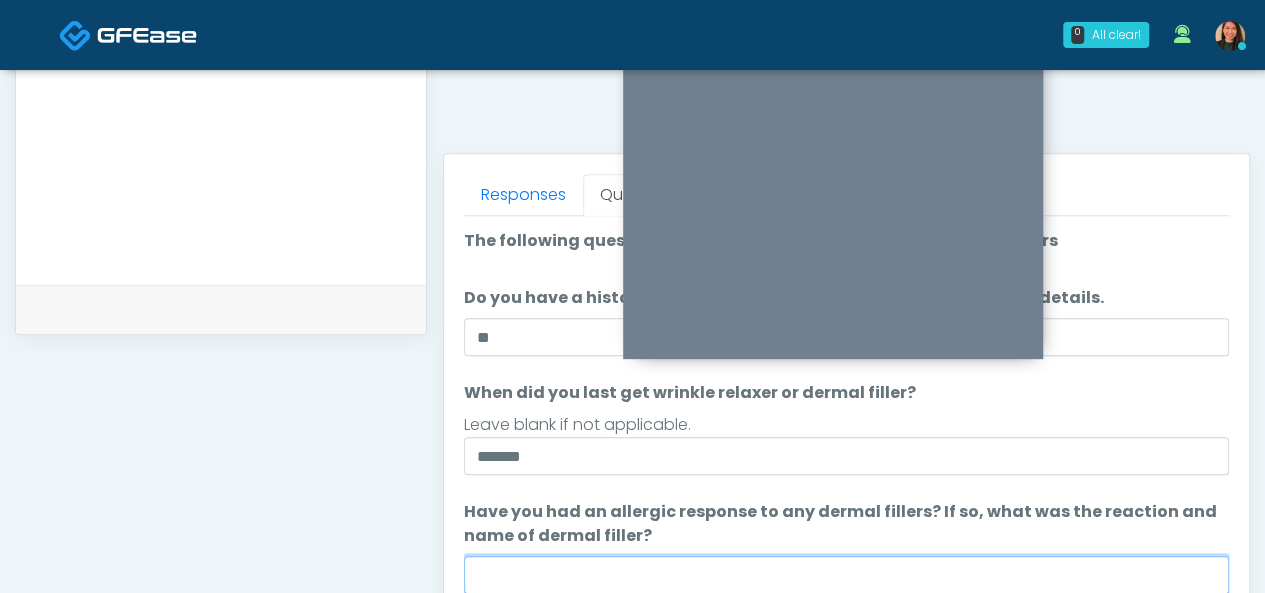 click on "Have you had an allergic response to any dermal fillers? If so, what was the reaction and name of dermal filler?" at bounding box center (846, 575) 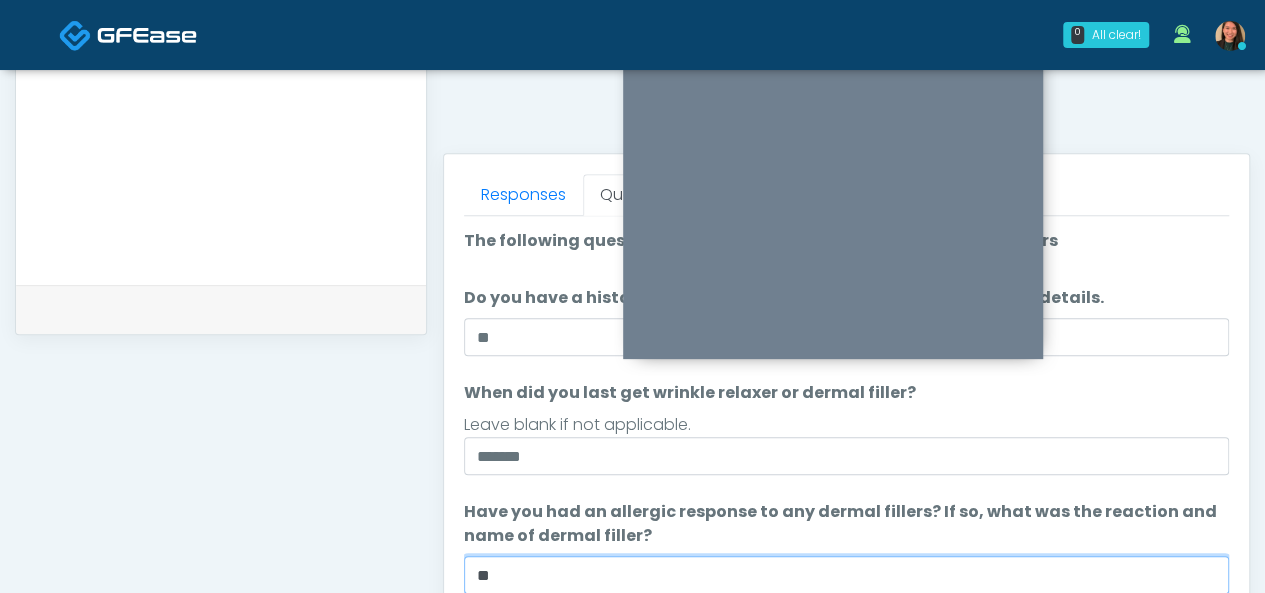 type on "**" 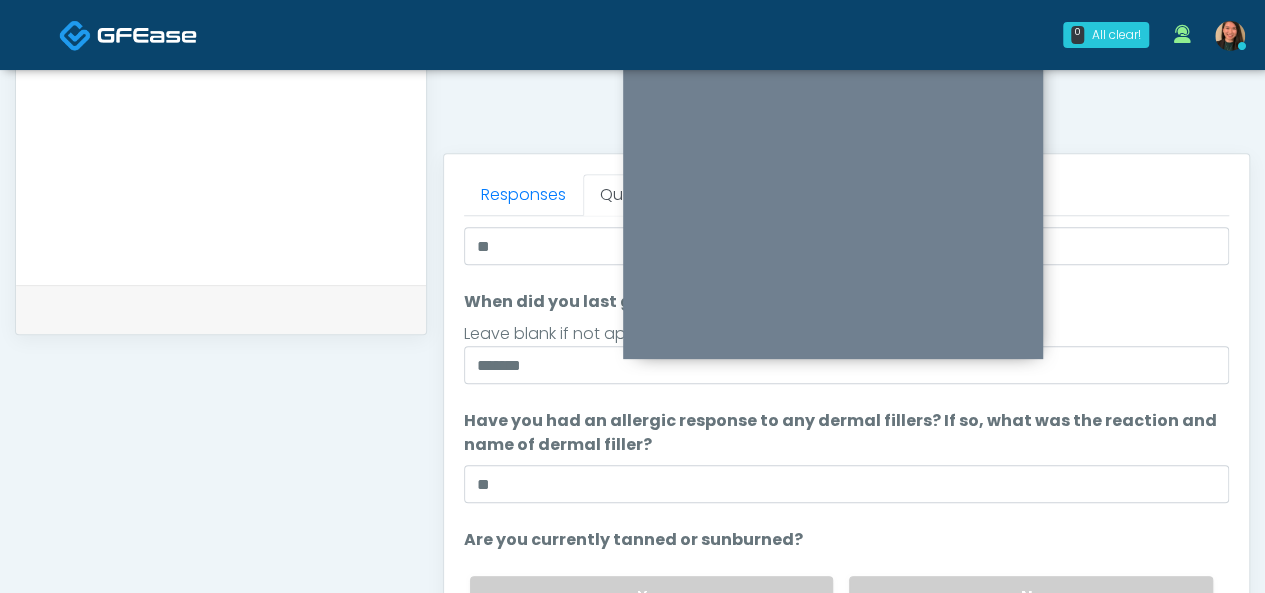 scroll, scrollTop: 162, scrollLeft: 0, axis: vertical 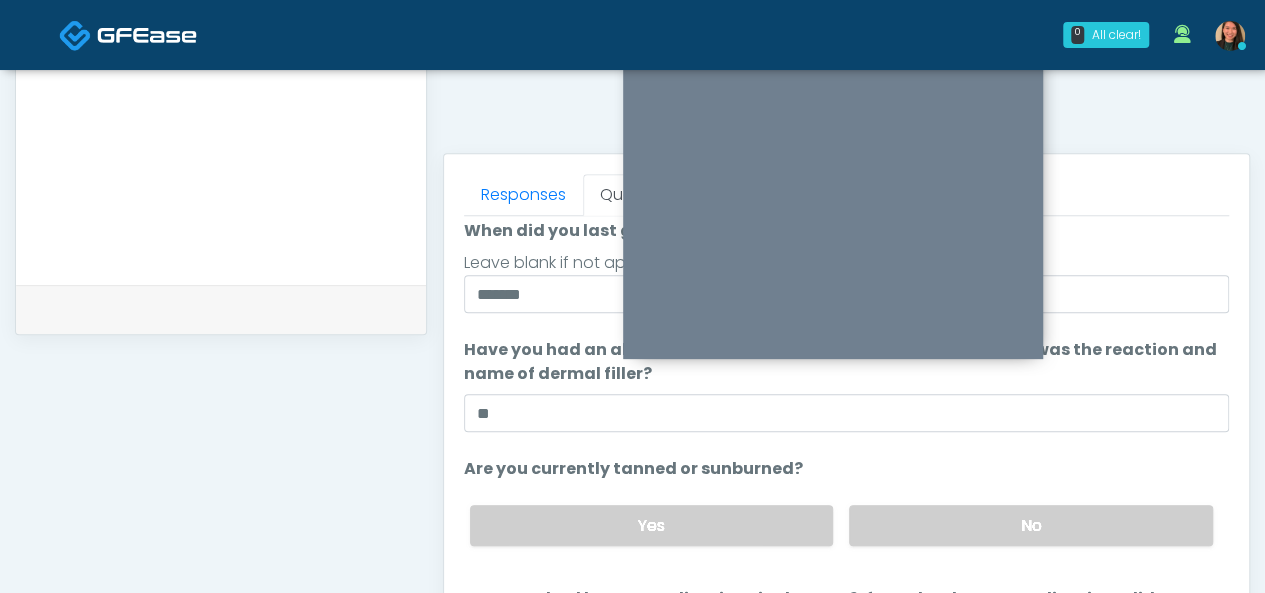 click on "No" at bounding box center [1031, 525] 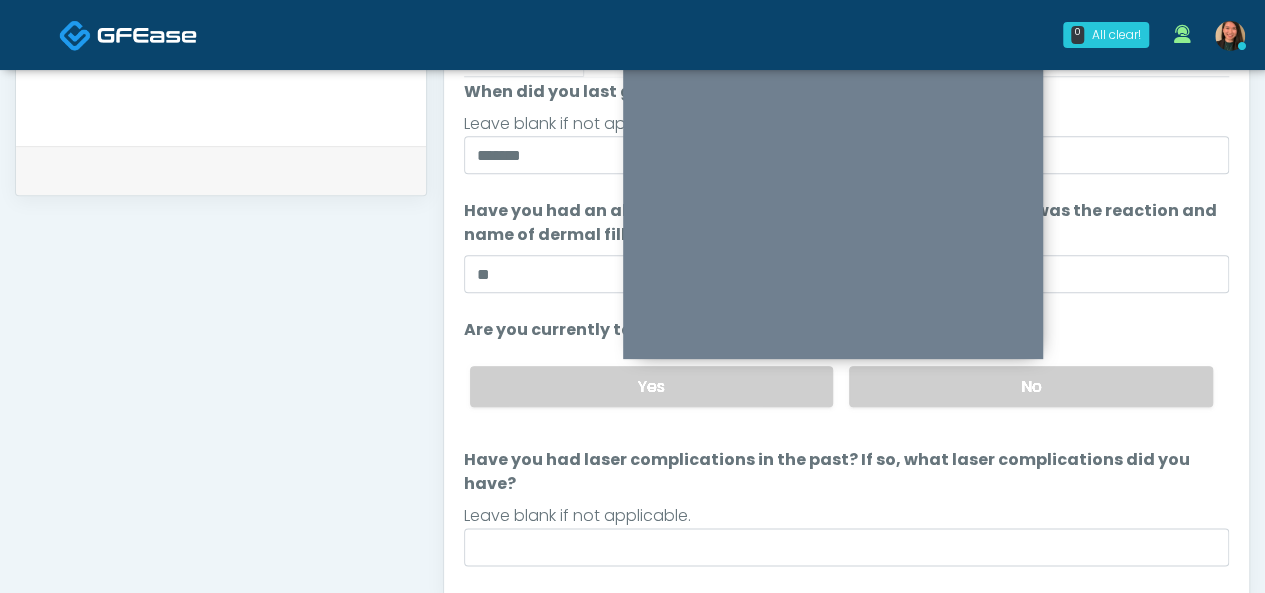 scroll, scrollTop: 946, scrollLeft: 0, axis: vertical 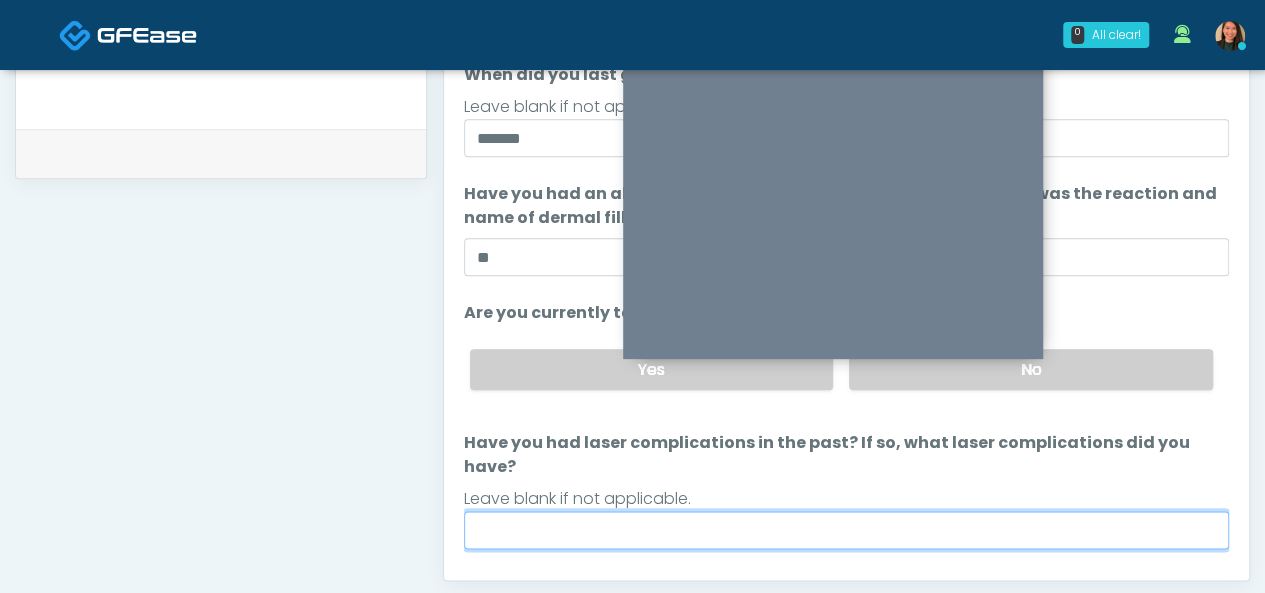 click on "Have you had laser complications in the past? If so, what laser complications did you have?" at bounding box center (846, 530) 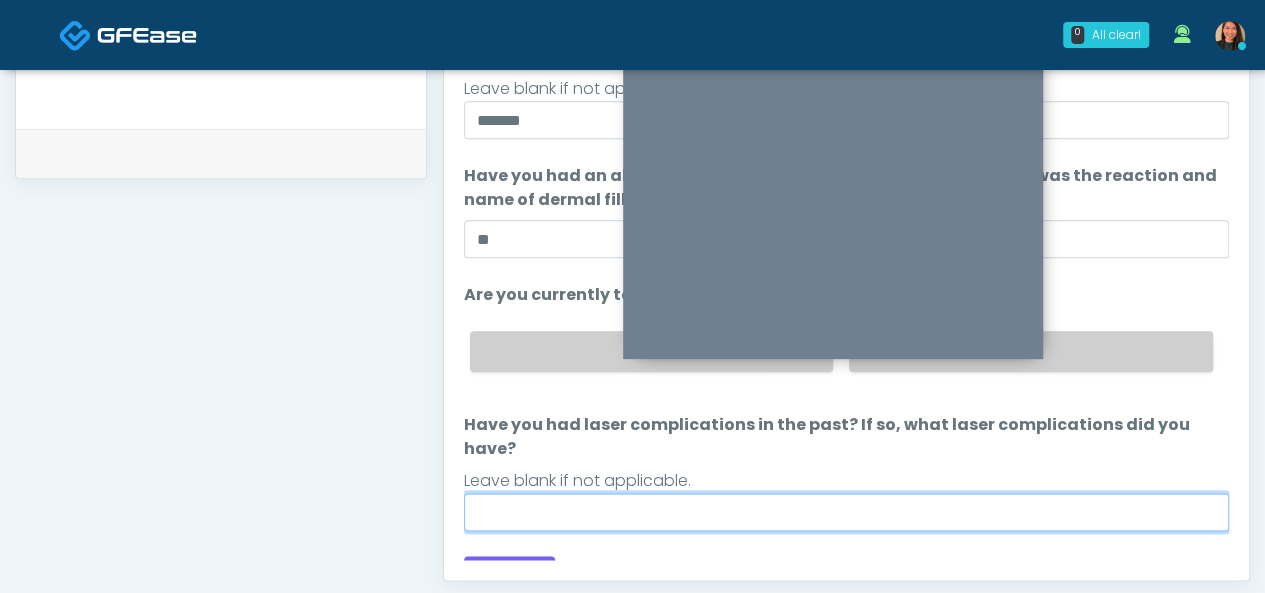 scroll, scrollTop: 186, scrollLeft: 0, axis: vertical 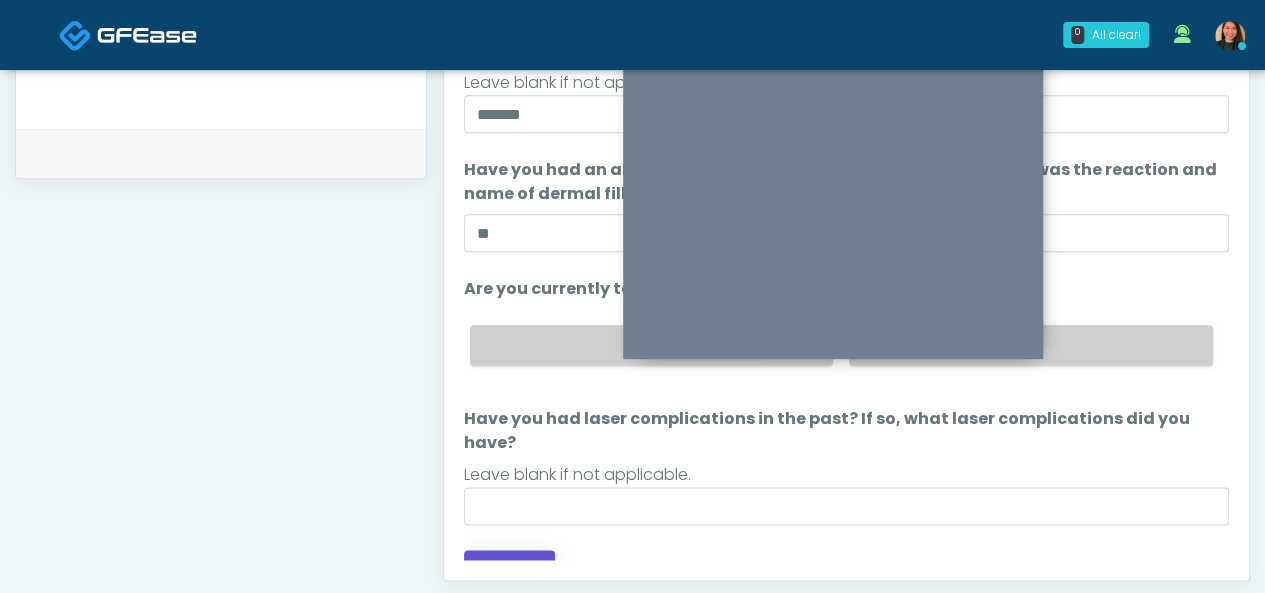 click on "Continue" at bounding box center (509, 568) 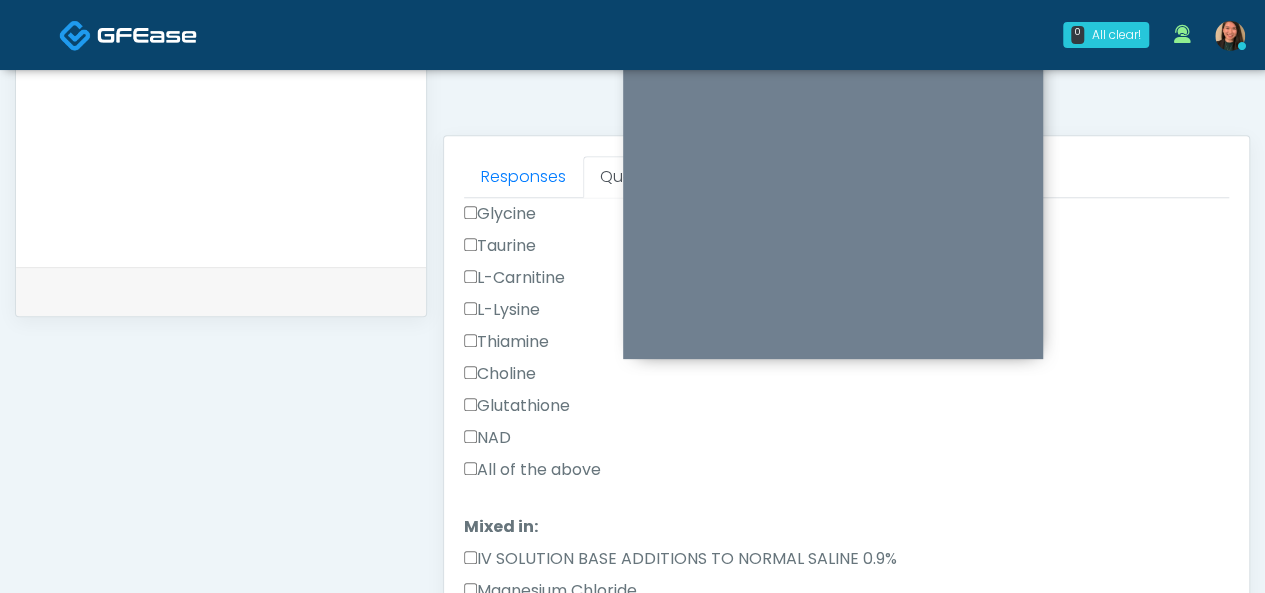scroll, scrollTop: 798, scrollLeft: 0, axis: vertical 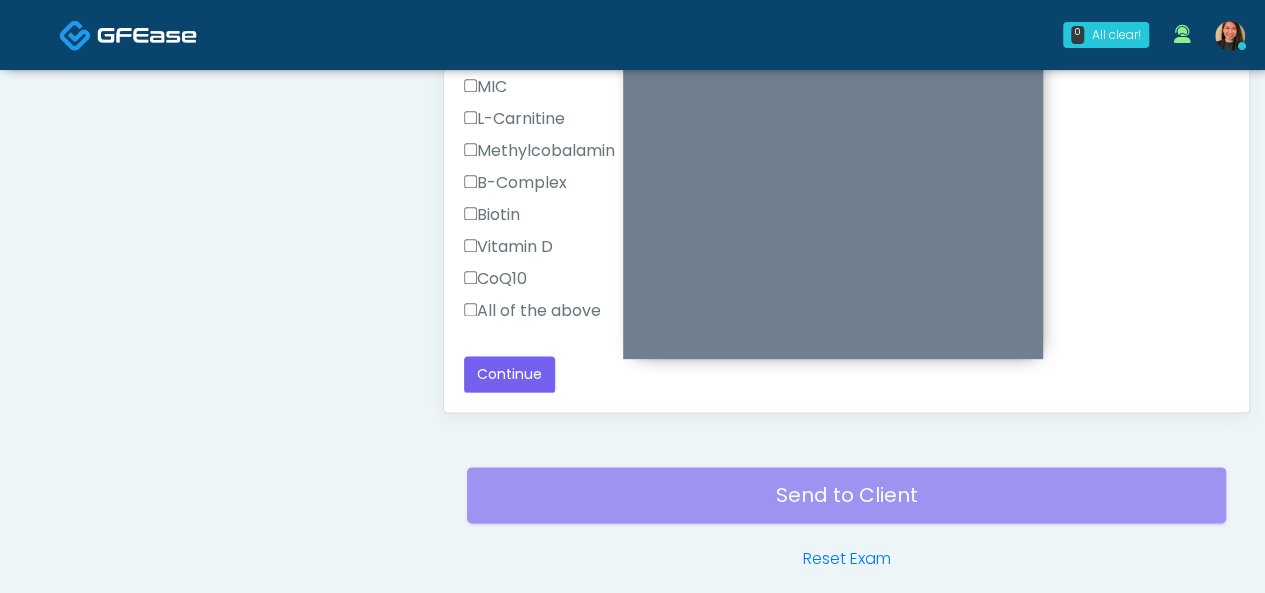click on "All of the above" at bounding box center [532, 311] 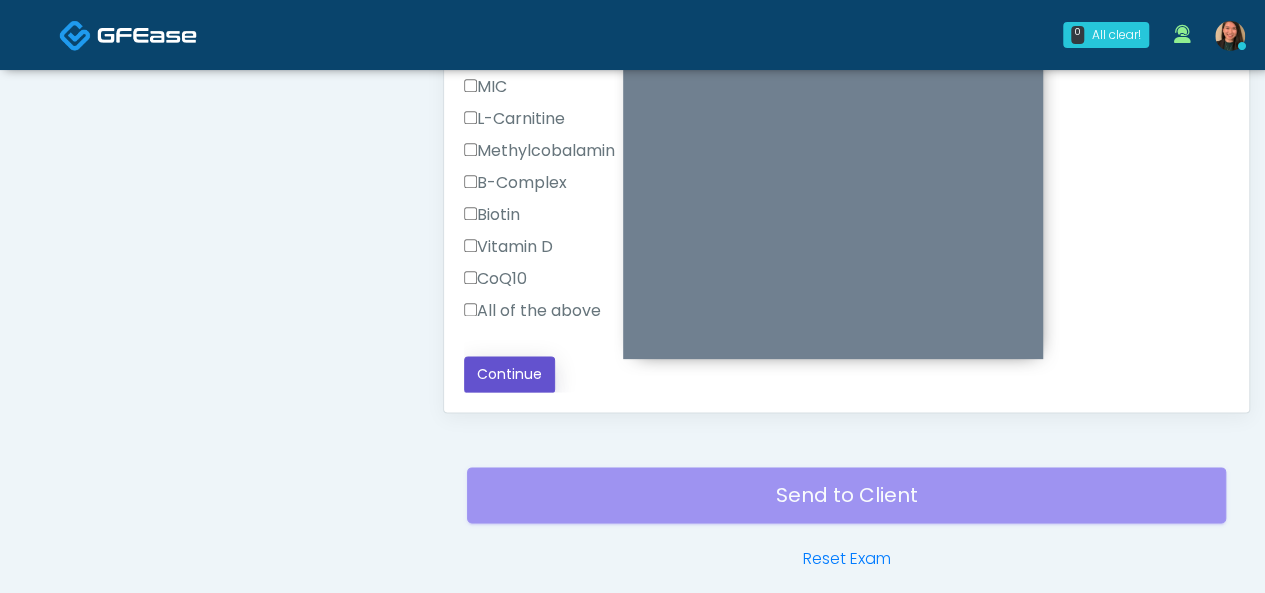click on "Continue" at bounding box center [509, 374] 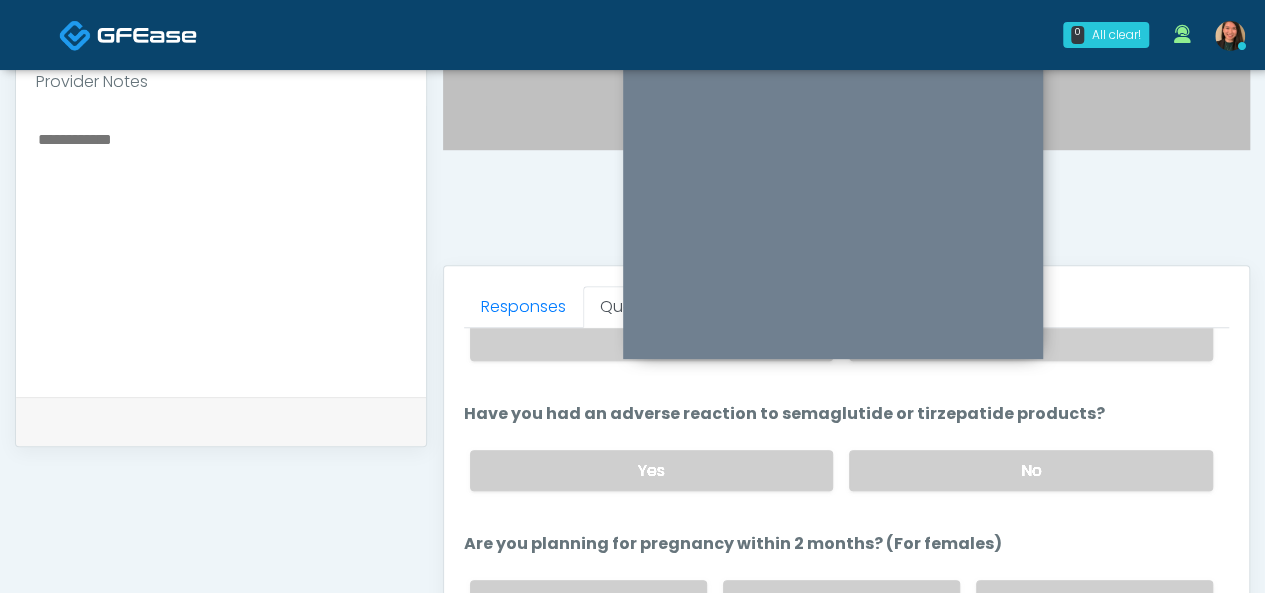 scroll, scrollTop: 663, scrollLeft: 0, axis: vertical 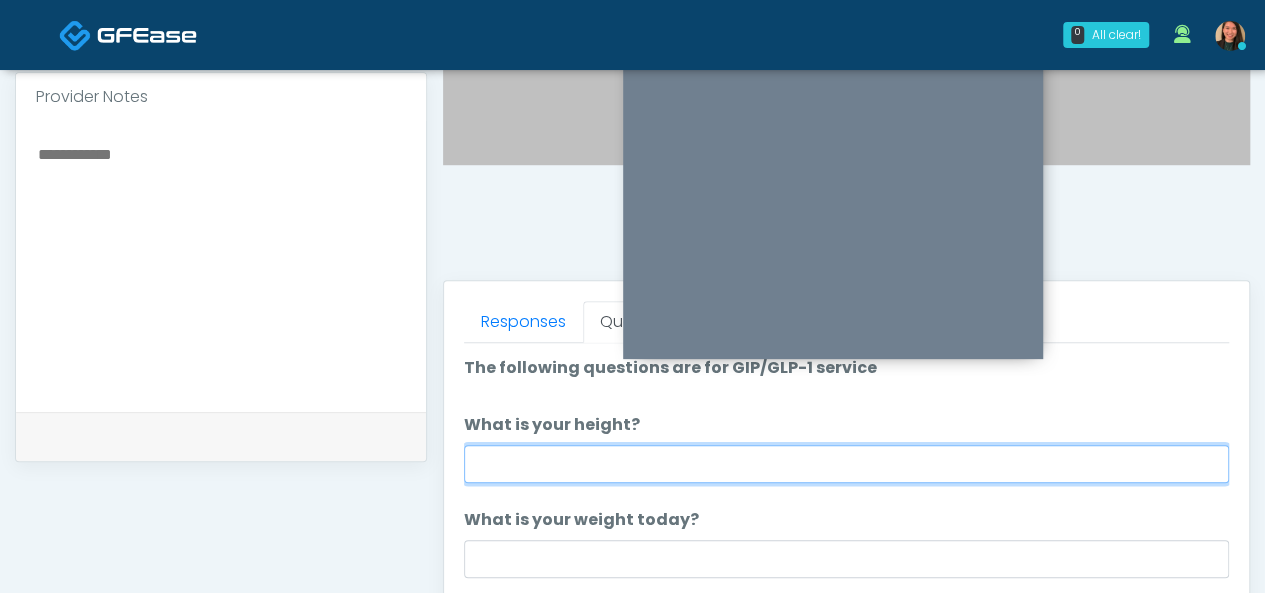click on "What is your height?" at bounding box center [846, 464] 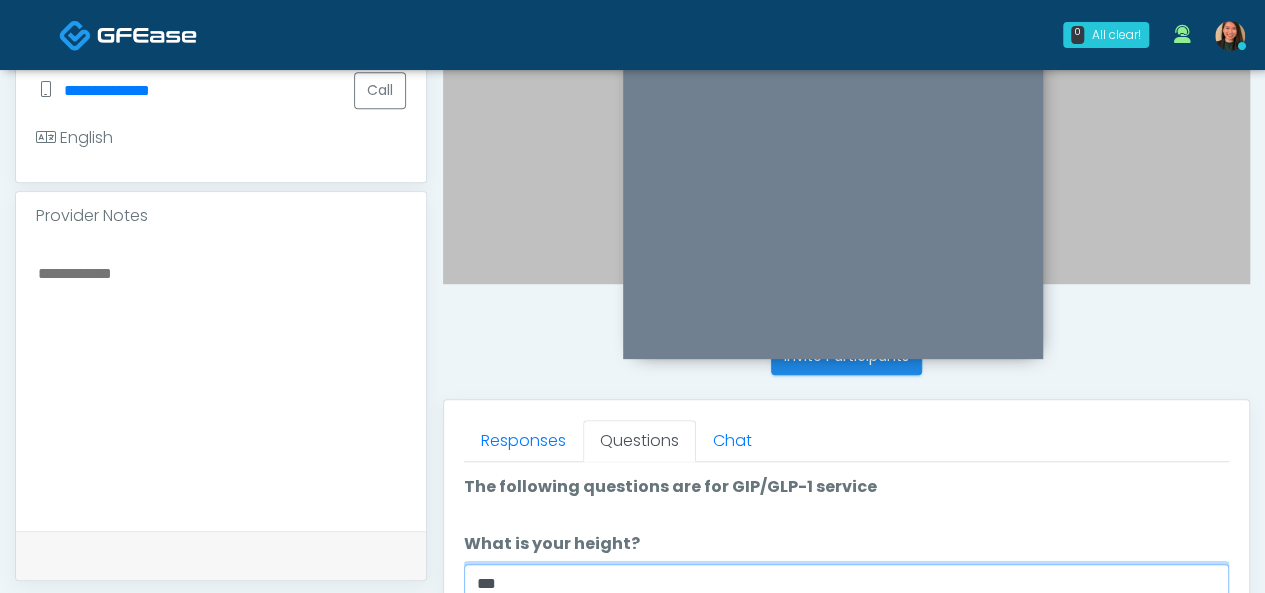 scroll, scrollTop: 663, scrollLeft: 0, axis: vertical 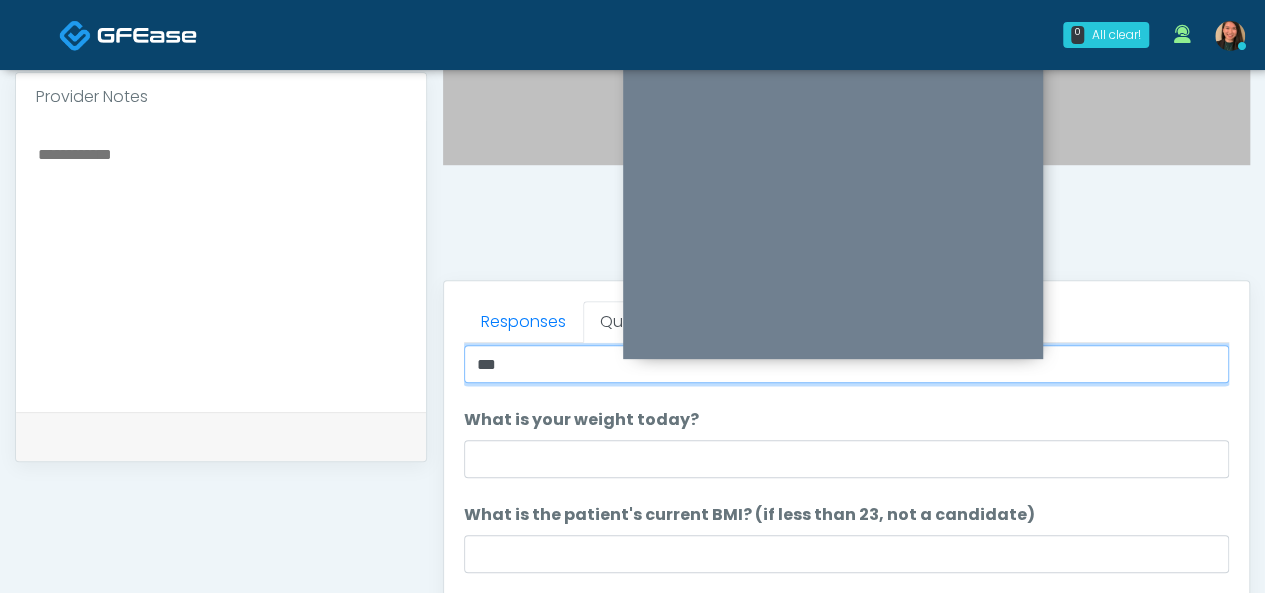 type on "***" 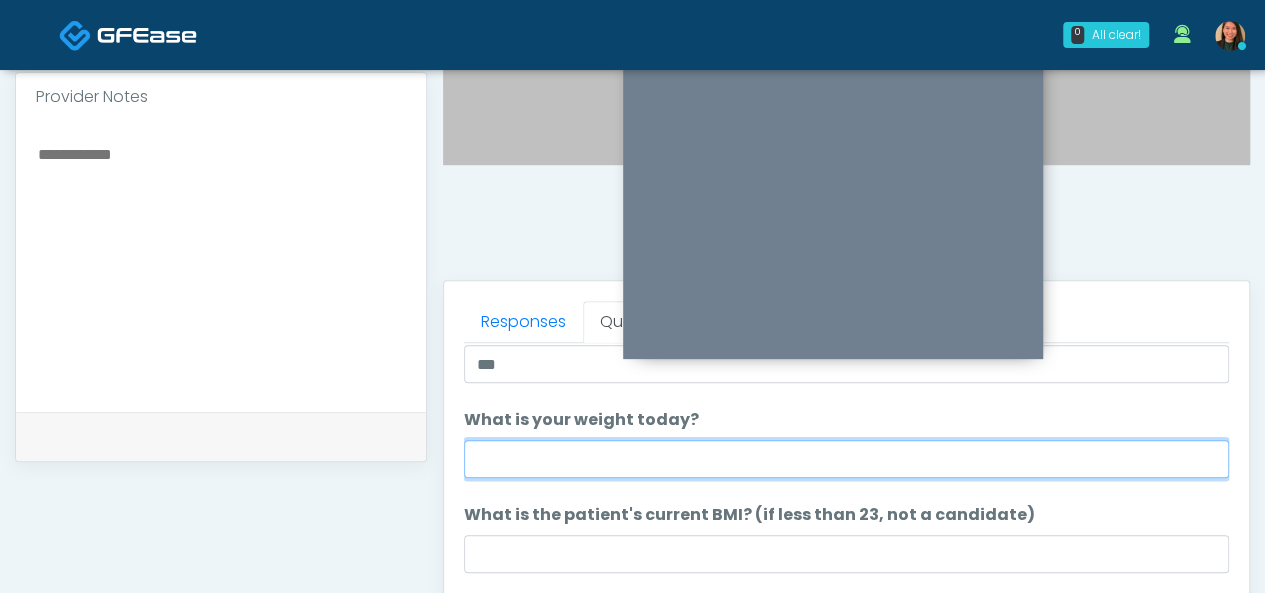 click on "What is your weight today?" at bounding box center [846, 459] 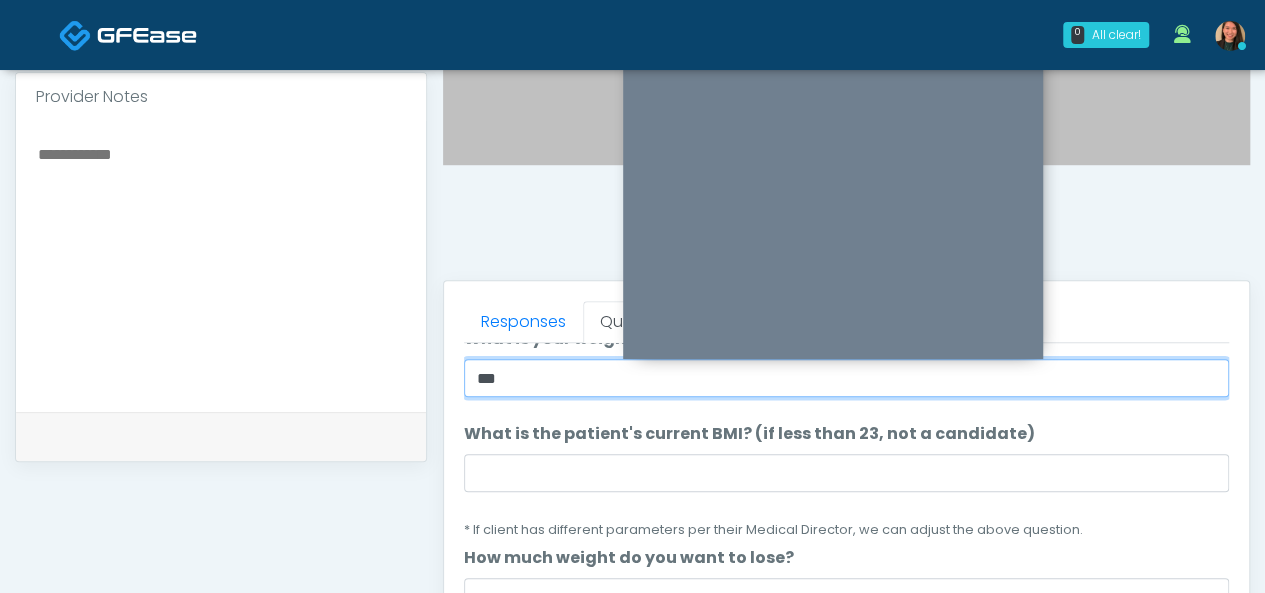 scroll, scrollTop: 200, scrollLeft: 0, axis: vertical 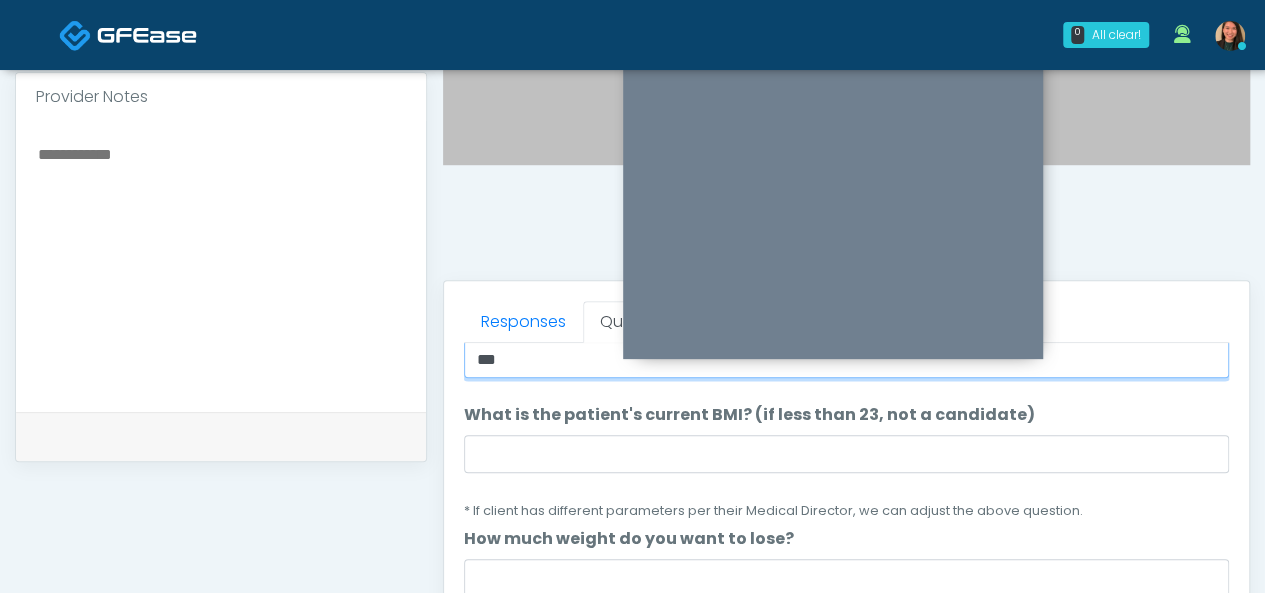 type on "***" 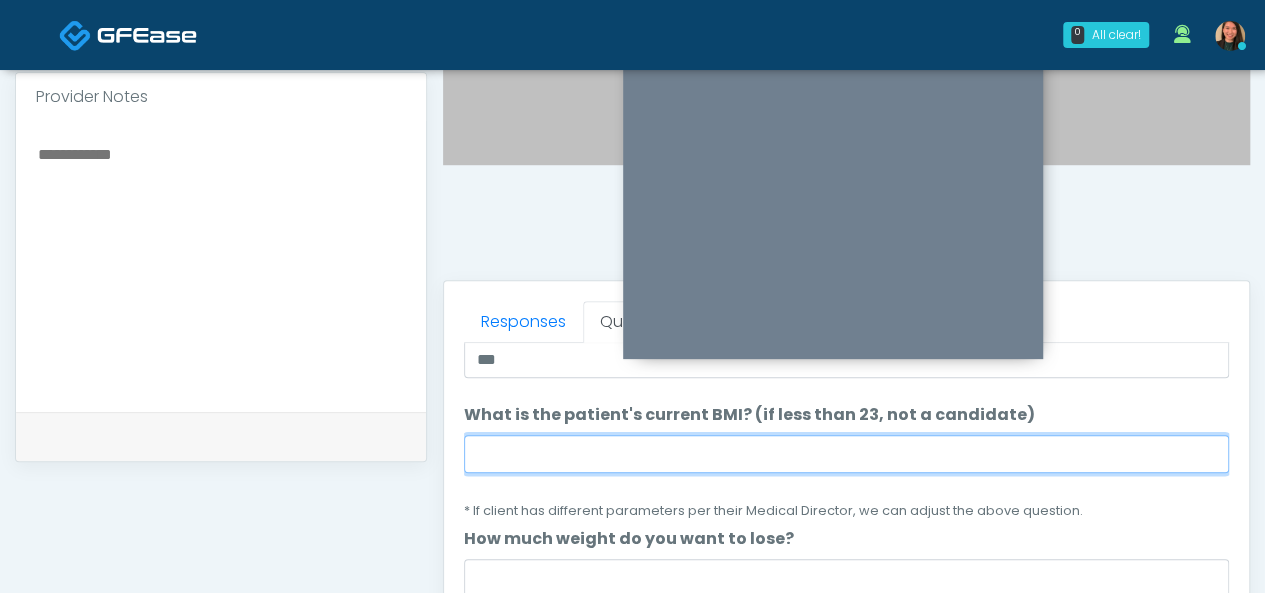 click on "What is the patient's current BMI? (if less than 23, not a candidate)" at bounding box center [846, 454] 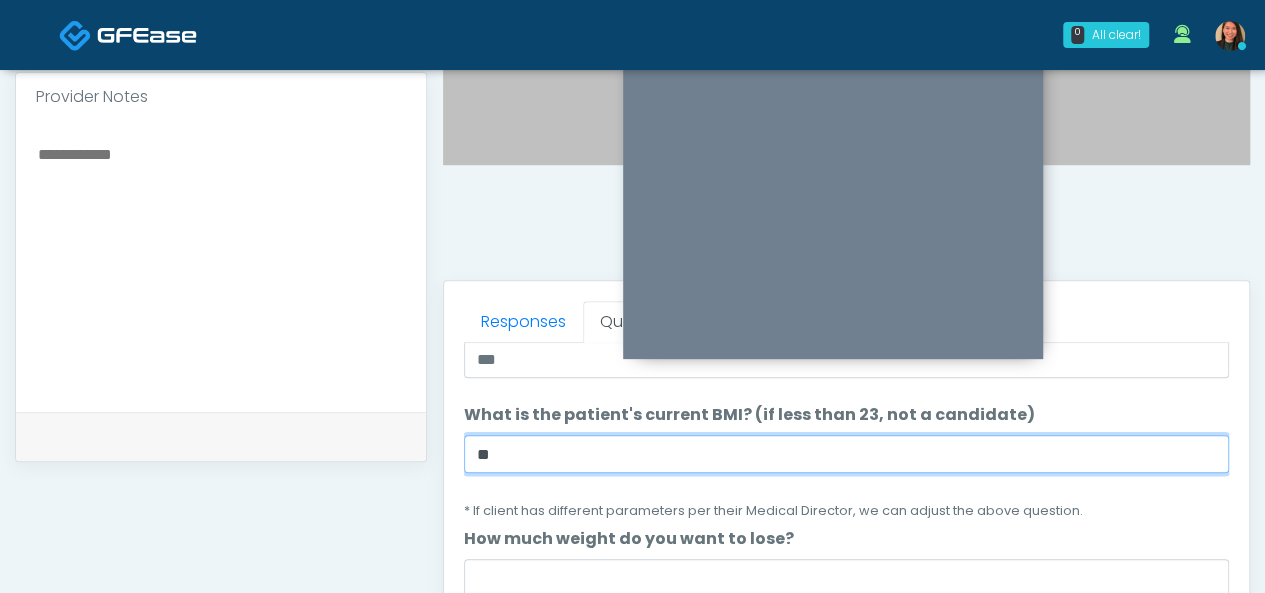scroll, scrollTop: 300, scrollLeft: 0, axis: vertical 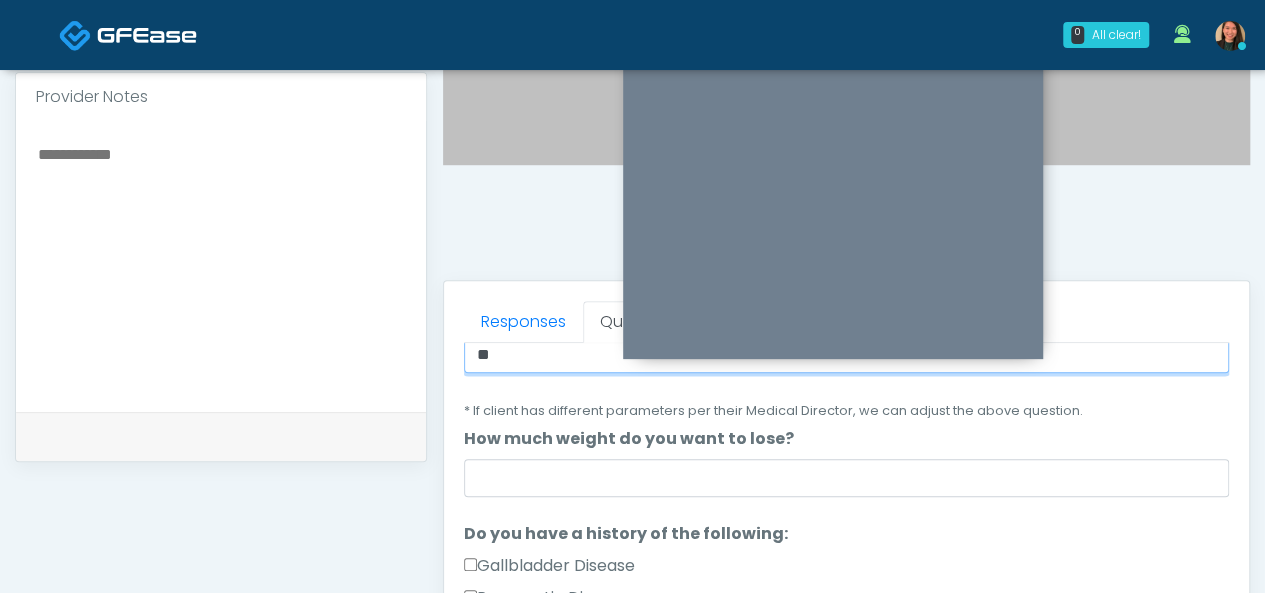 type on "**" 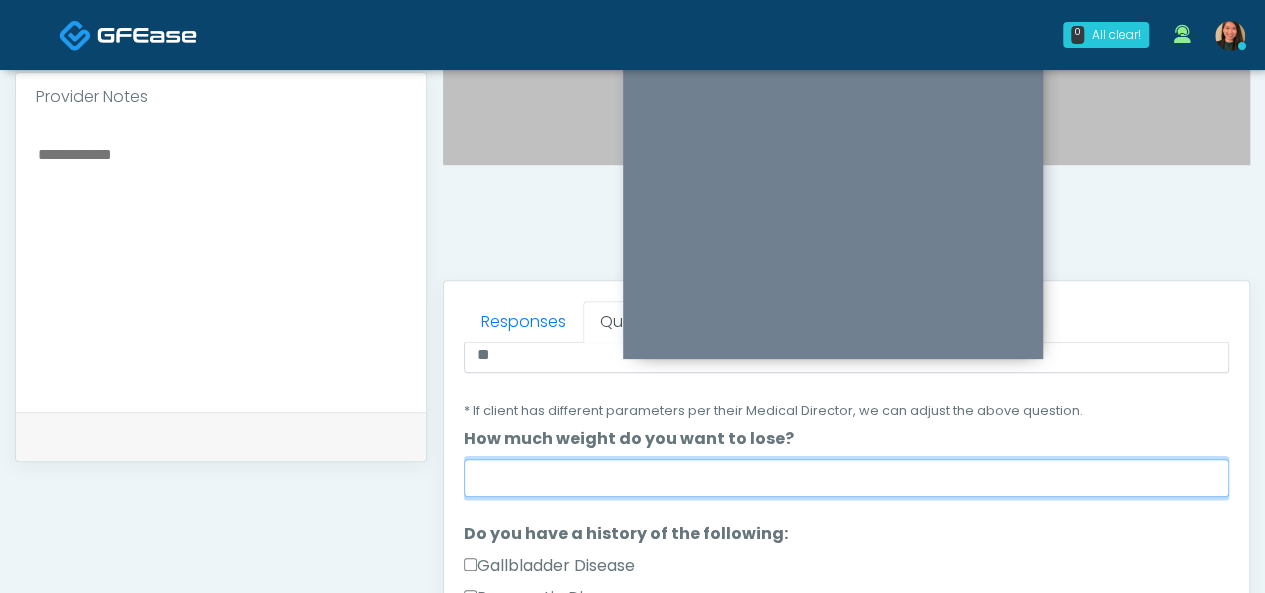 click on "How much weight do you want to lose?" at bounding box center (846, 478) 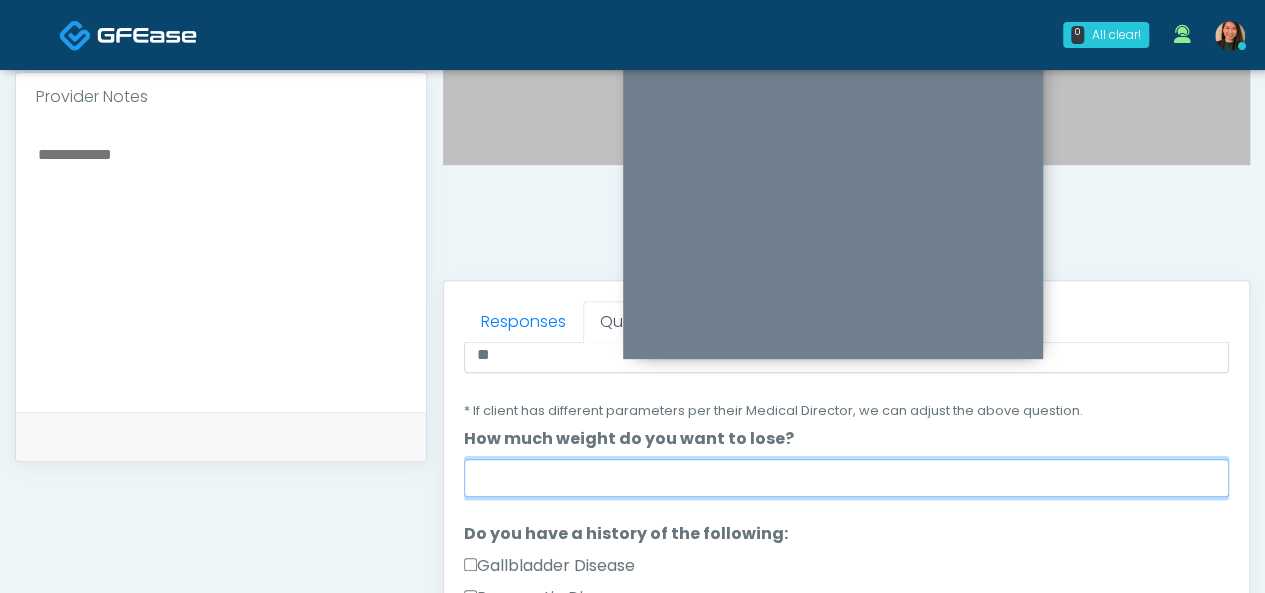 click on "How much weight do you want to lose?" at bounding box center (846, 478) 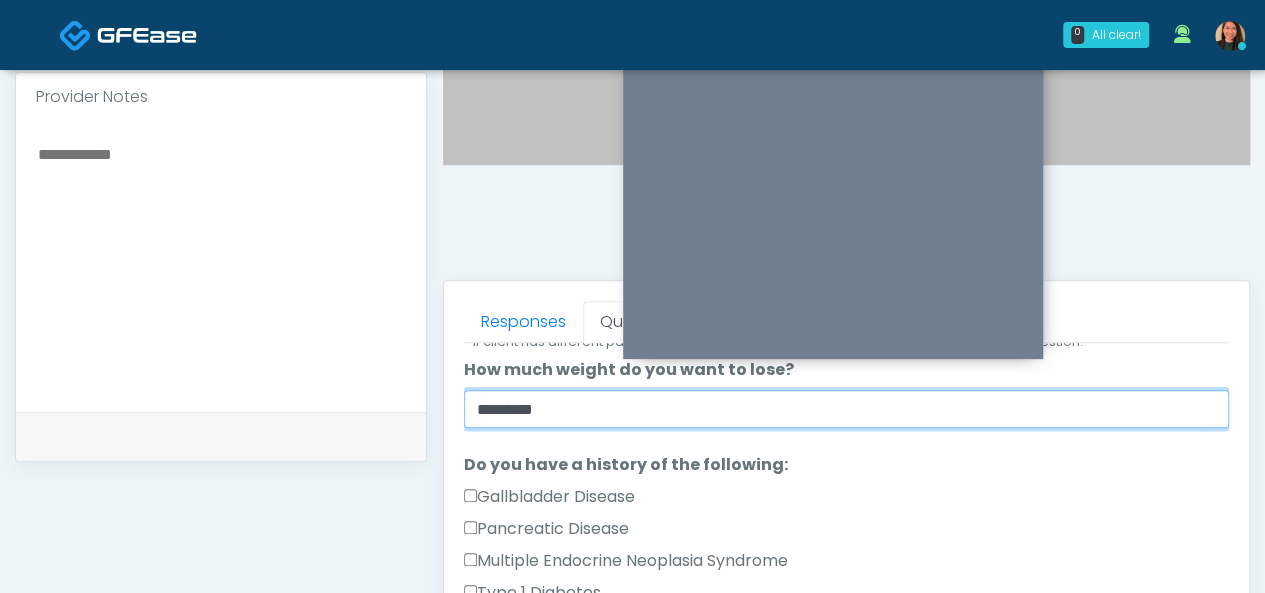 scroll, scrollTop: 400, scrollLeft: 0, axis: vertical 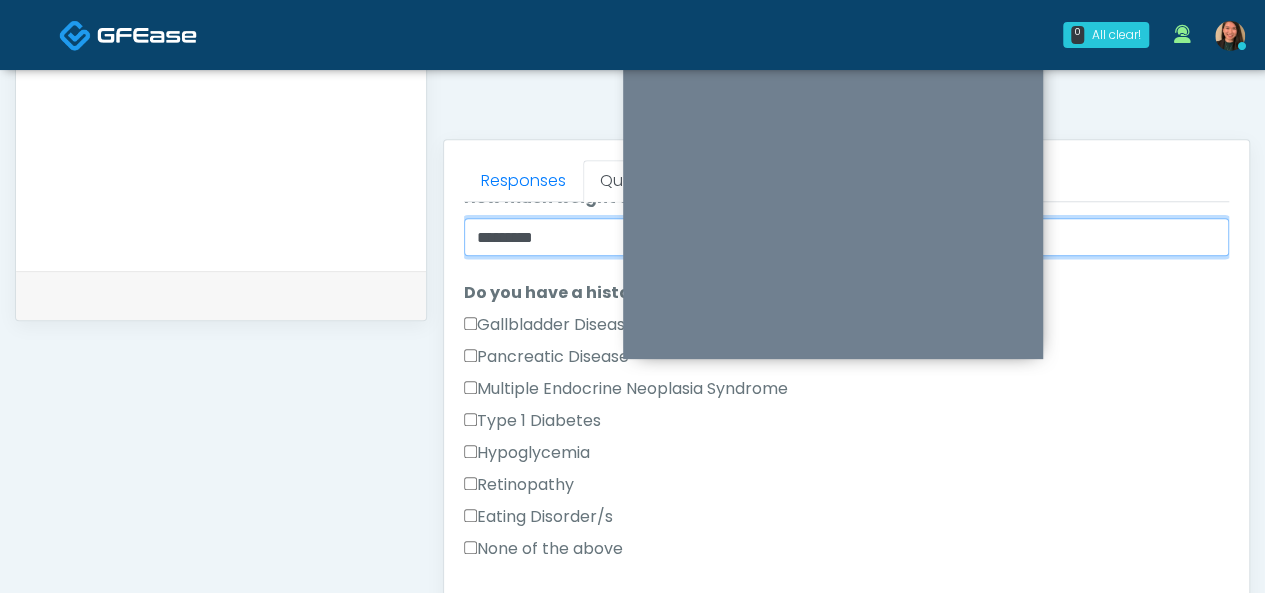 type on "*********" 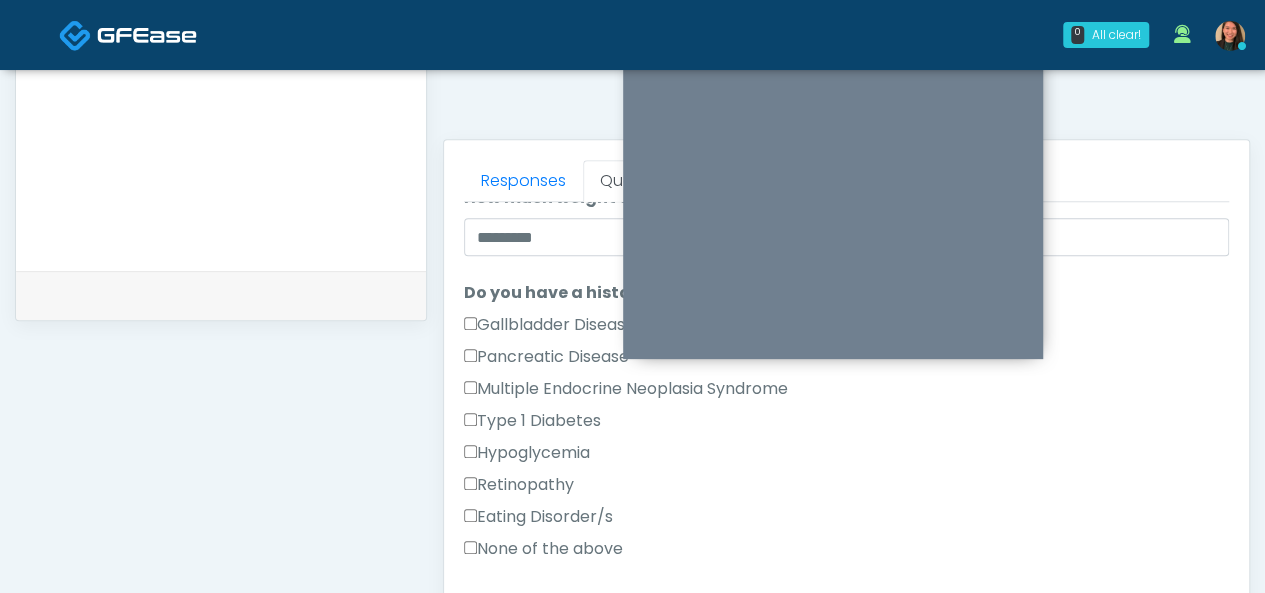 click on "None of the above" at bounding box center (543, 549) 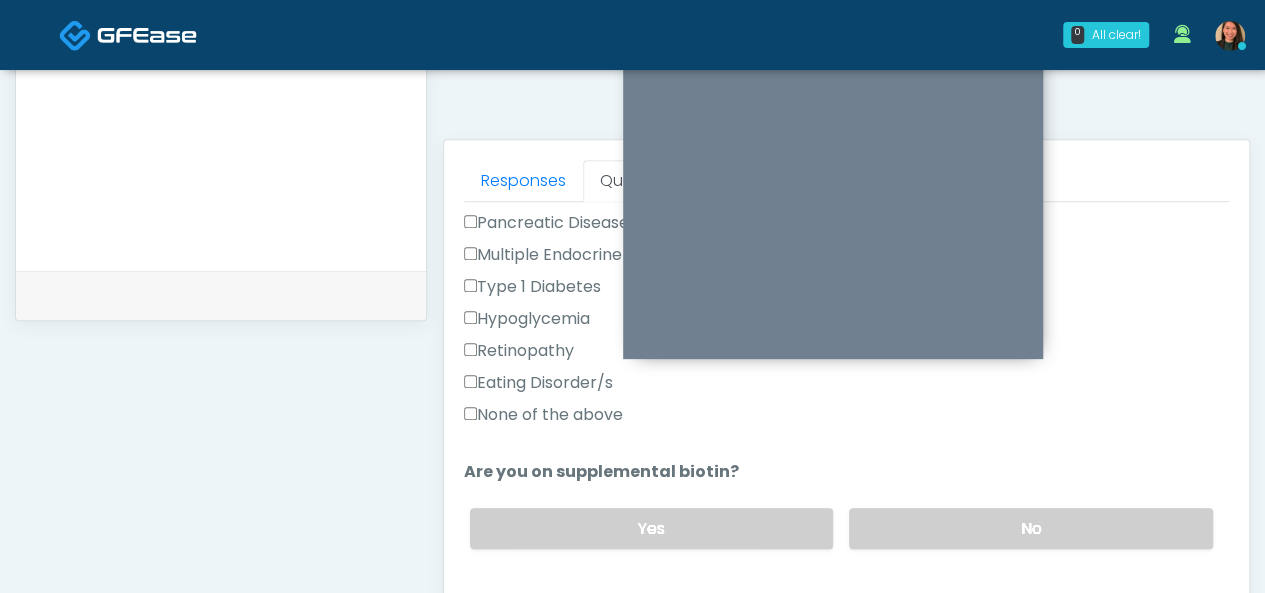 scroll, scrollTop: 538, scrollLeft: 0, axis: vertical 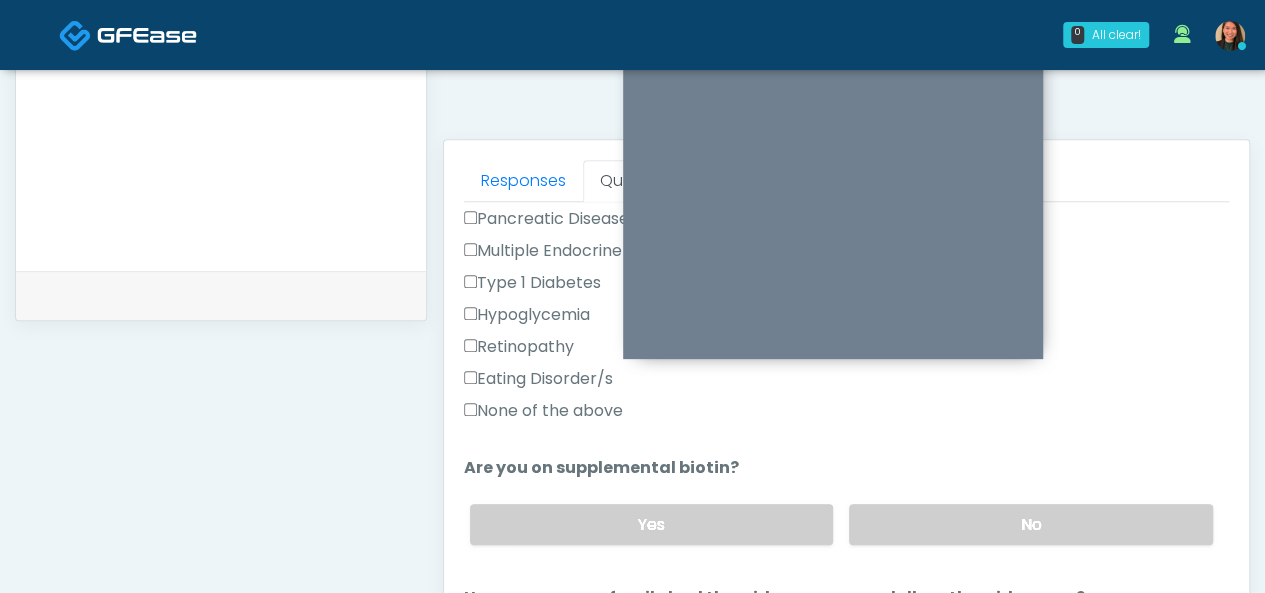 click on "No" at bounding box center [1031, 524] 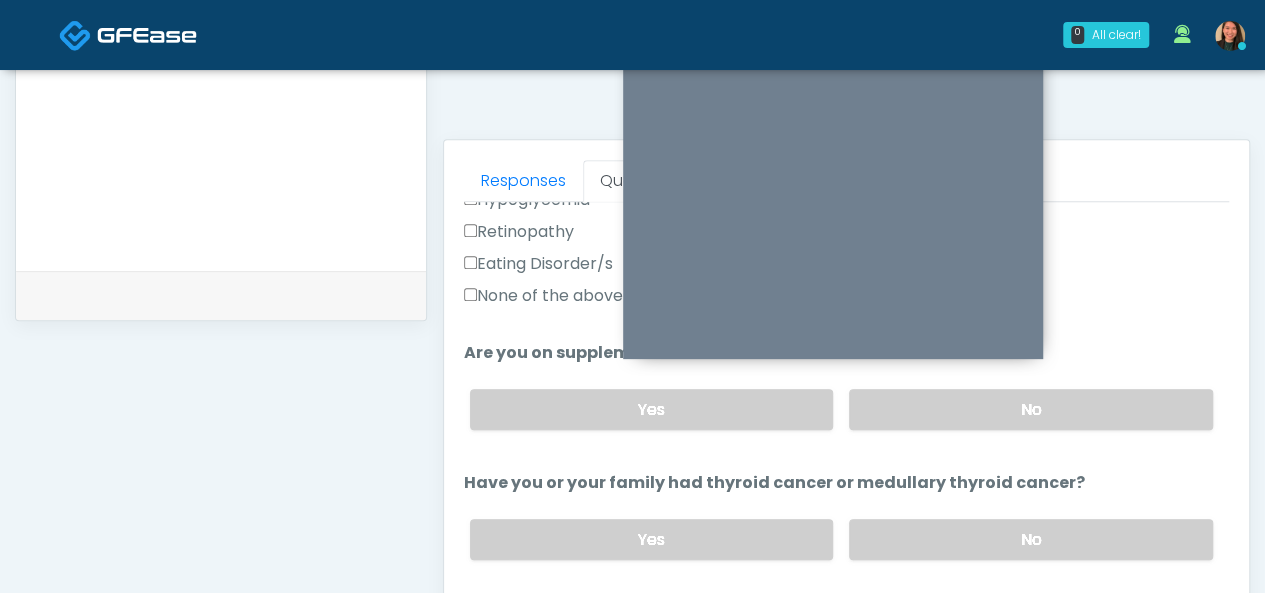 scroll, scrollTop: 738, scrollLeft: 0, axis: vertical 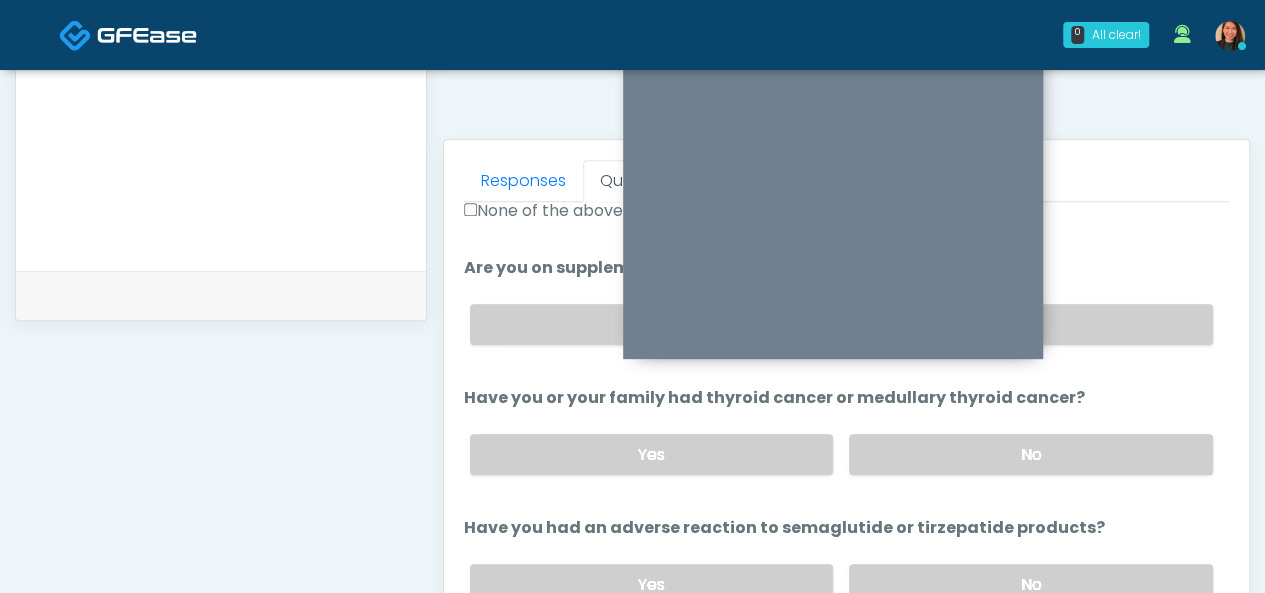 click on "No" at bounding box center (1031, 454) 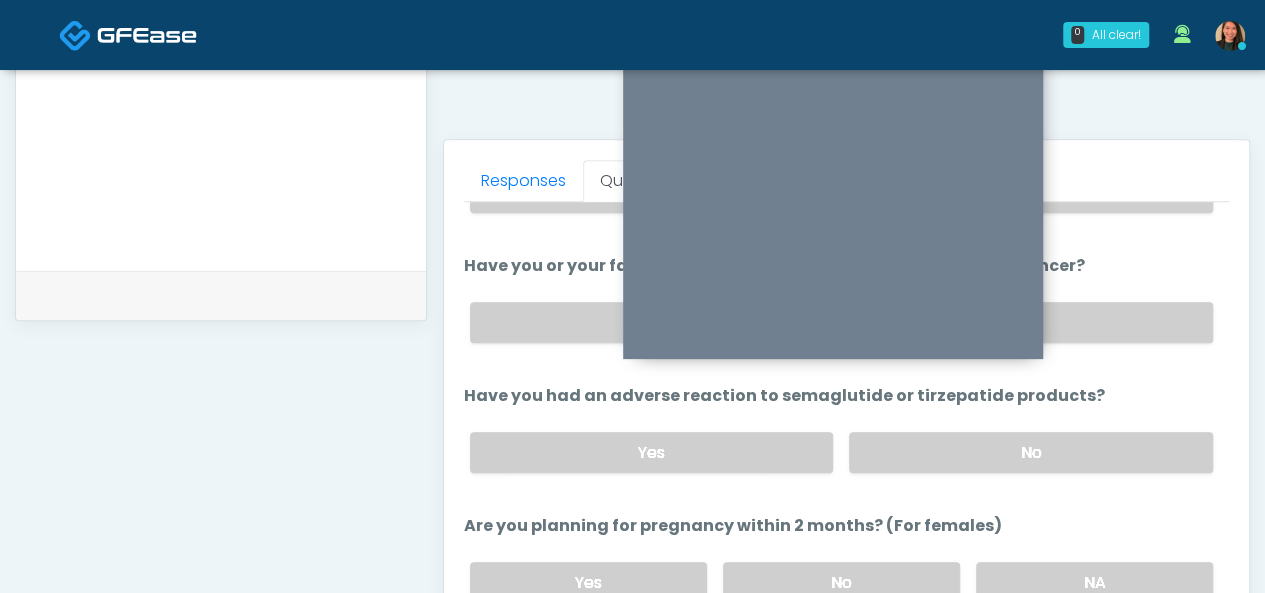 scroll, scrollTop: 838, scrollLeft: 0, axis: vertical 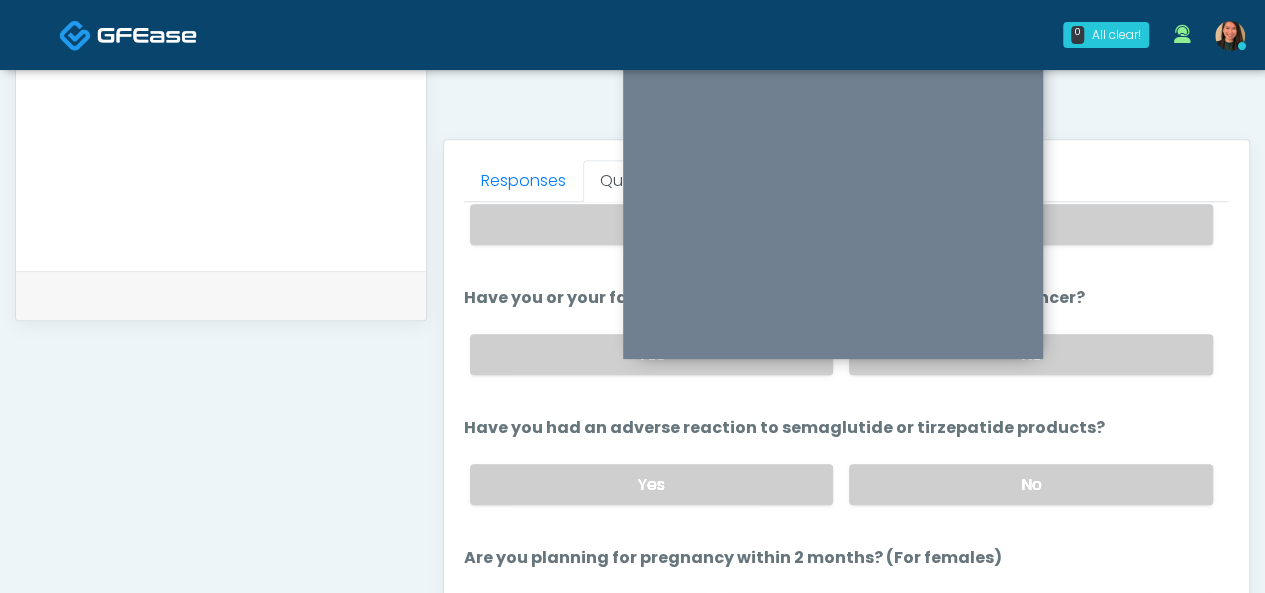 click on "No" at bounding box center [1031, 484] 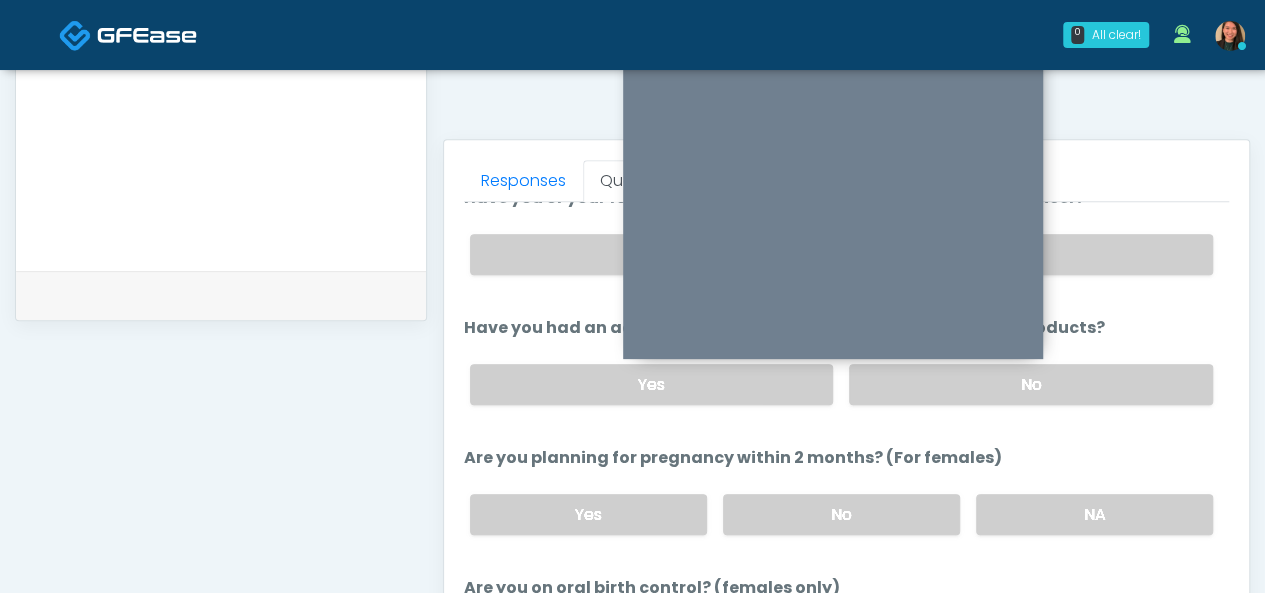 click on "No" at bounding box center (841, 514) 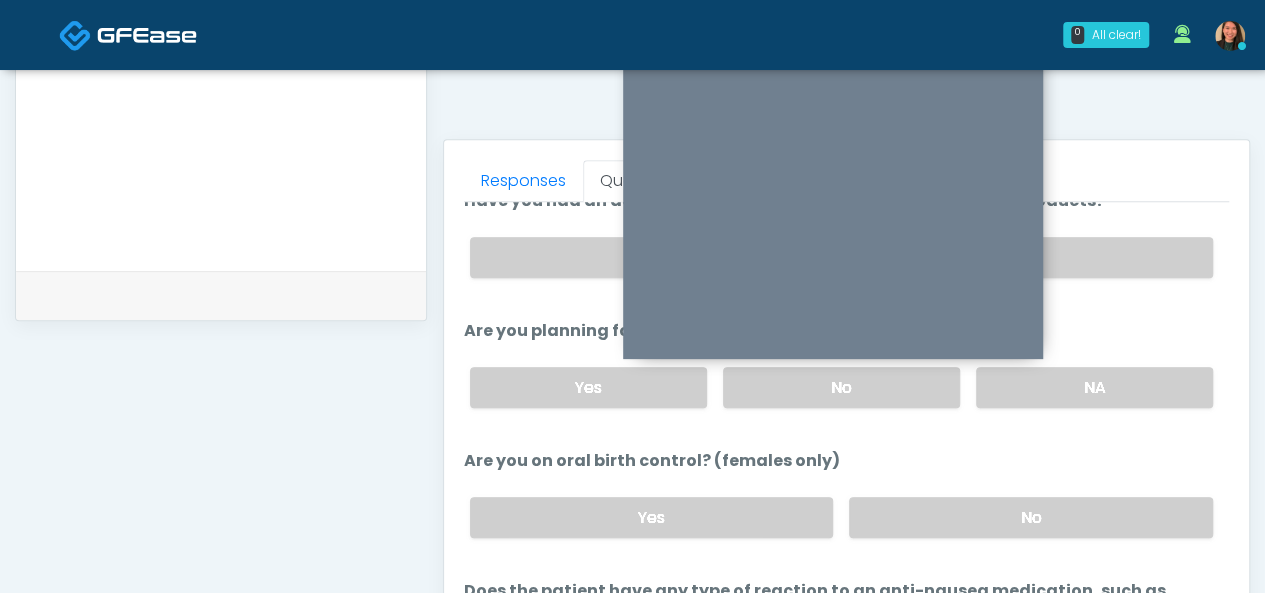 scroll, scrollTop: 1094, scrollLeft: 0, axis: vertical 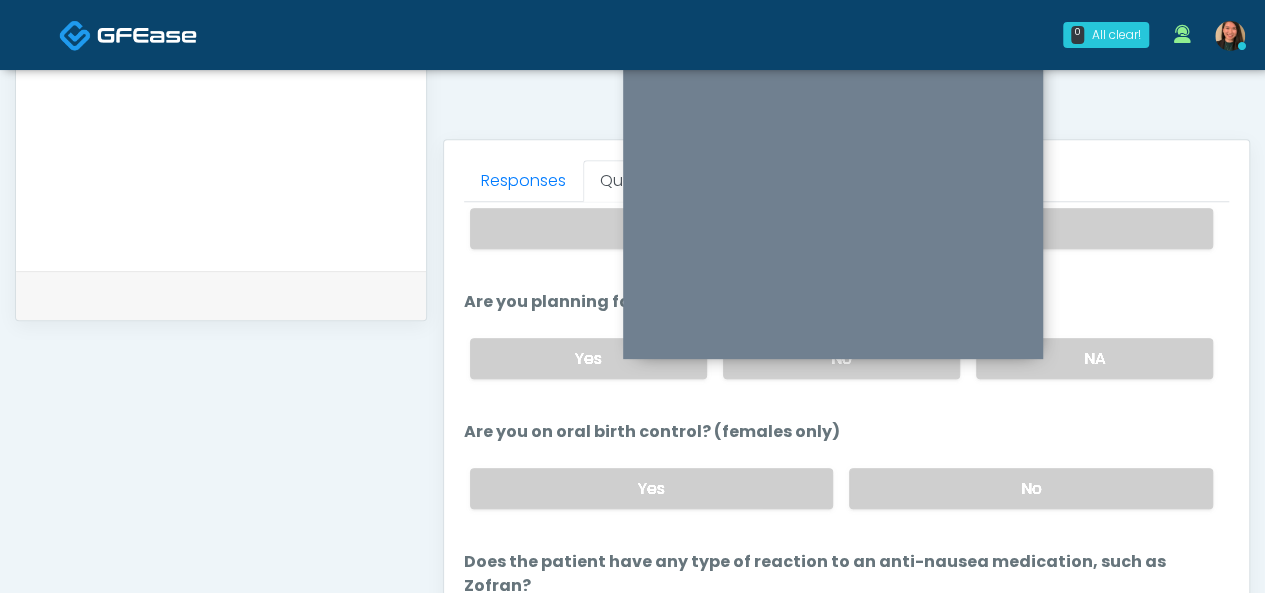 click on "No" at bounding box center [1031, 488] 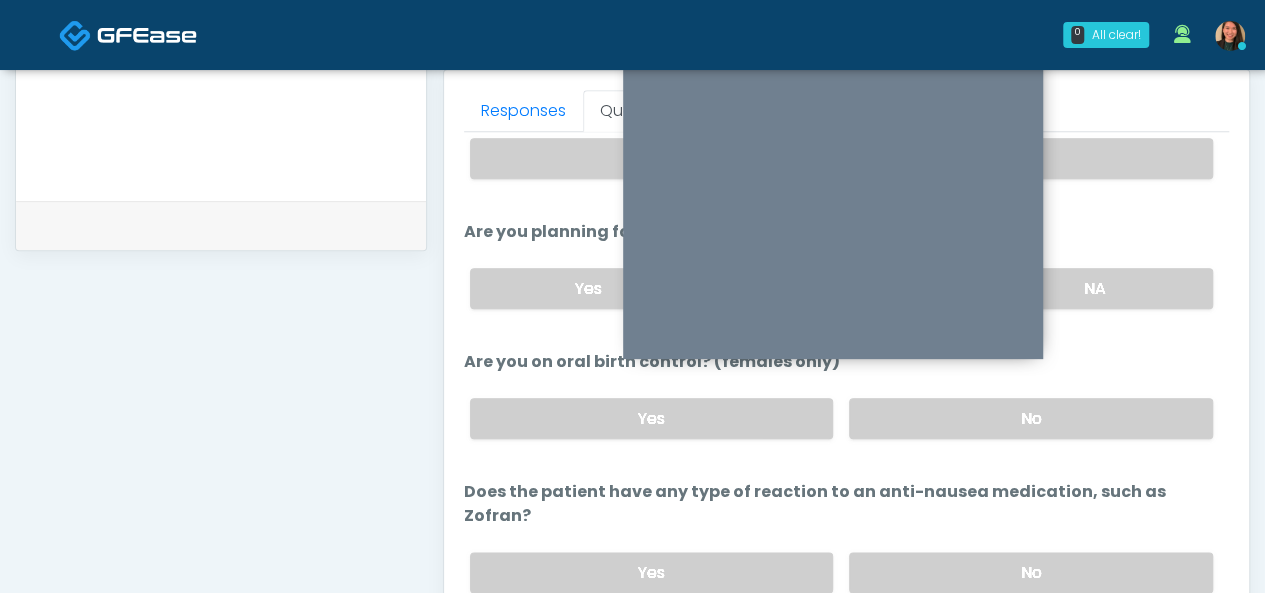 scroll, scrollTop: 904, scrollLeft: 0, axis: vertical 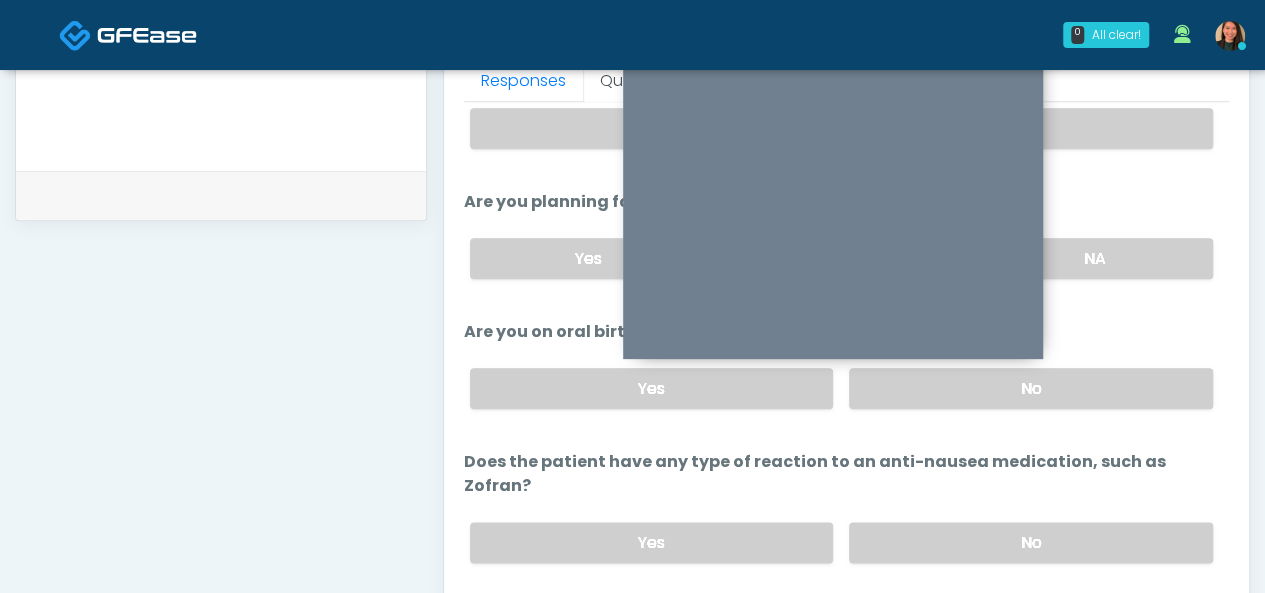 click on "No" at bounding box center (1031, 542) 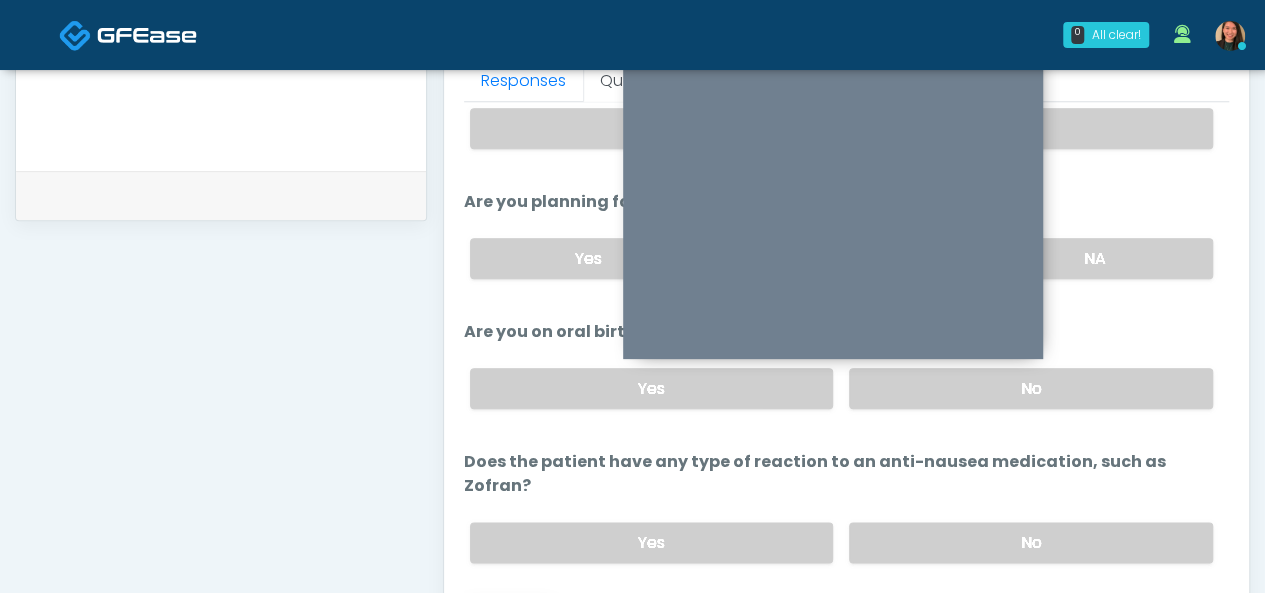 click on "Continue" at bounding box center [509, 622] 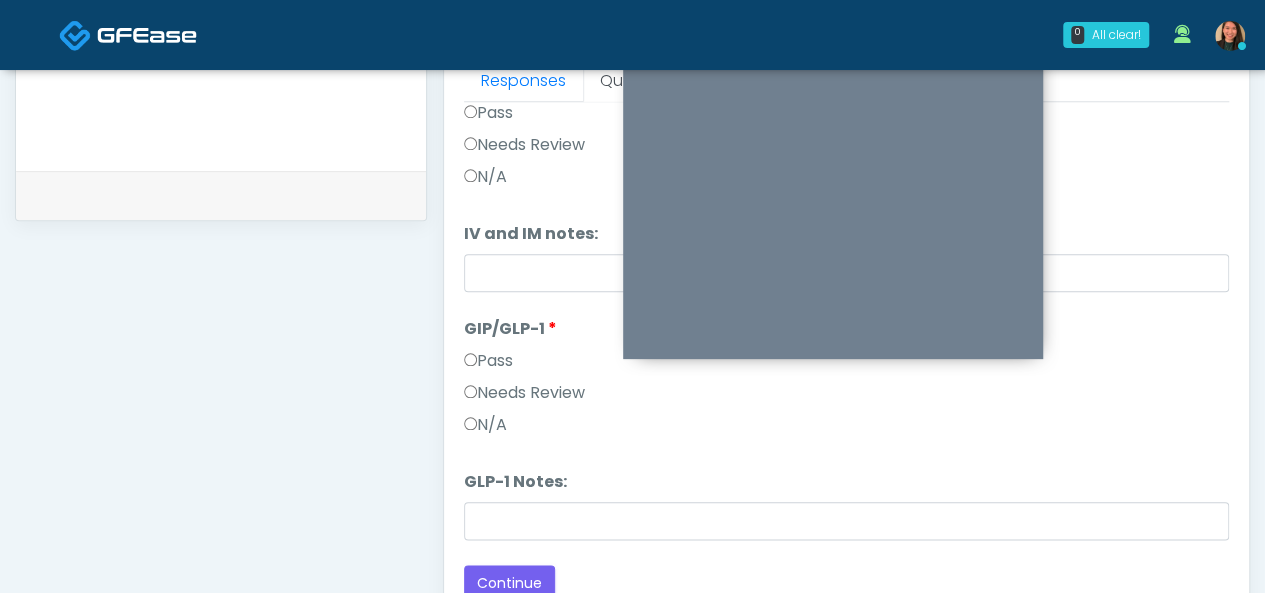 scroll, scrollTop: 1198, scrollLeft: 0, axis: vertical 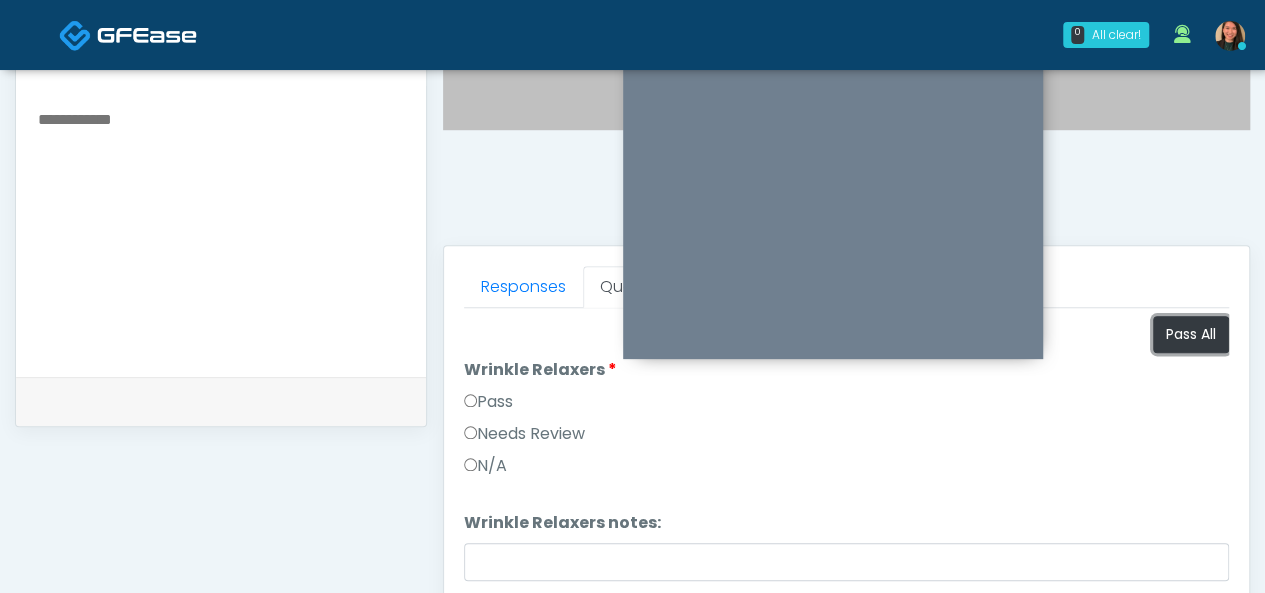 click on "Pass All" at bounding box center [1191, 334] 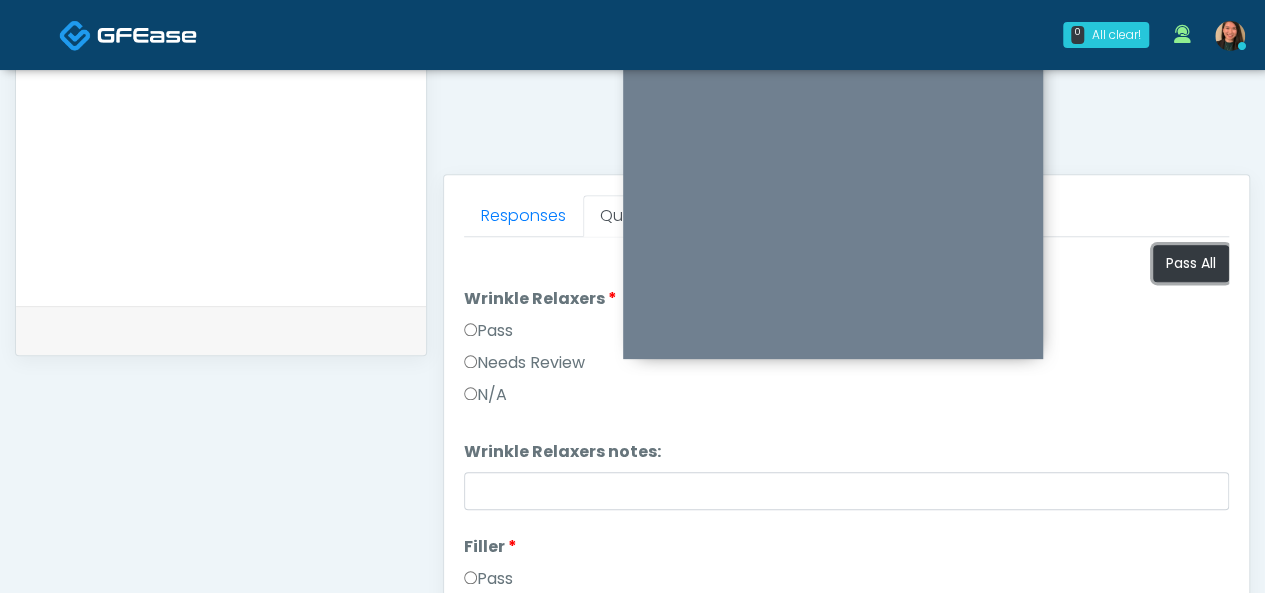scroll, scrollTop: 763, scrollLeft: 0, axis: vertical 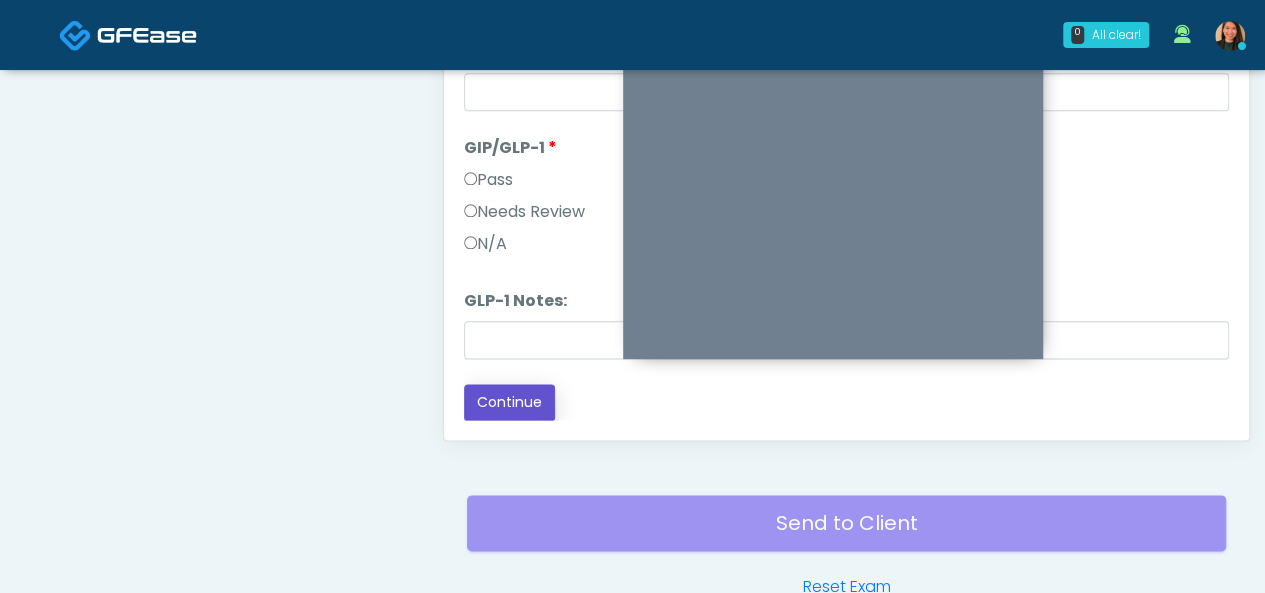 click on "Continue" at bounding box center (509, 402) 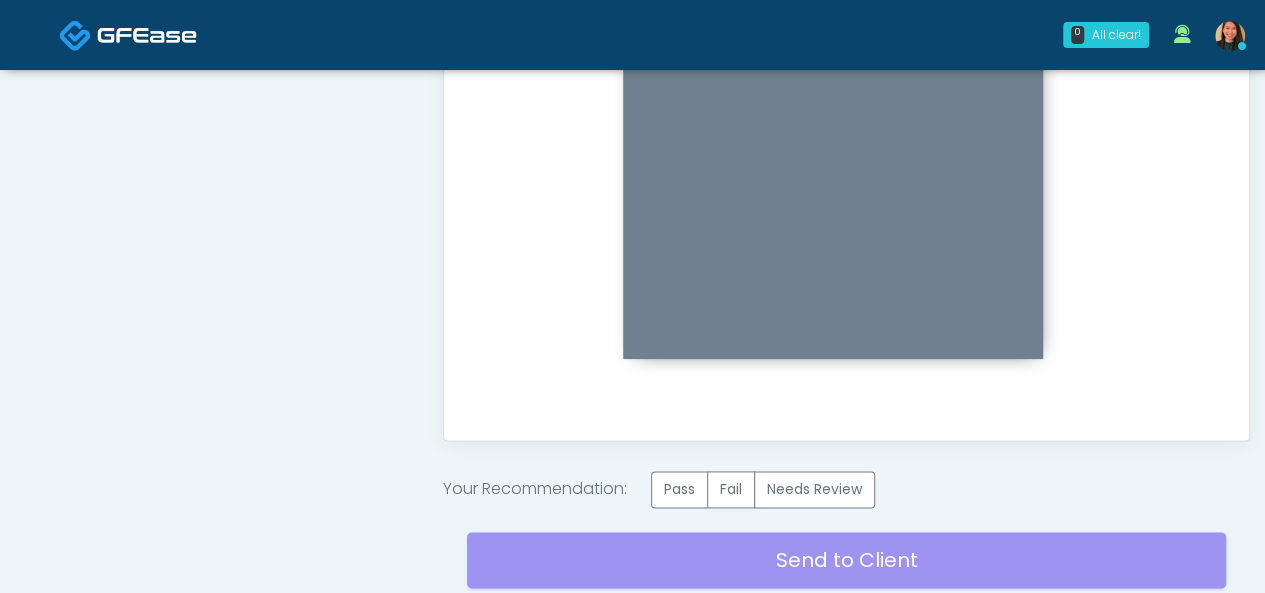 scroll, scrollTop: 0, scrollLeft: 0, axis: both 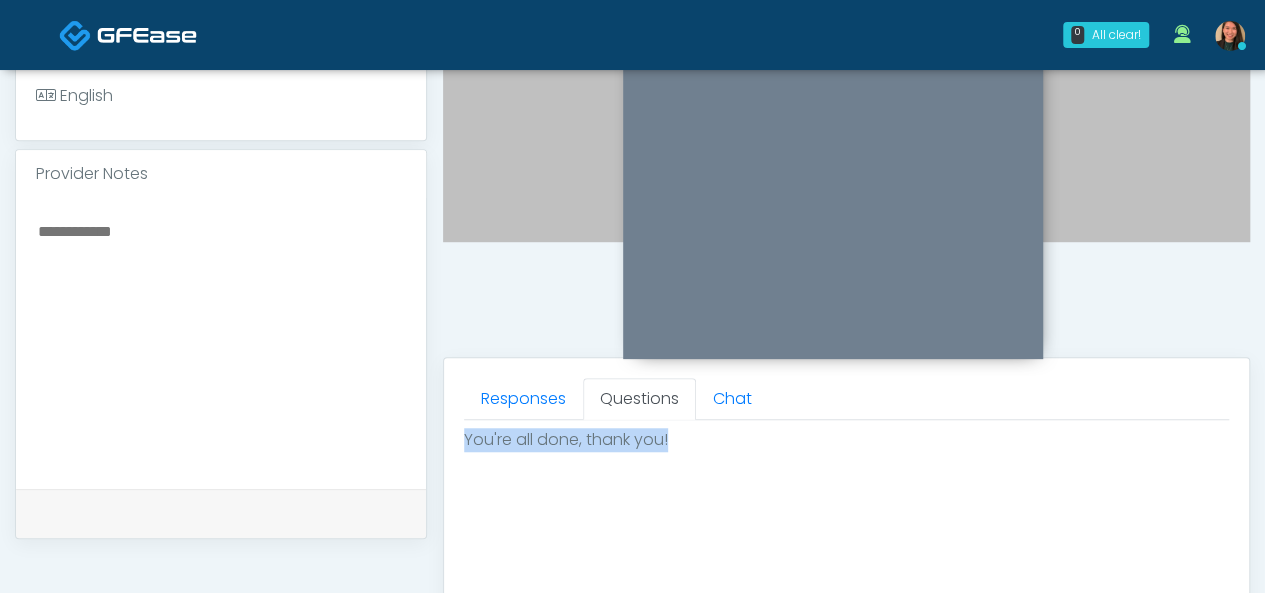 drag, startPoint x: 1264, startPoint y: 351, endPoint x: 1279, endPoint y: 457, distance: 107.05606 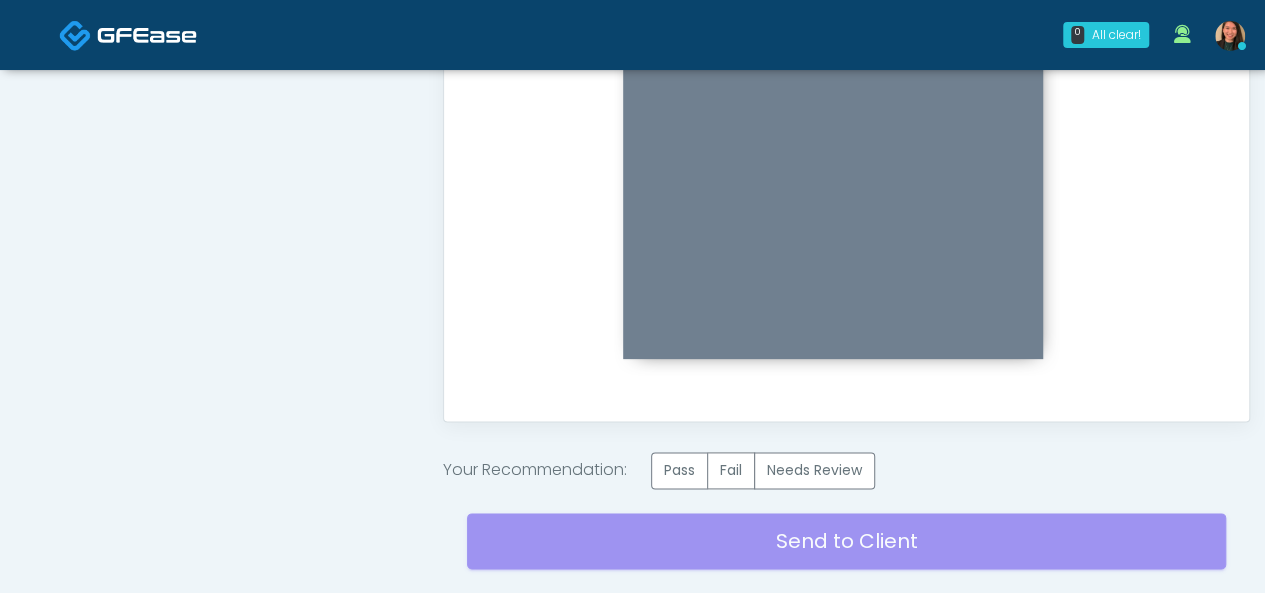 click on "Your Recommendation:
Pass
Fail
Needs Review" at bounding box center [846, 470] 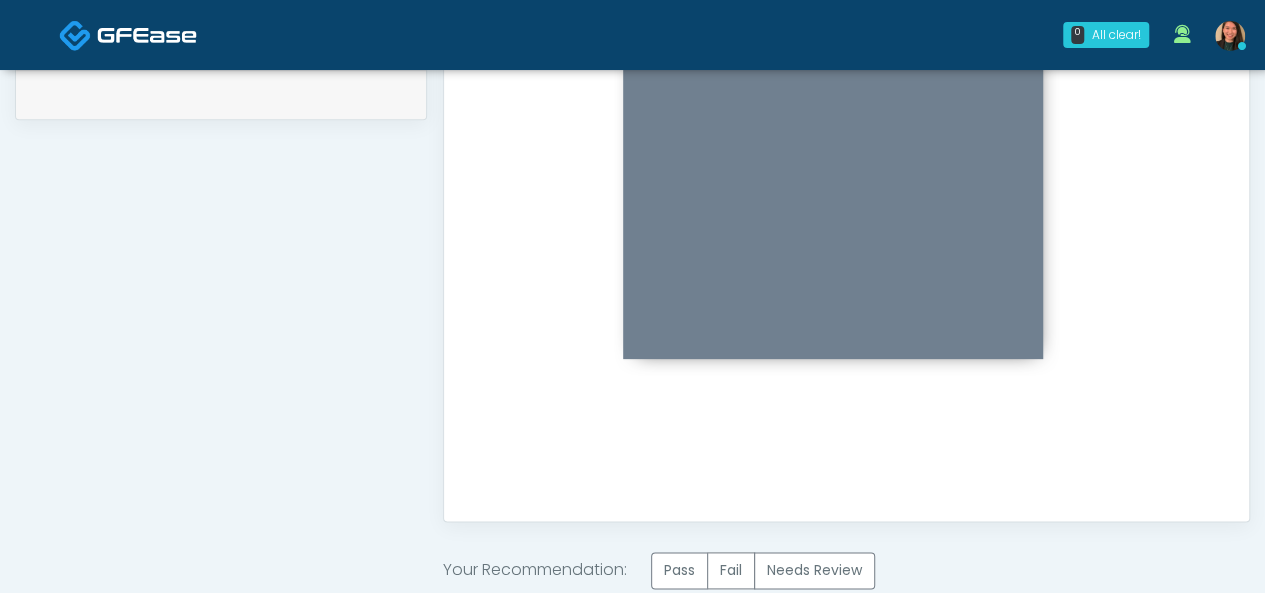 scroll, scrollTop: 1205, scrollLeft: 0, axis: vertical 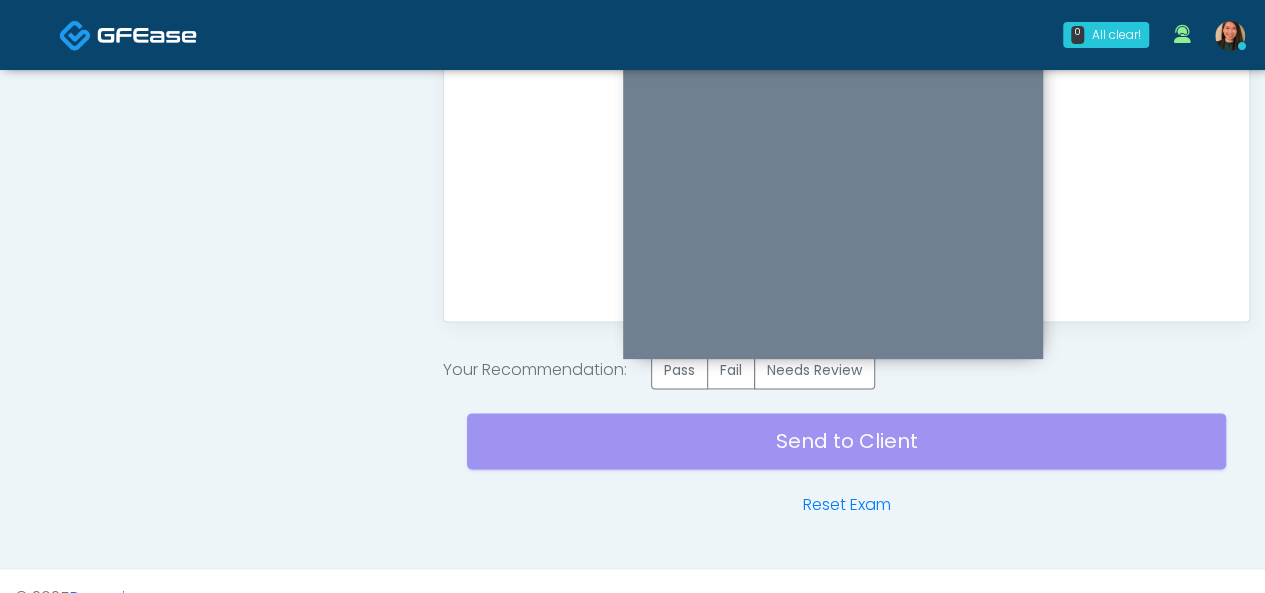 click on "Send to Client
Reset Exam" at bounding box center (846, 453) 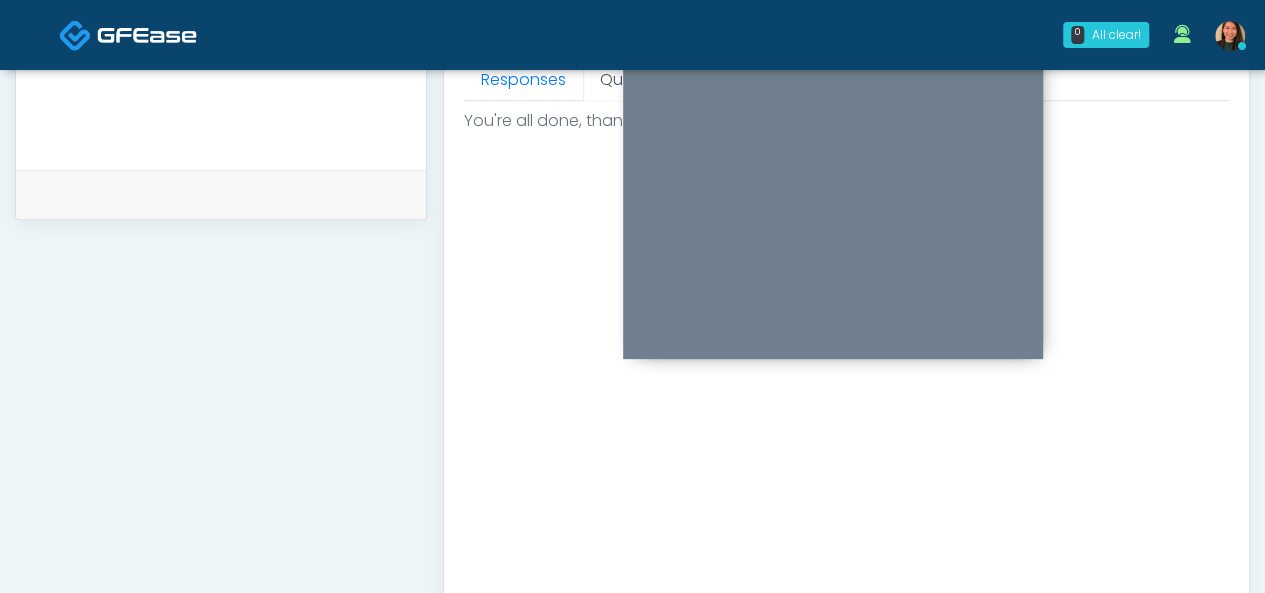scroll, scrollTop: 1234, scrollLeft: 0, axis: vertical 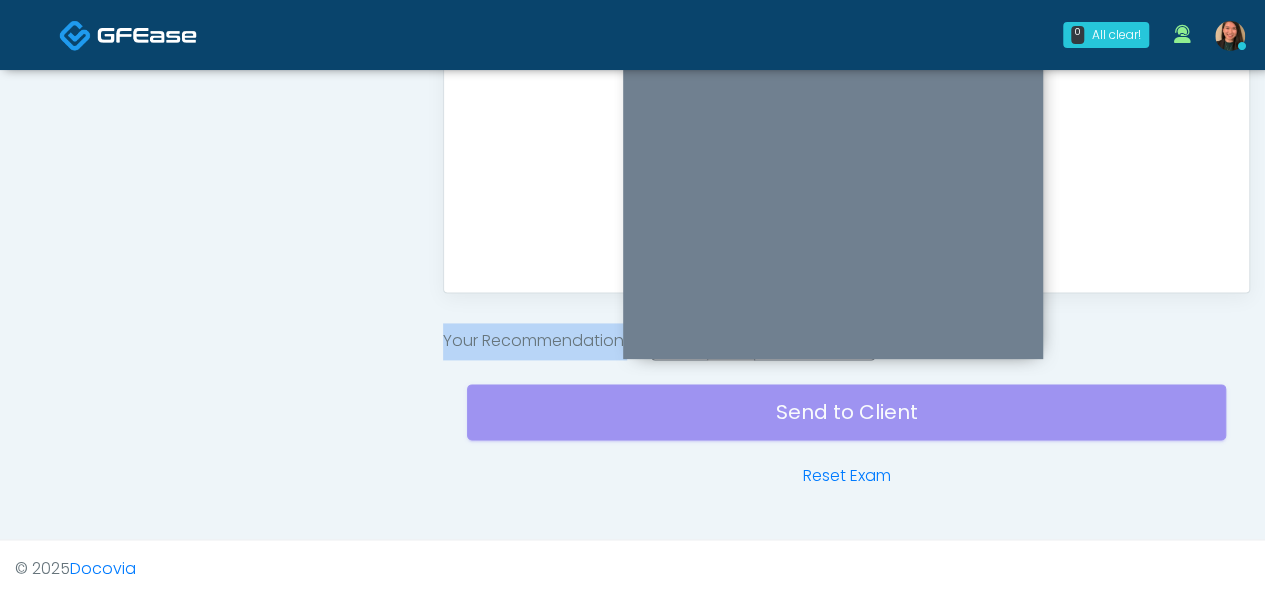 drag, startPoint x: 892, startPoint y: 415, endPoint x: 1279, endPoint y: 64, distance: 522.46533 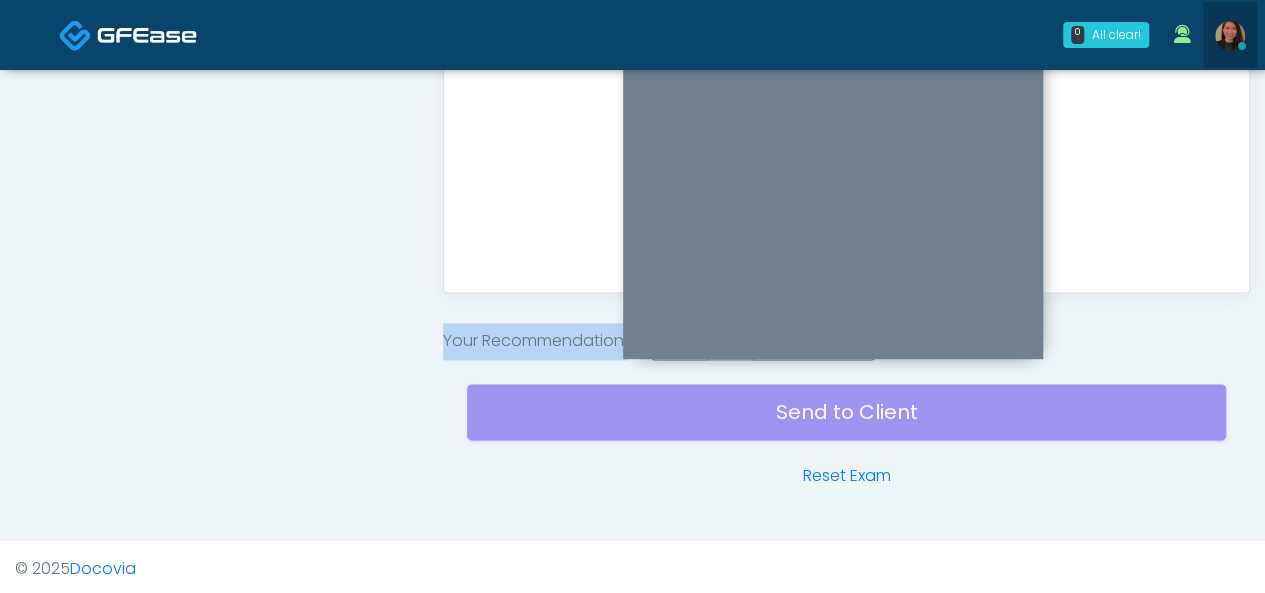 click at bounding box center [1230, 36] 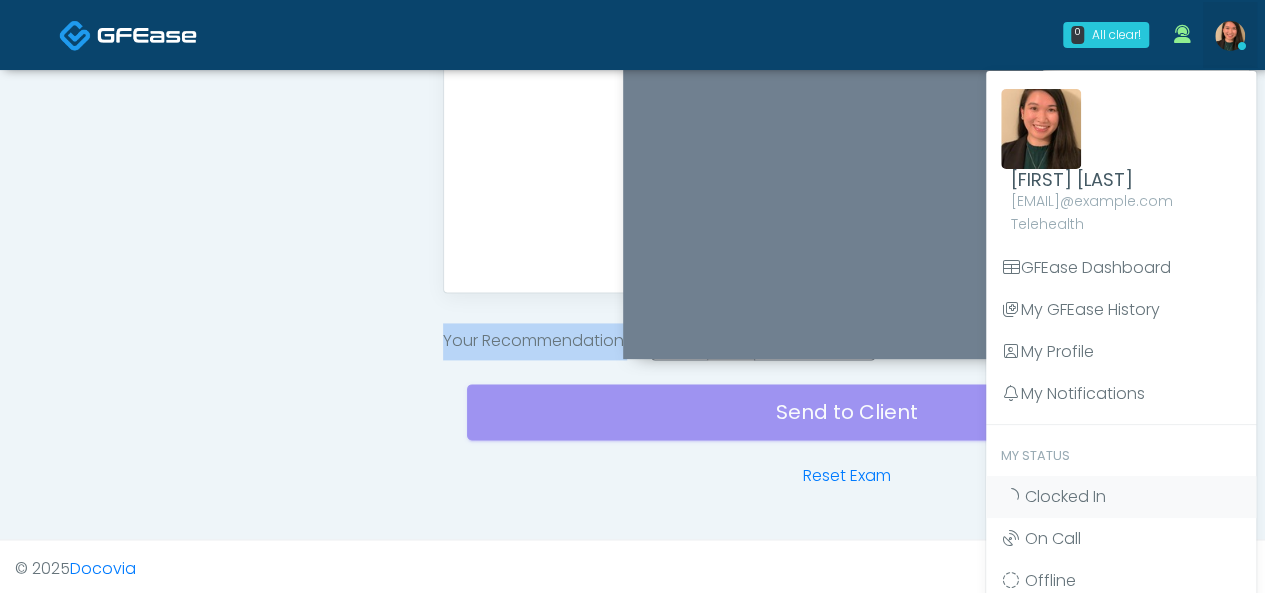 click on "Send to Client
Reset Exam" at bounding box center [846, 424] 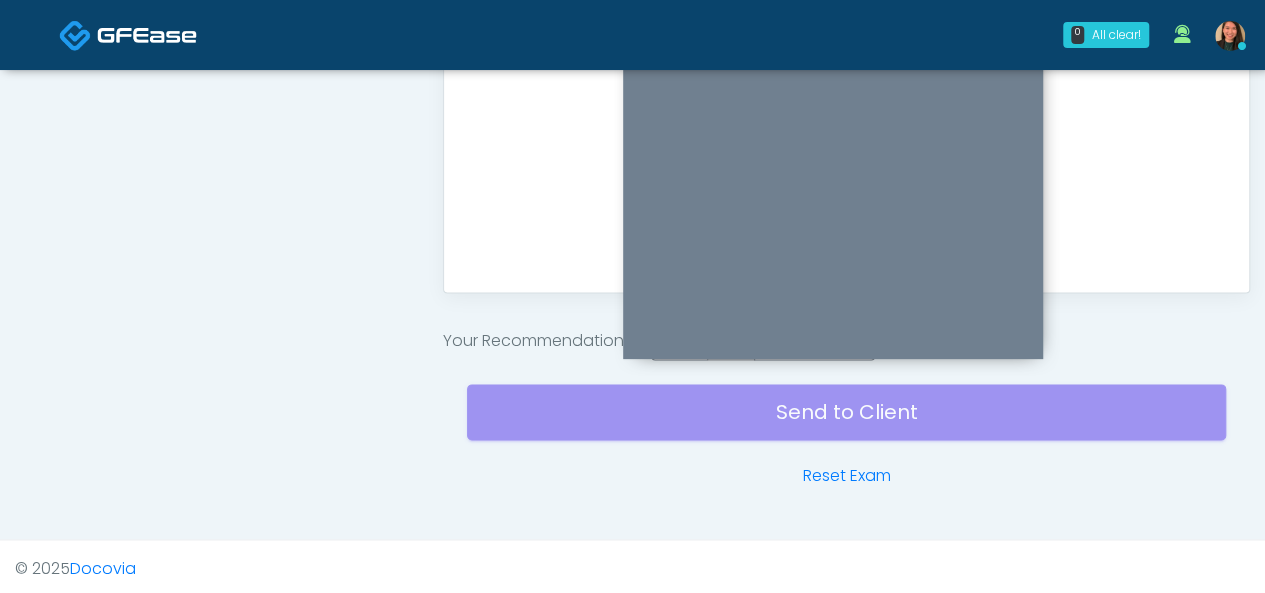 click on "Send to Client
Reset Exam" at bounding box center (846, 424) 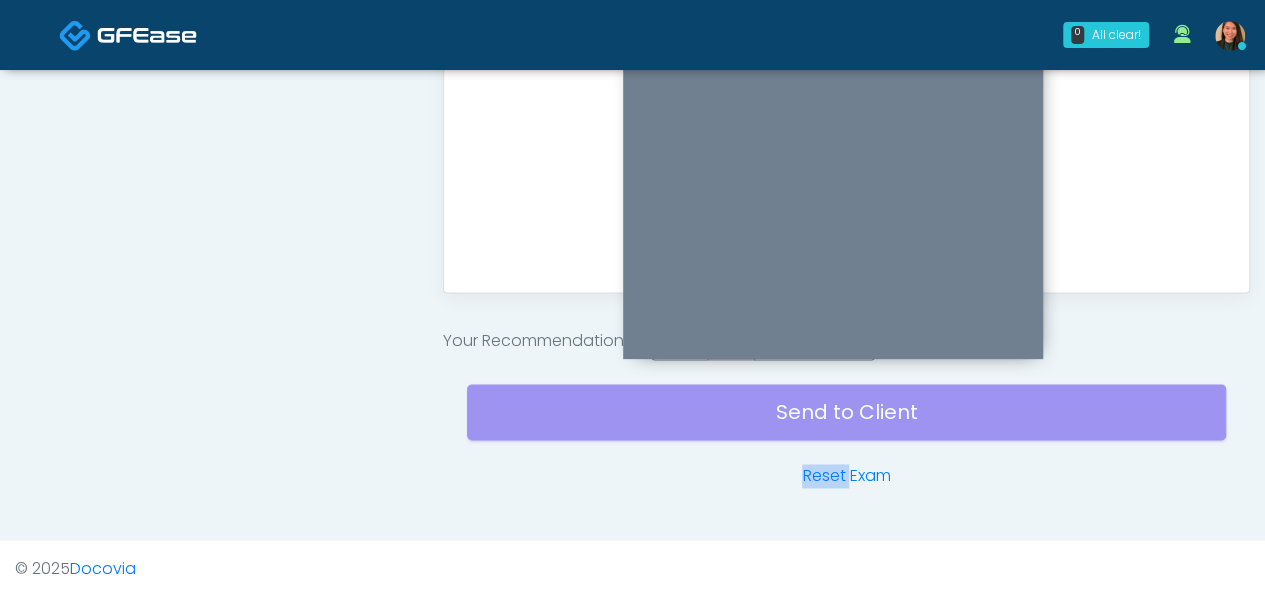 click on "Send to Client
Reset Exam" at bounding box center [846, 424] 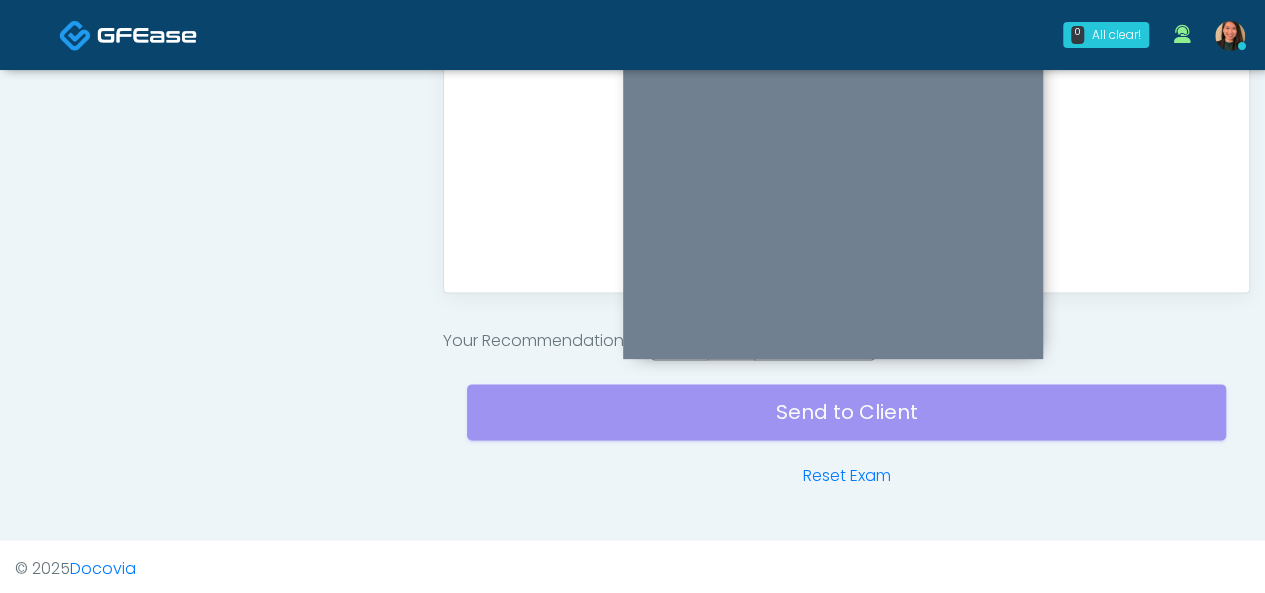 click on "Send to Client
Reset Exam" at bounding box center (846, 424) 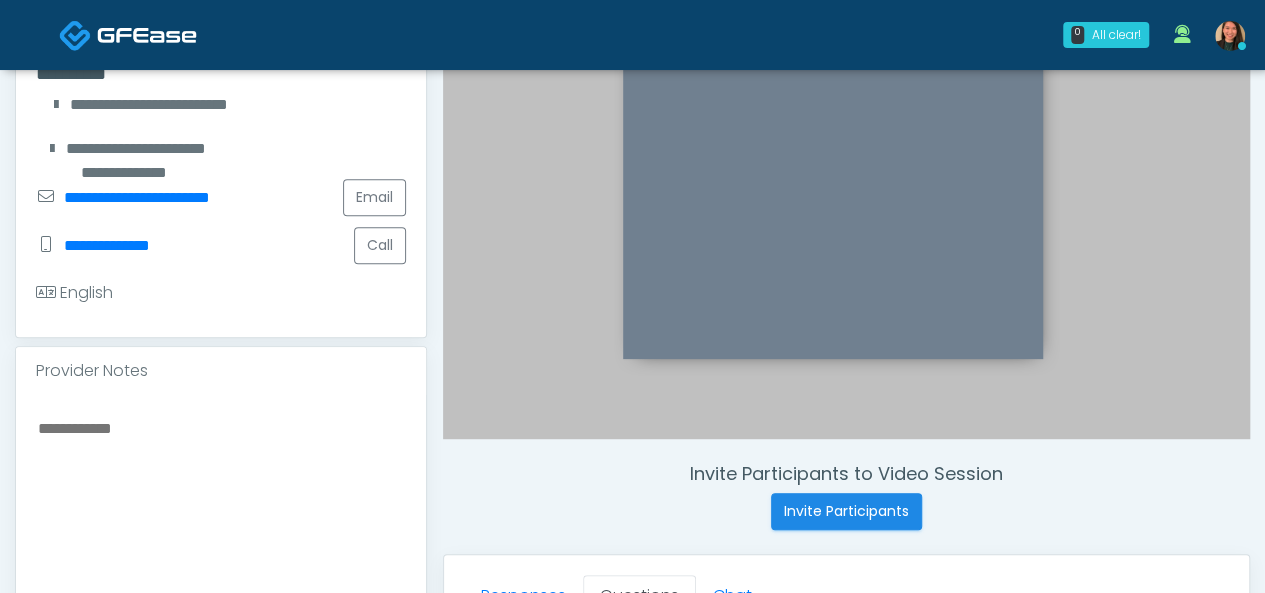 scroll, scrollTop: 434, scrollLeft: 0, axis: vertical 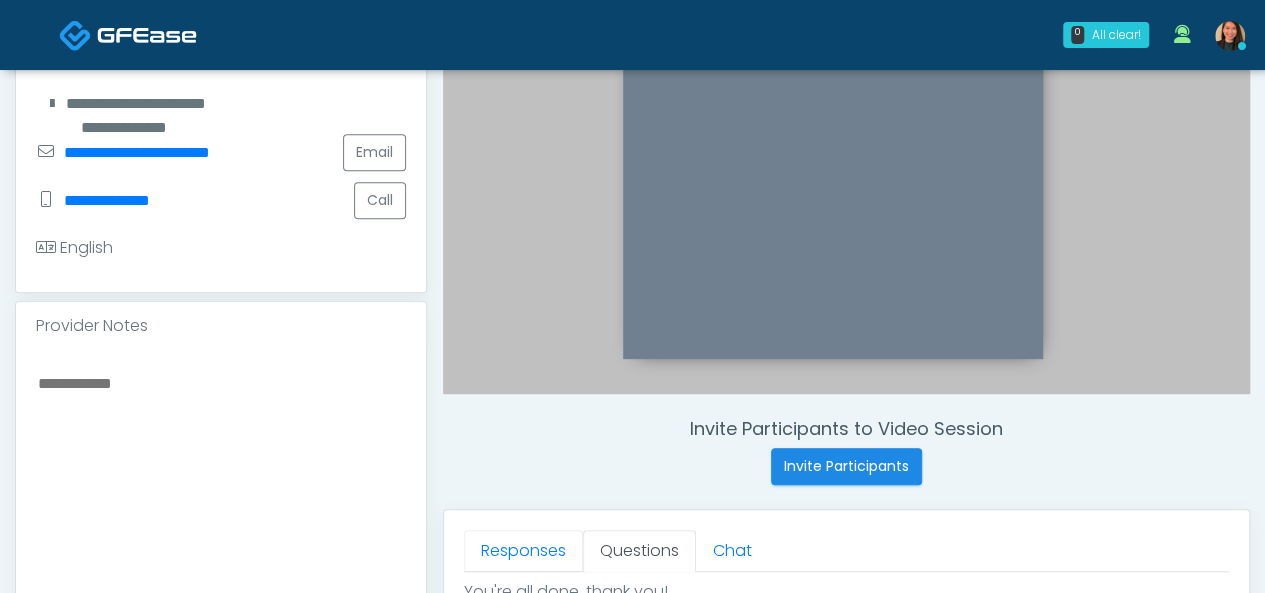 click on "Responses" at bounding box center [523, 551] 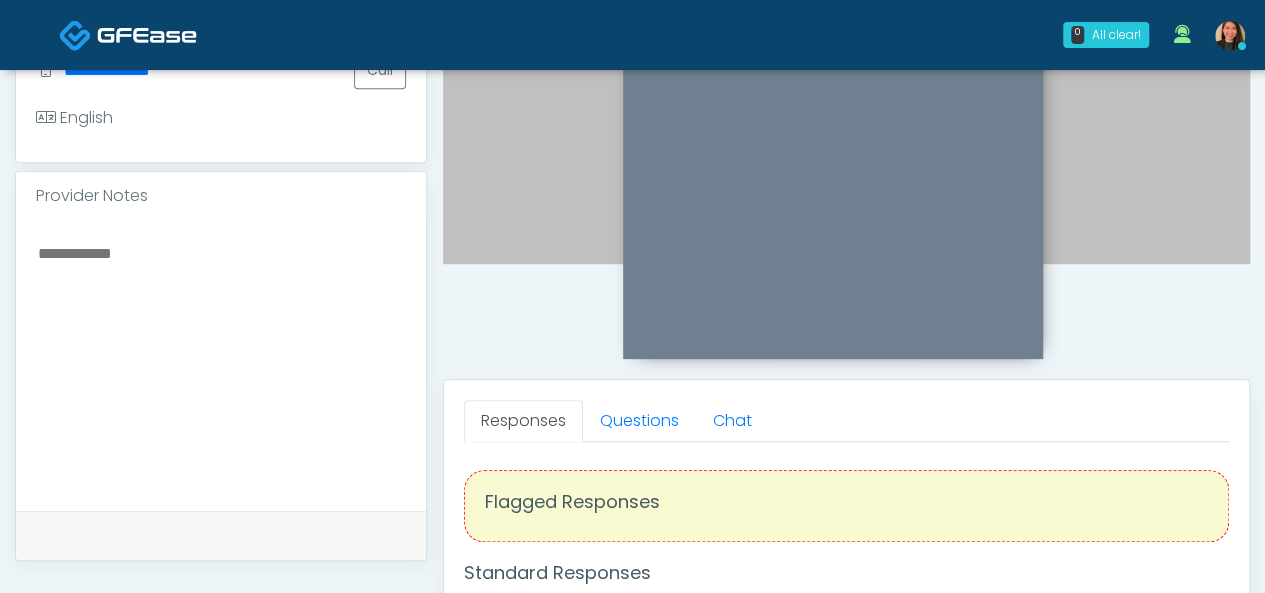 scroll, scrollTop: 534, scrollLeft: 0, axis: vertical 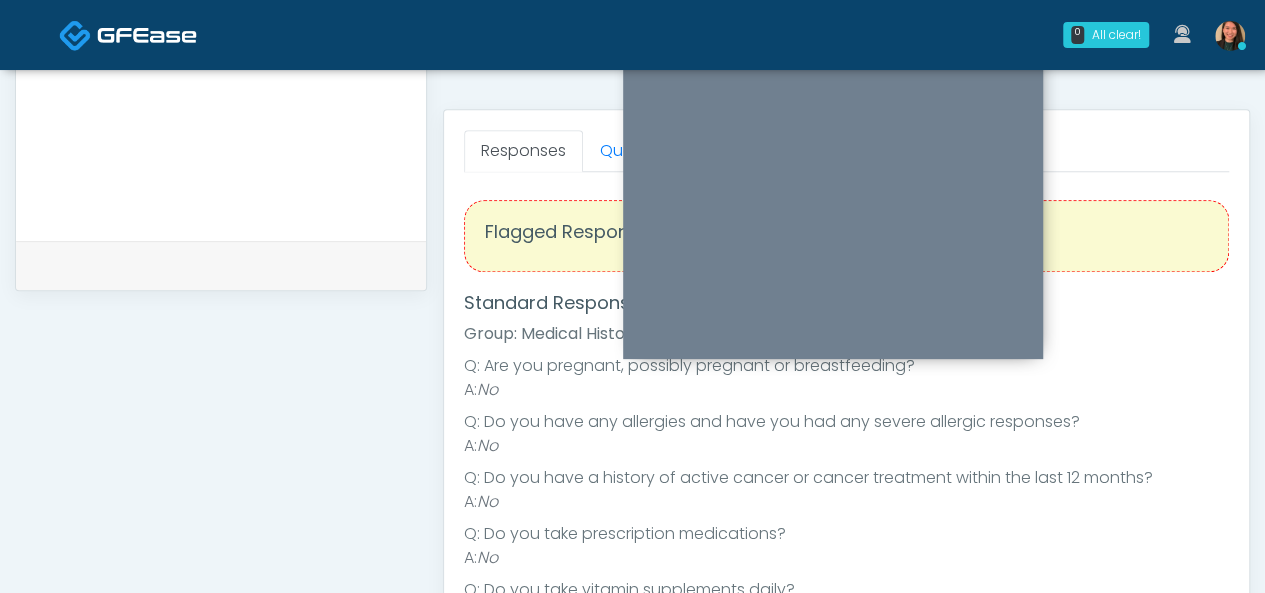 click on "Invite Participants to Video Session
Invite Participants
Responses
Questions
Chat
You're all done, thank you!
Back
Done
Flagged Responses
Standard Responses
Group: Medical History Questions
Q: Are you pregnant, possibly pregnant or breastfeeding?
A:  No
A:  No A:  No A:" at bounding box center (838, 107) 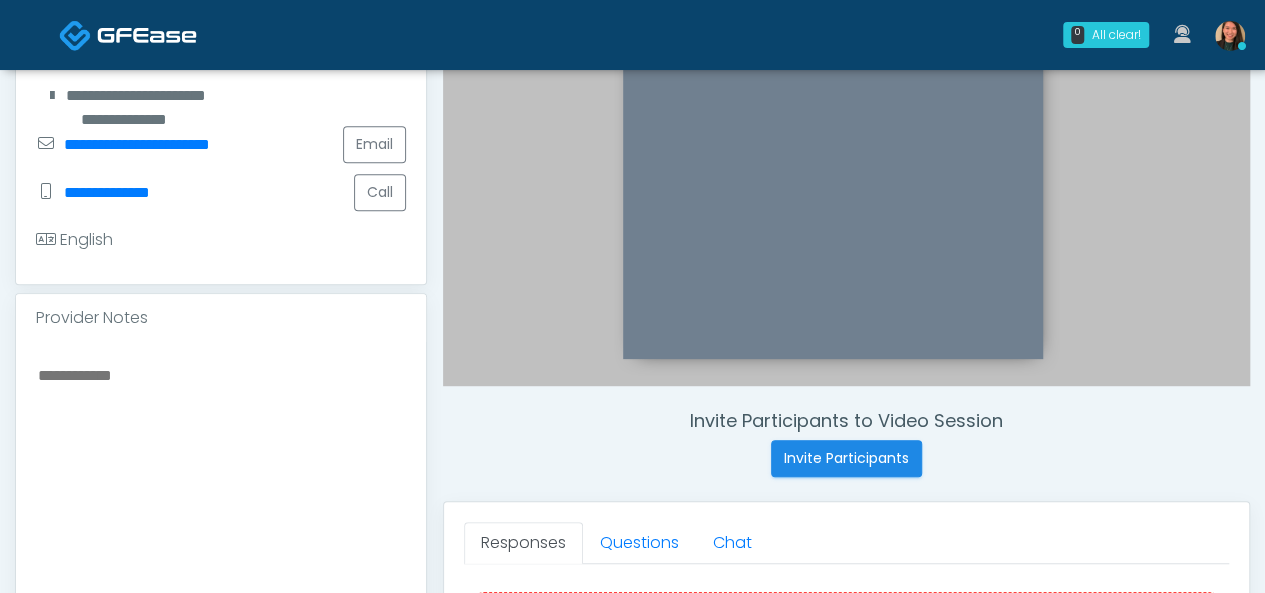 scroll, scrollTop: 434, scrollLeft: 0, axis: vertical 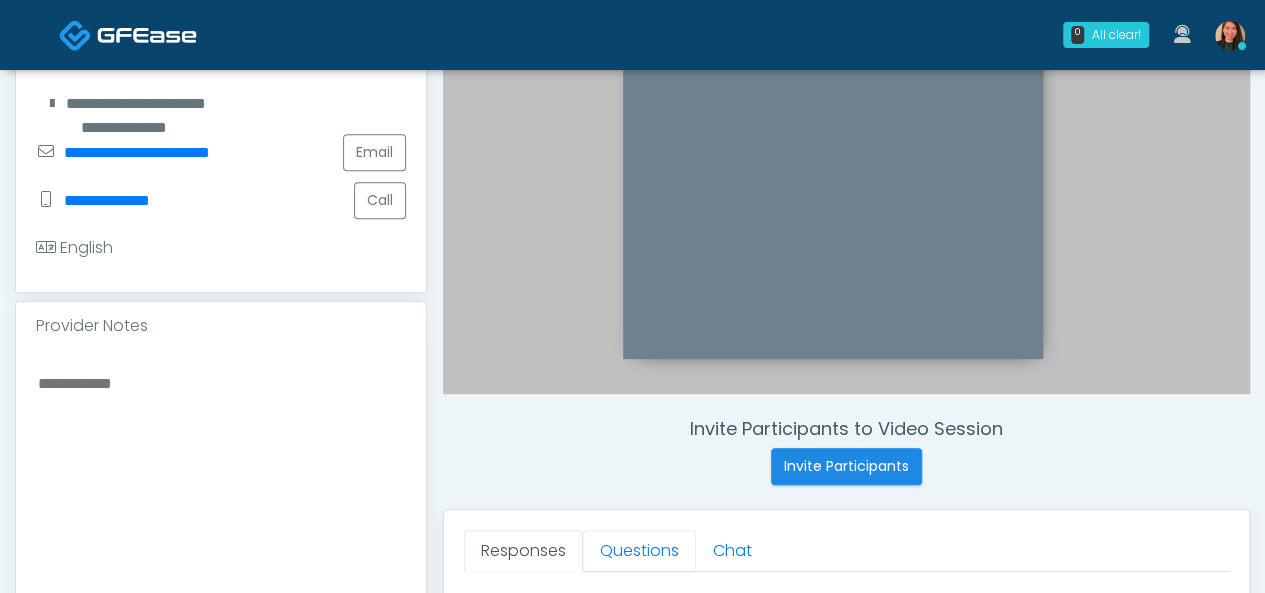 click on "Responses
Questions
Chat
You're all done, thank you!
Back
Done
Flagged Responses
Standard Responses
Group: Medical History Questions
Q: Are you pregnant, possibly pregnant or breastfeeding?
A:  No
Q: Do you have any allergies and have you had any severe allergic responses?
A:  No A:  No A:  No A:  No A:" at bounding box center [846, 801] 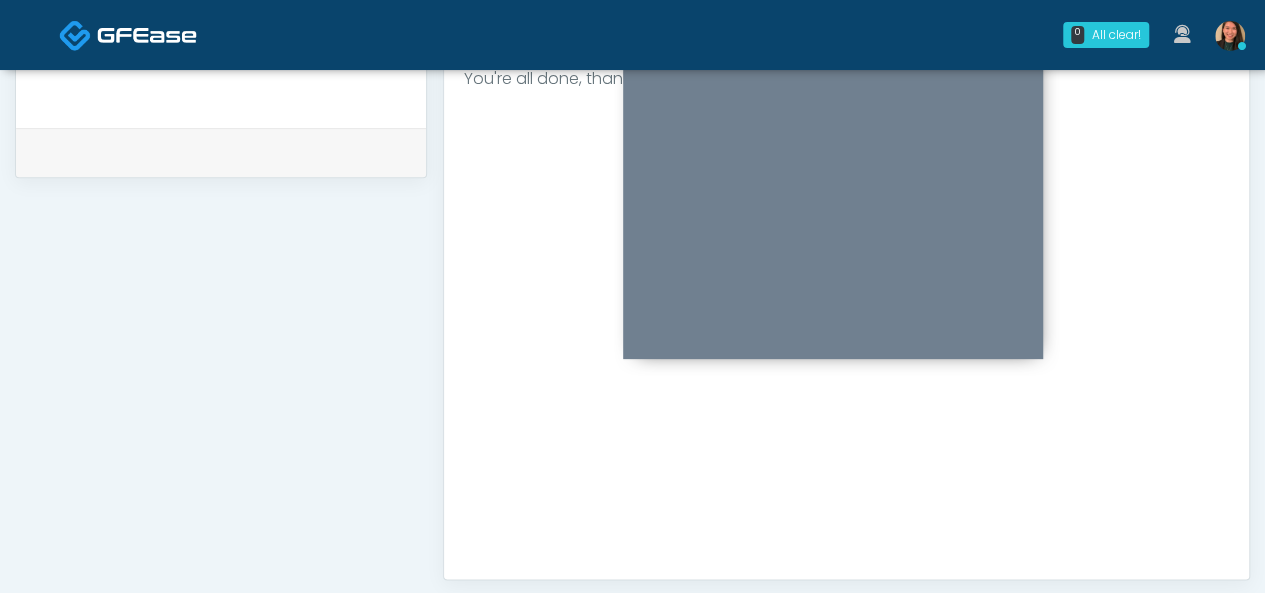 scroll, scrollTop: 1034, scrollLeft: 0, axis: vertical 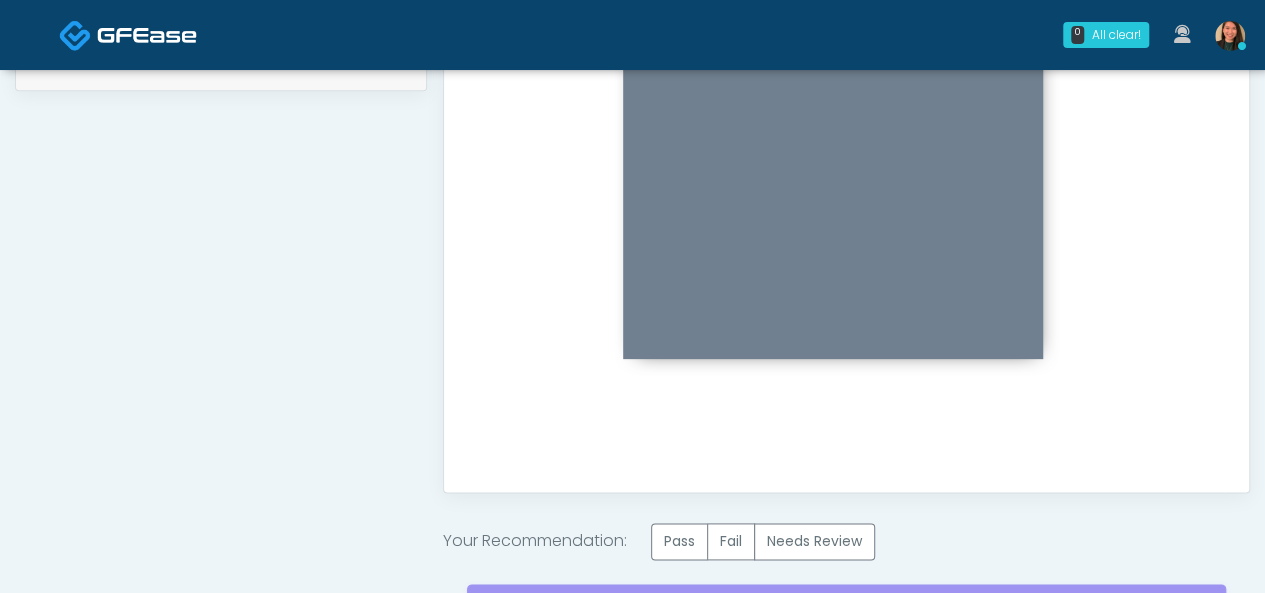 click on "You're all done, thank you!
Back
Done
Flagged Responses
Standard Responses
Group: Medical History Questions
Q: Are you pregnant, possibly pregnant or breastfeeding?
A:  No
Q: Do you have any allergies and have you had any severe allergic responses?
A:  No
Q: Do you have a history of active cancer or cancer treatment within the last 12 months?
A:  No A:  No A:" at bounding box center (846, 222) 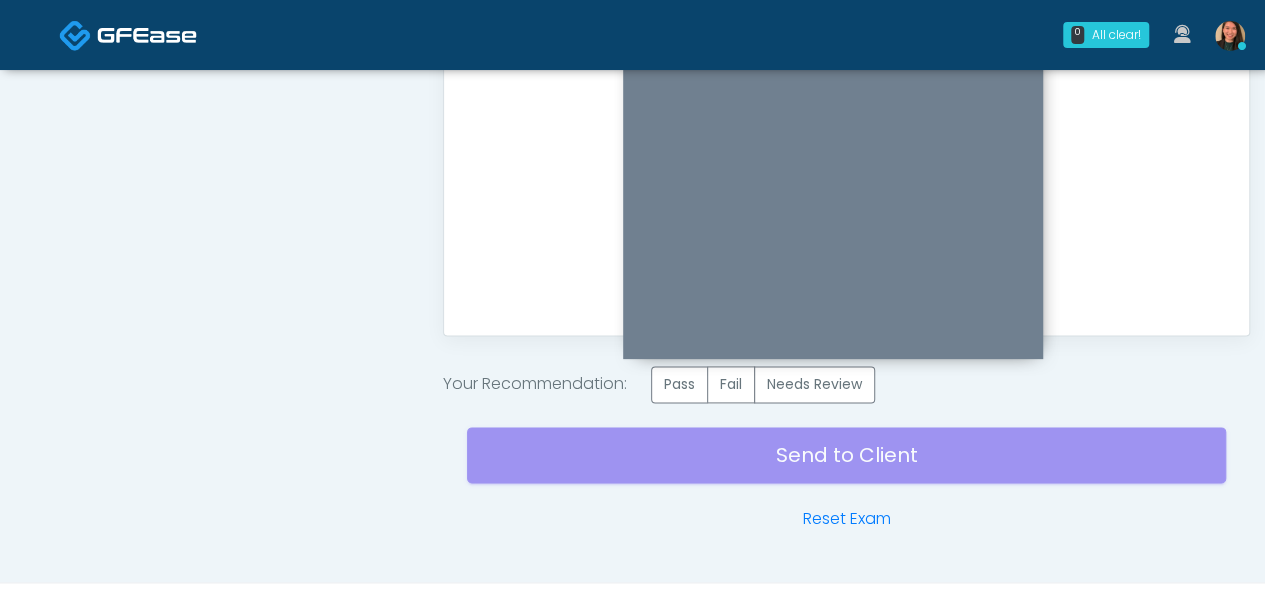 scroll, scrollTop: 1234, scrollLeft: 0, axis: vertical 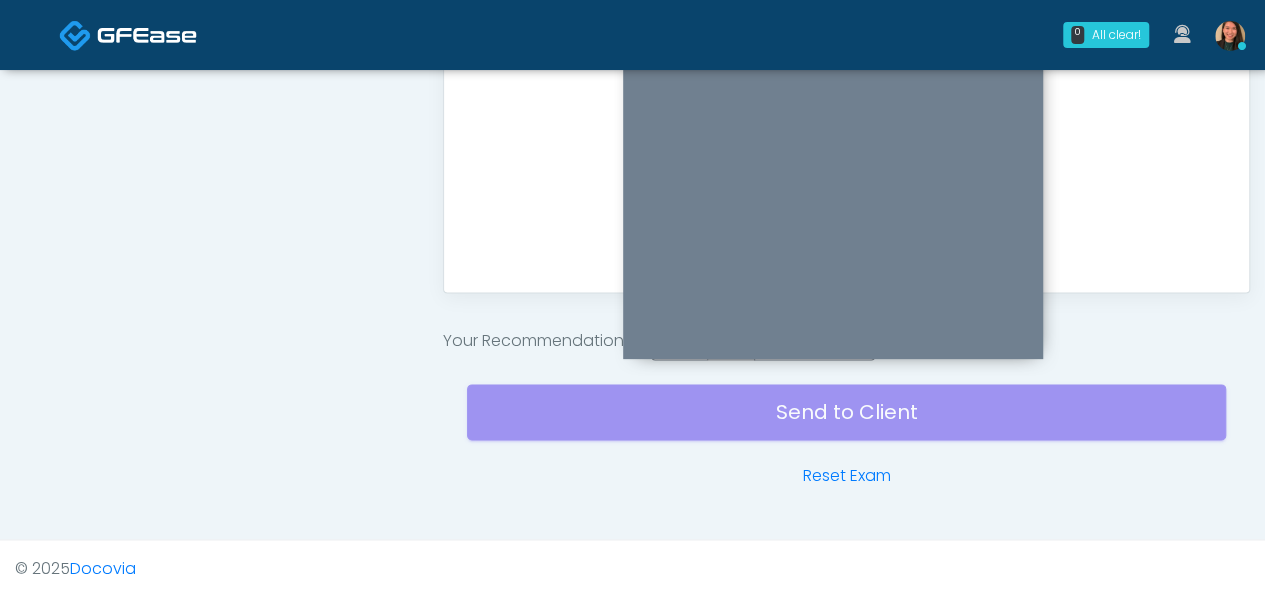 click on "Send to Client
Reset Exam" at bounding box center (846, 424) 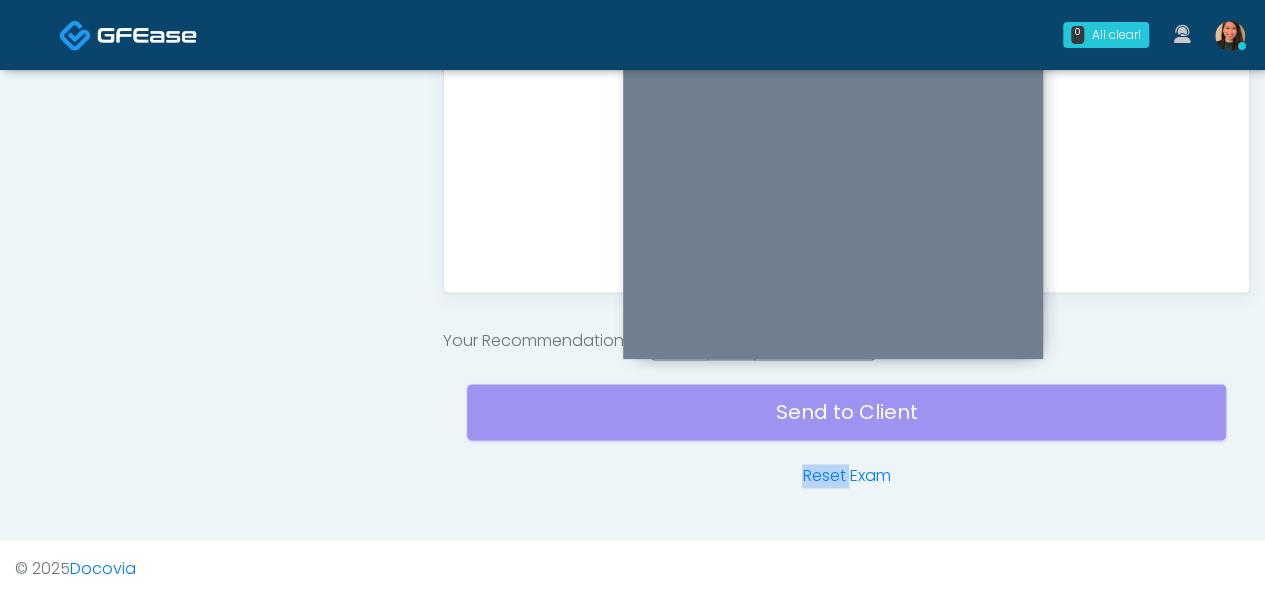 click on "Send to Client
Reset Exam" at bounding box center [846, 424] 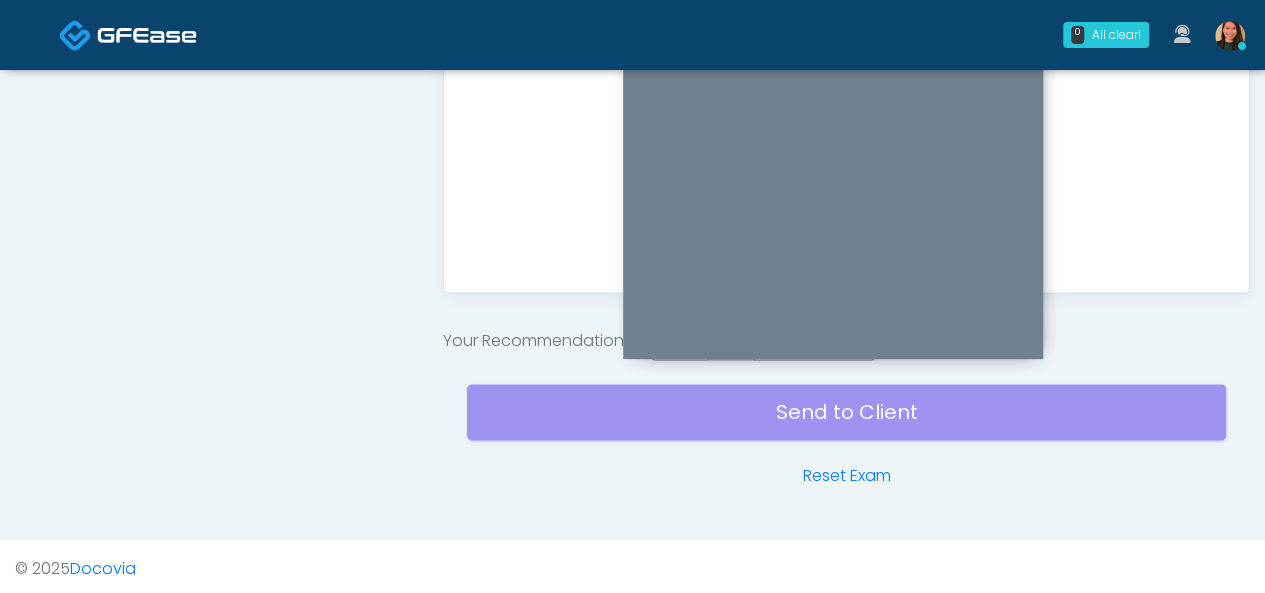 click on "Send to Client
Reset Exam" at bounding box center [846, 424] 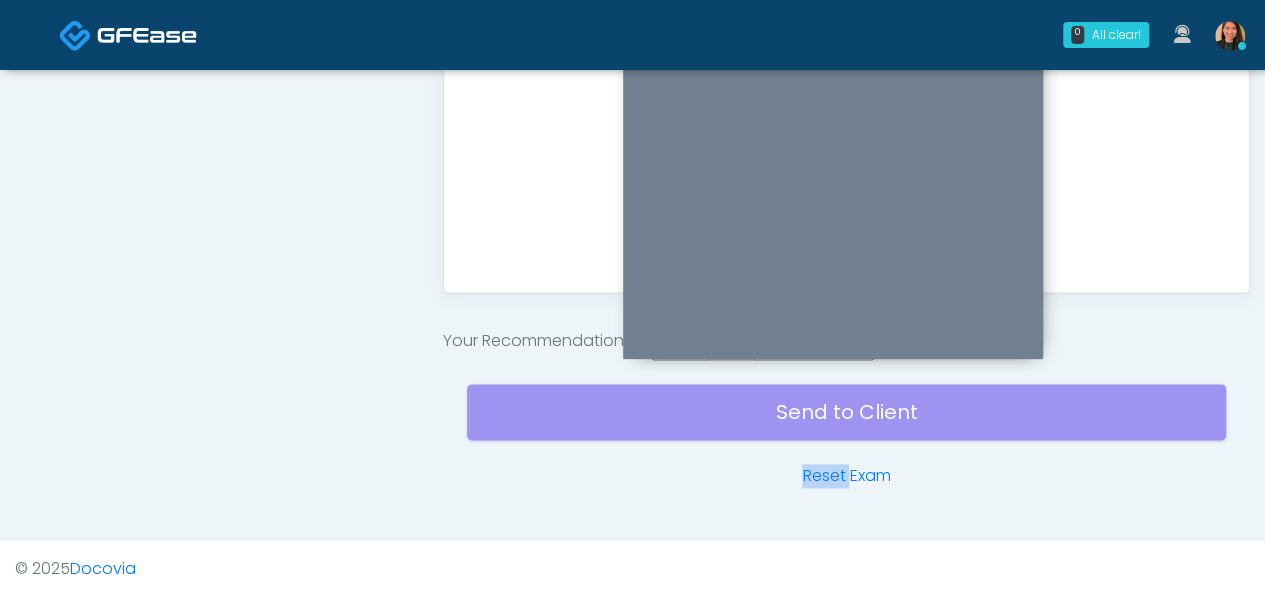 click on "Send to Client
Reset Exam" at bounding box center (846, 424) 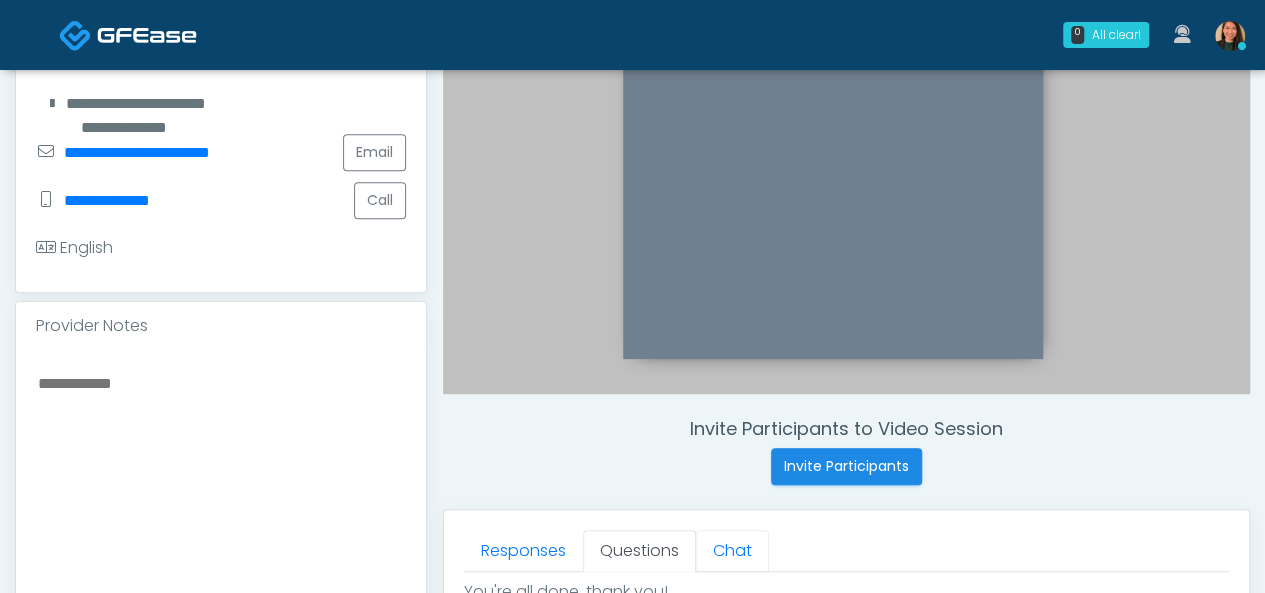 click on "Chat" at bounding box center [732, 551] 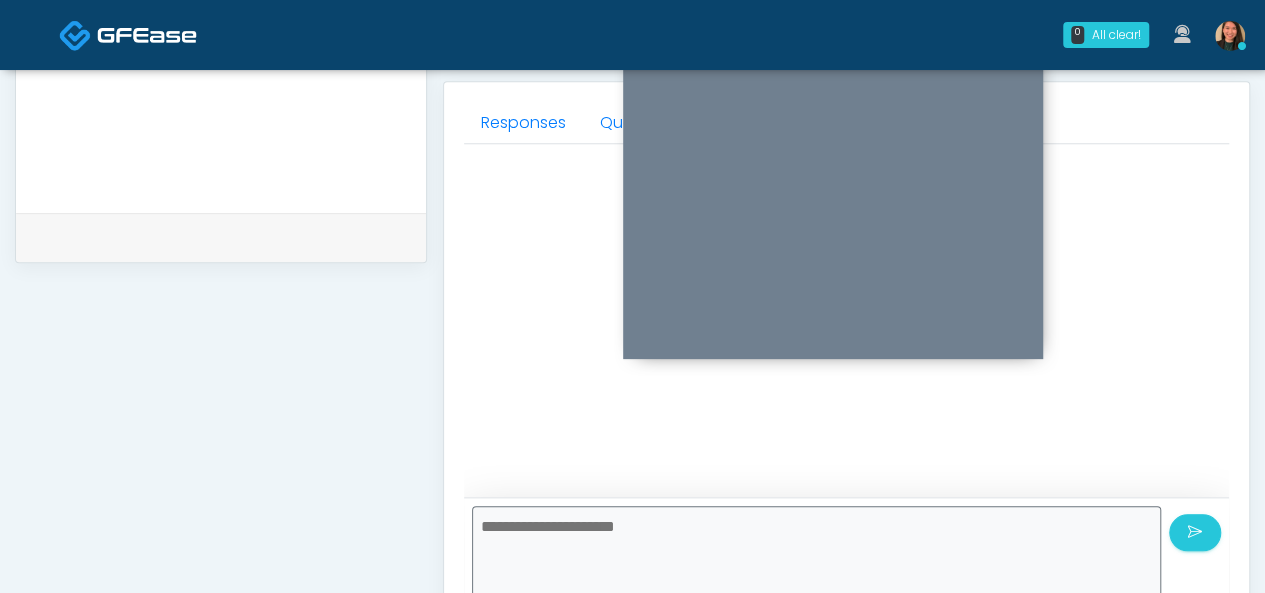 scroll, scrollTop: 611, scrollLeft: 0, axis: vertical 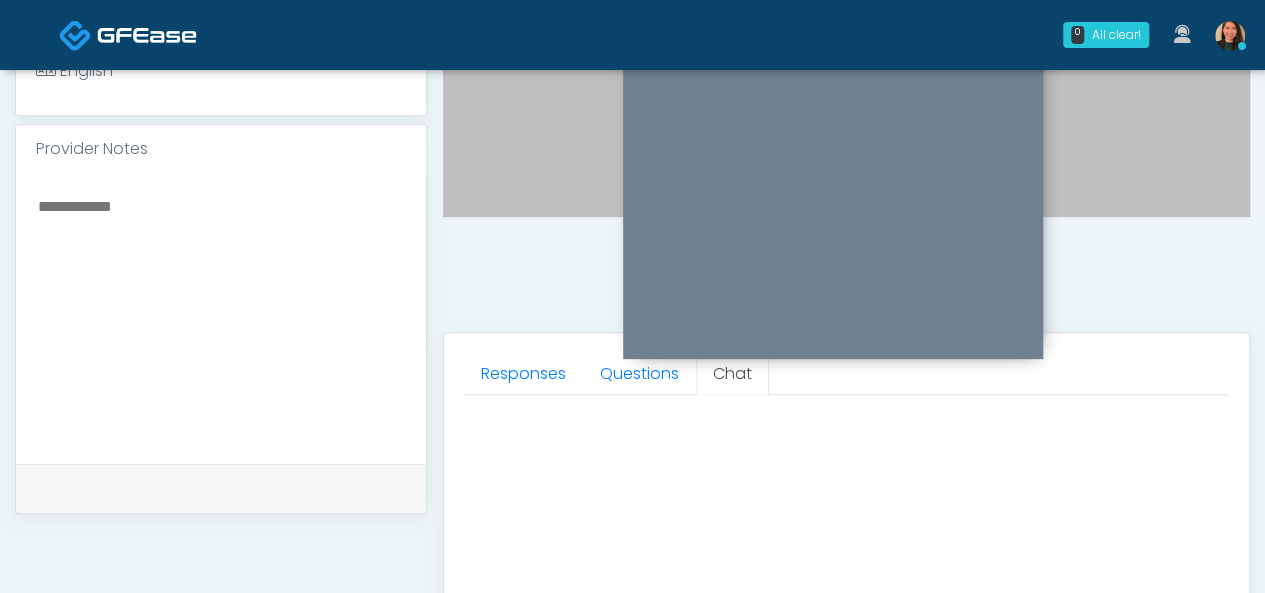 click at bounding box center (833, 213) 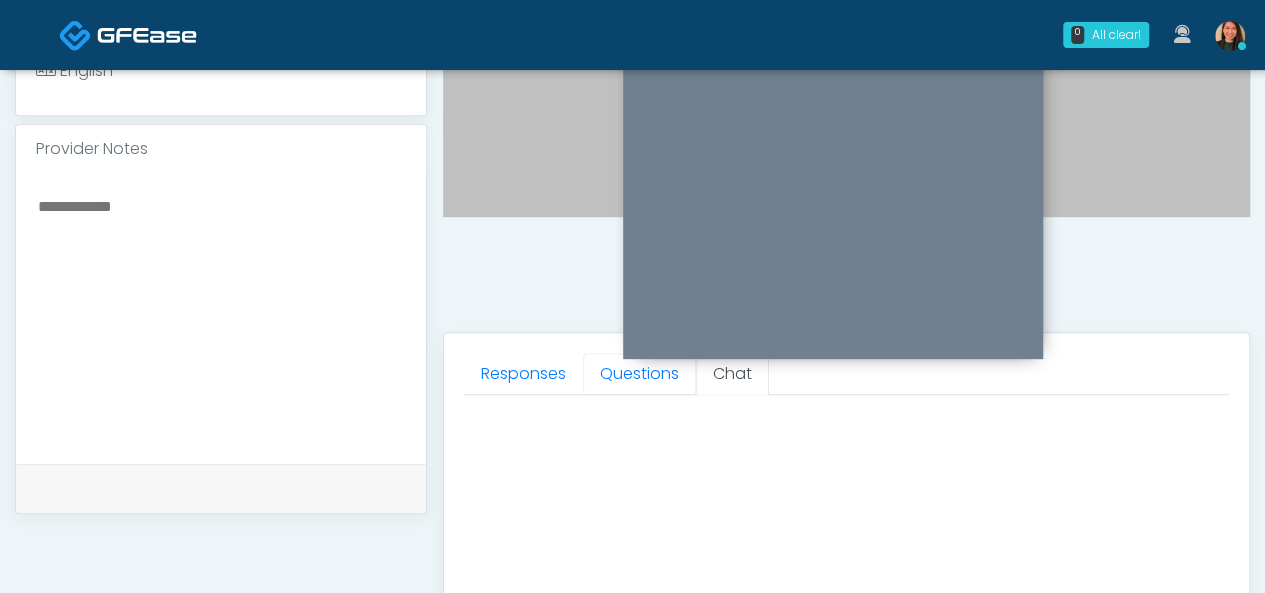 click on "Questions" at bounding box center [639, 374] 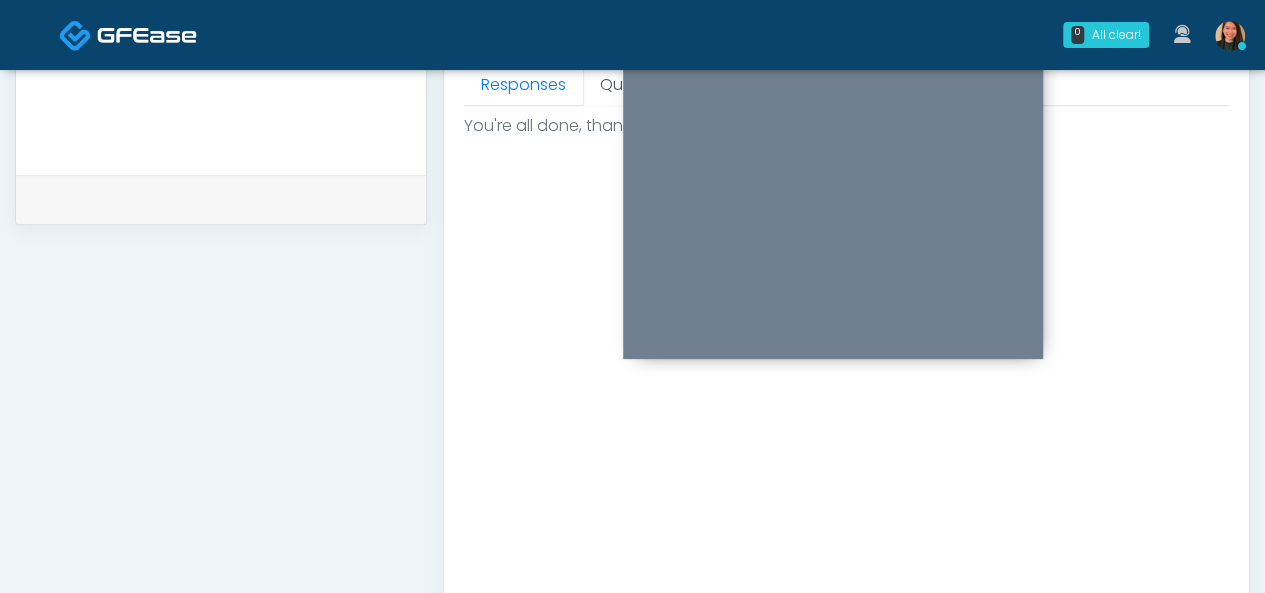 scroll, scrollTop: 1200, scrollLeft: 0, axis: vertical 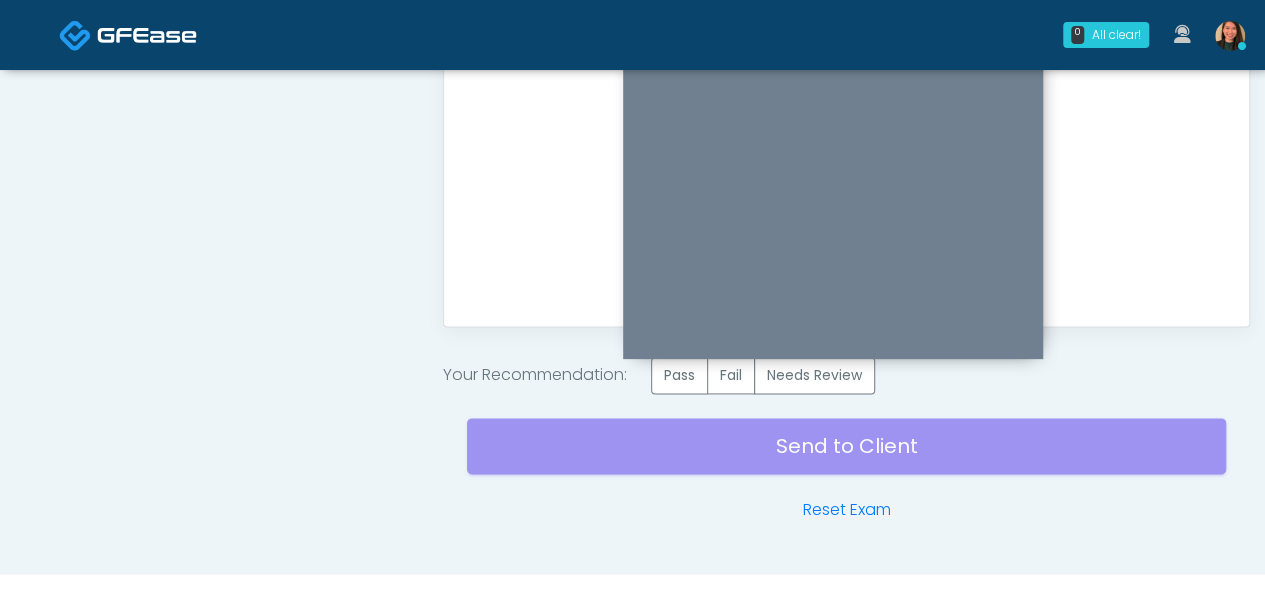 click on "Send to Client
Reset Exam" at bounding box center (846, 458) 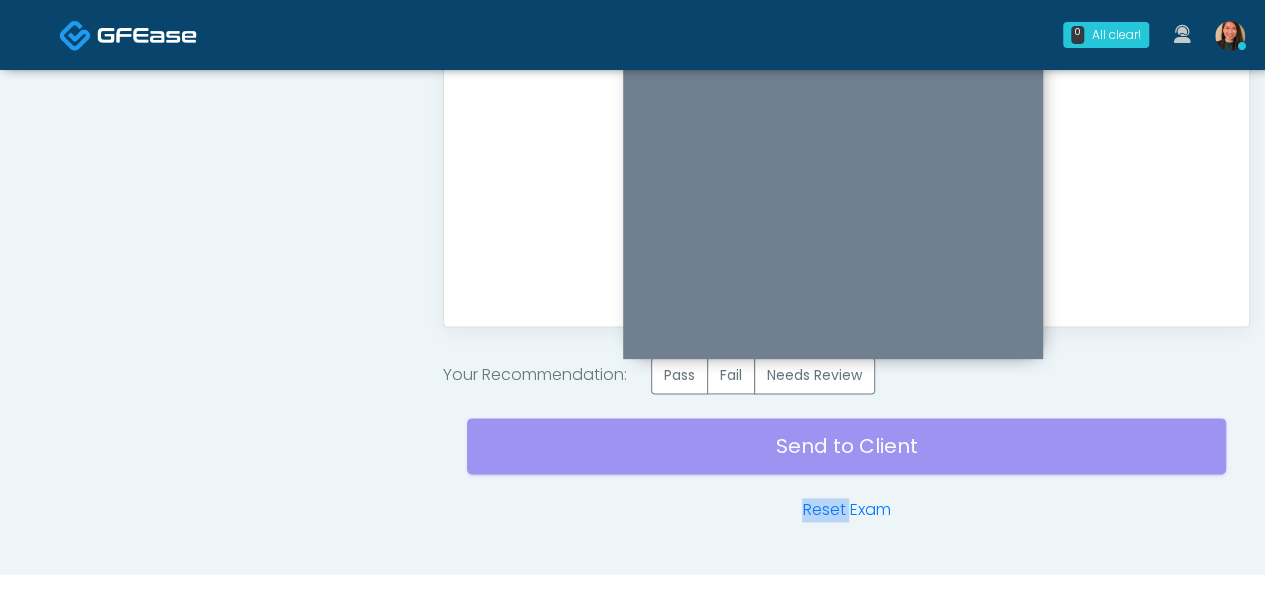 click on "Send to Client
Reset Exam" at bounding box center [846, 458] 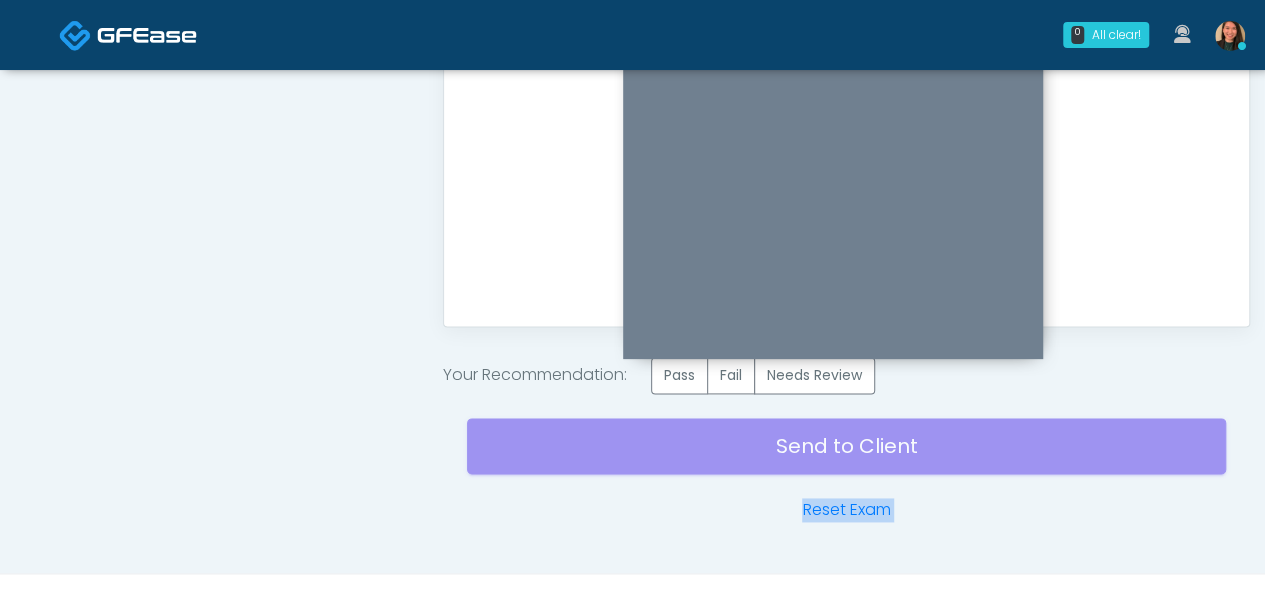 click on "Send to Client
Reset Exam" at bounding box center [846, 458] 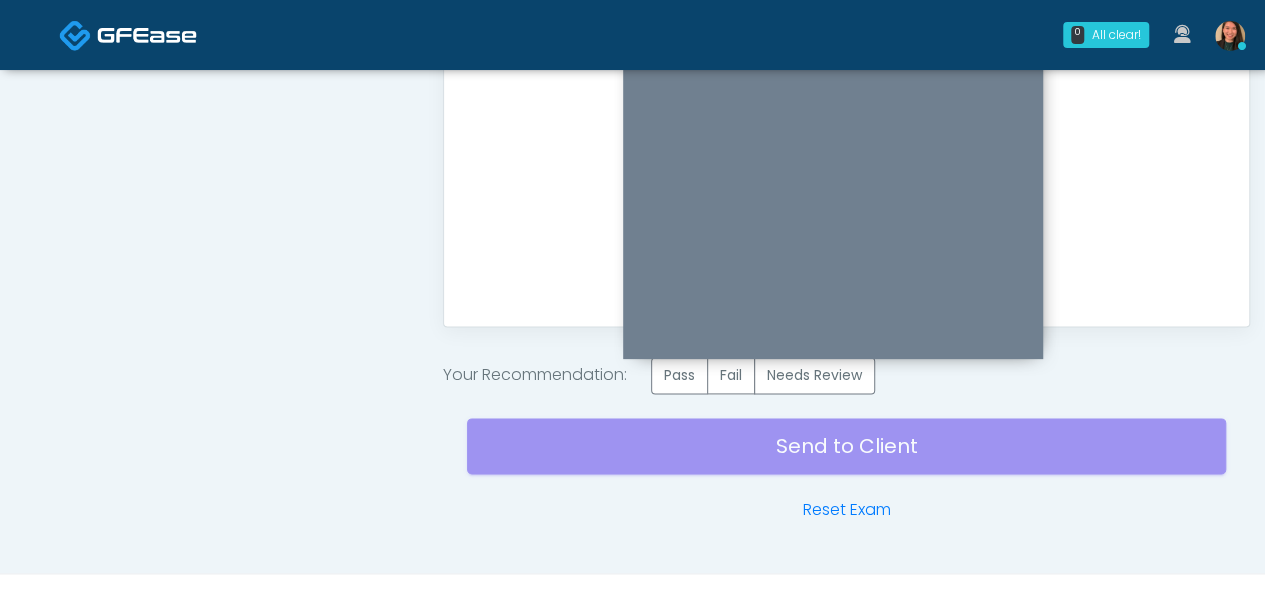 click on "Send to Client
Reset Exam" at bounding box center (846, 458) 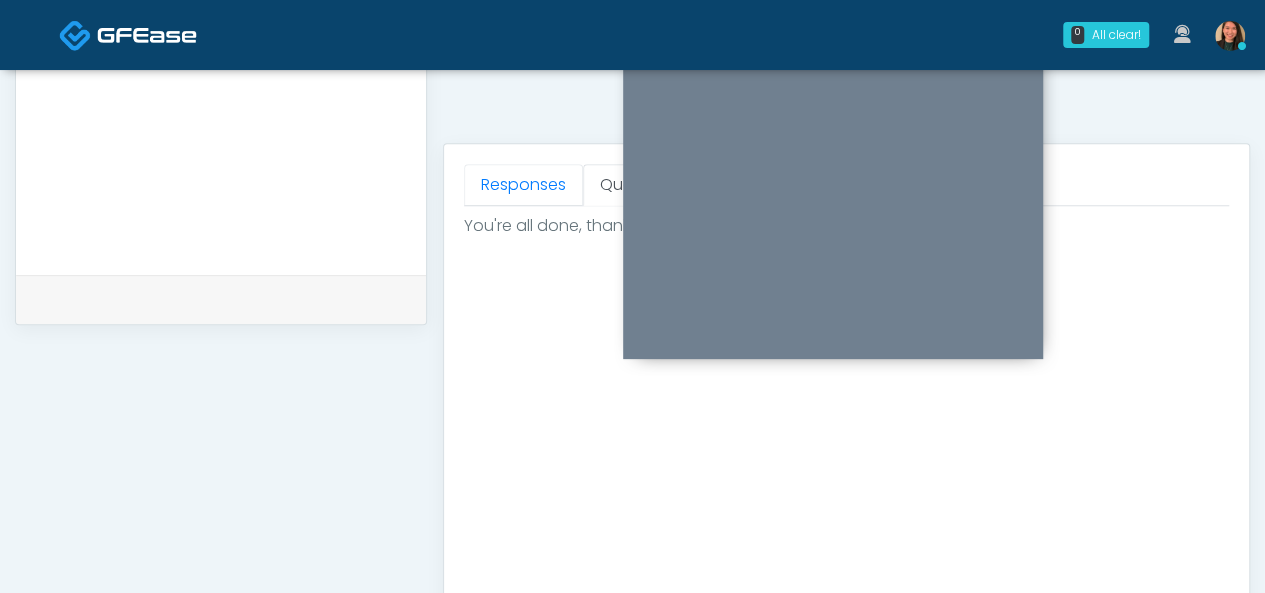click on "Responses" at bounding box center (523, 185) 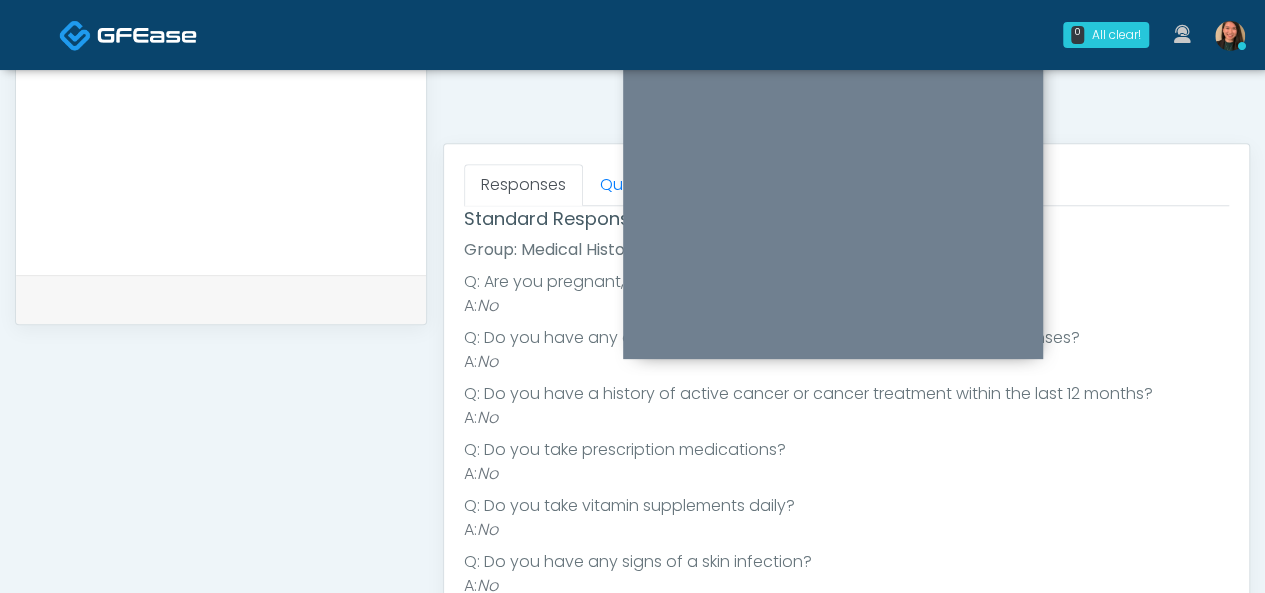 scroll, scrollTop: 297, scrollLeft: 0, axis: vertical 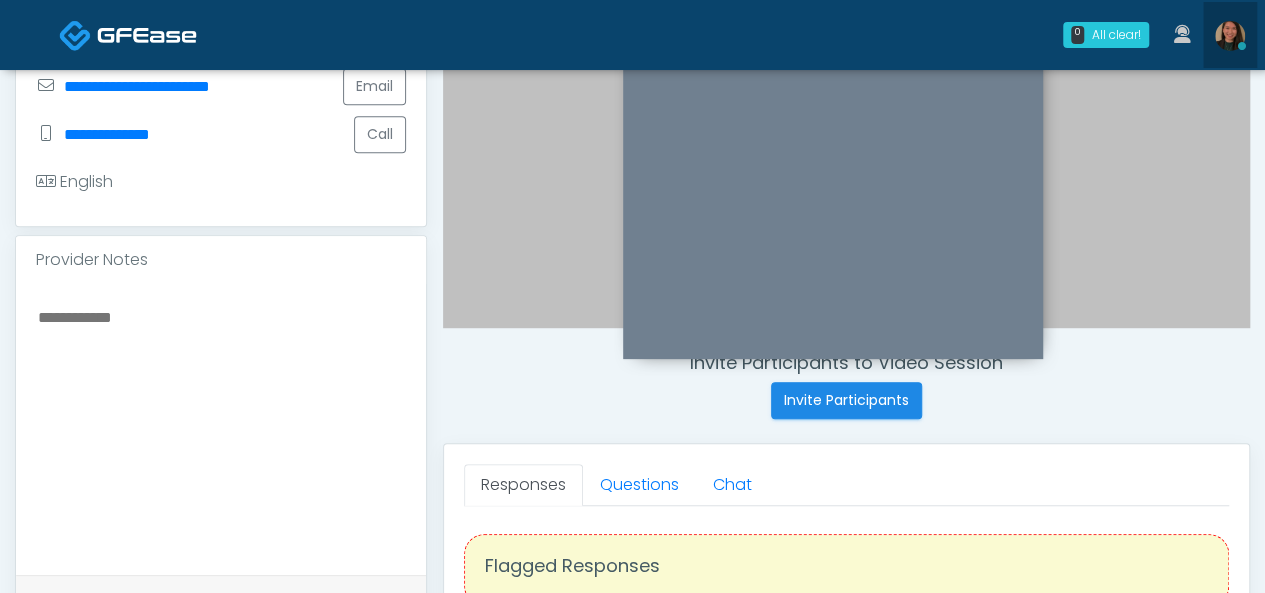 click at bounding box center [1230, 36] 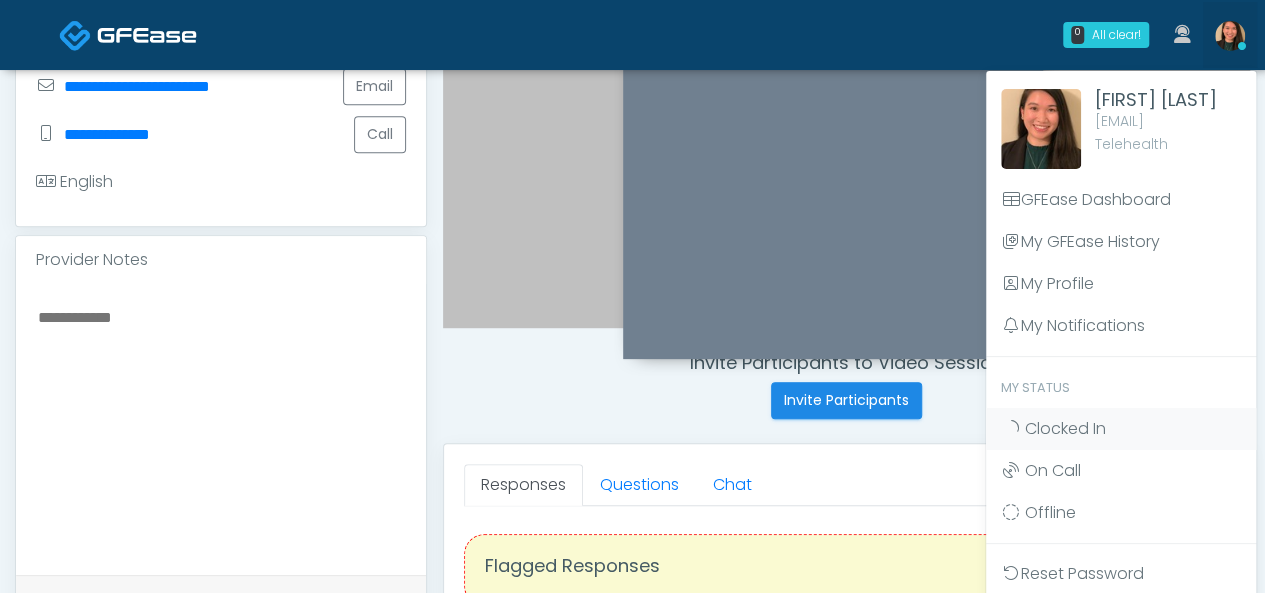 click on "My GFEase History" at bounding box center (1121, 242) 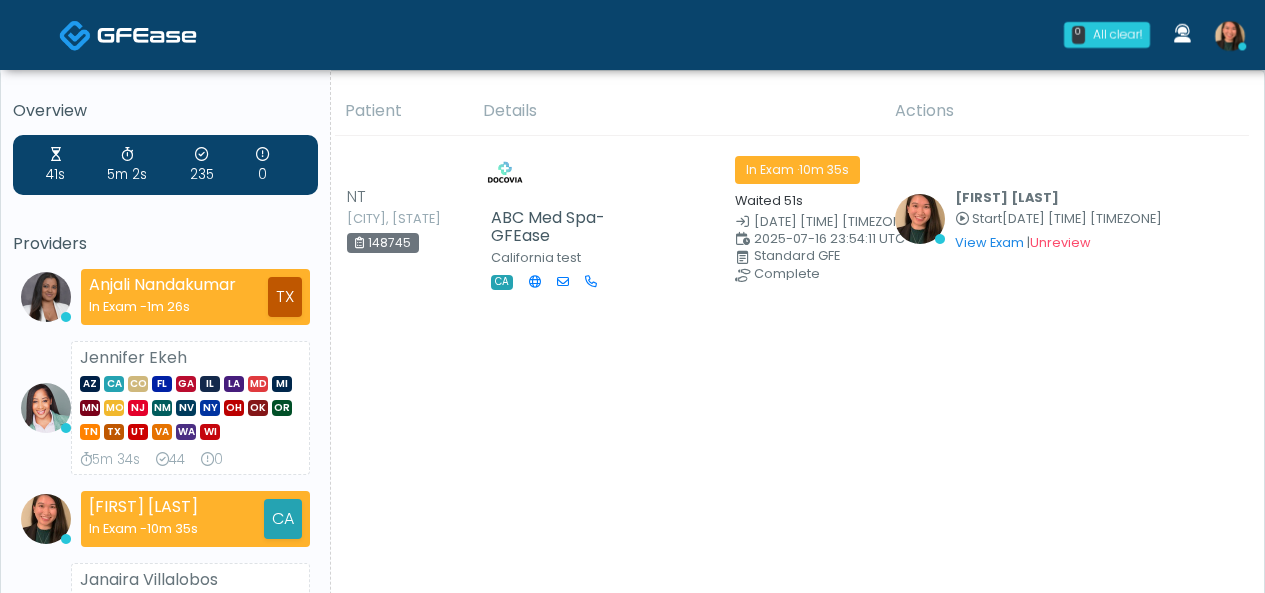 scroll, scrollTop: 0, scrollLeft: 0, axis: both 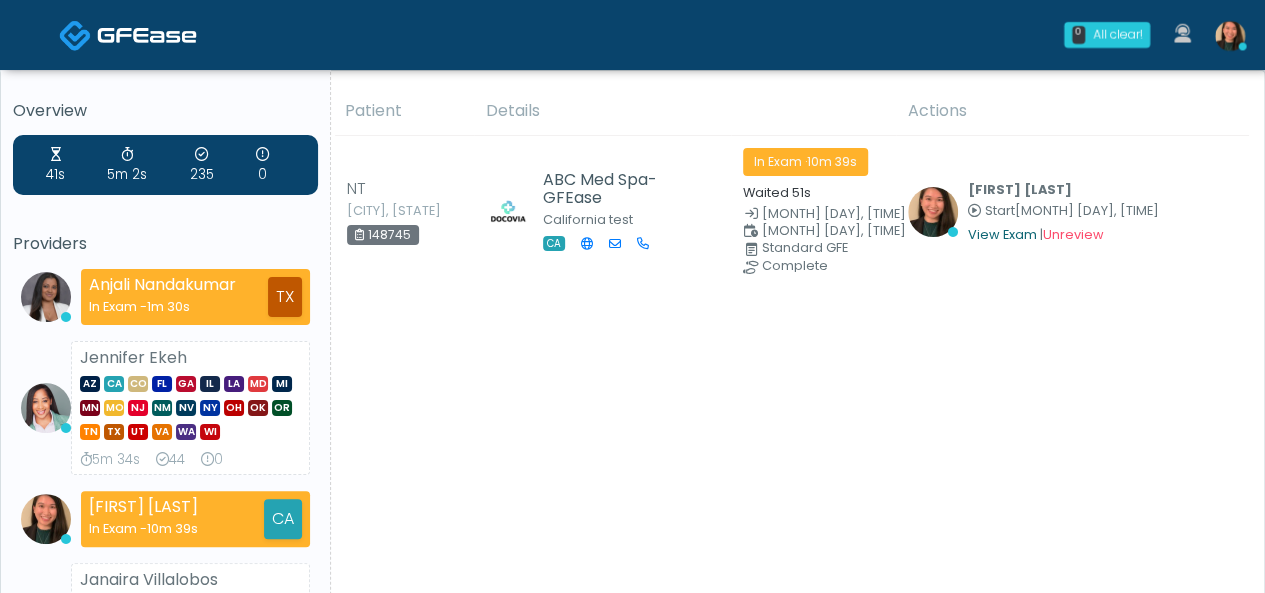 click on "View Exam" at bounding box center (1002, 234) 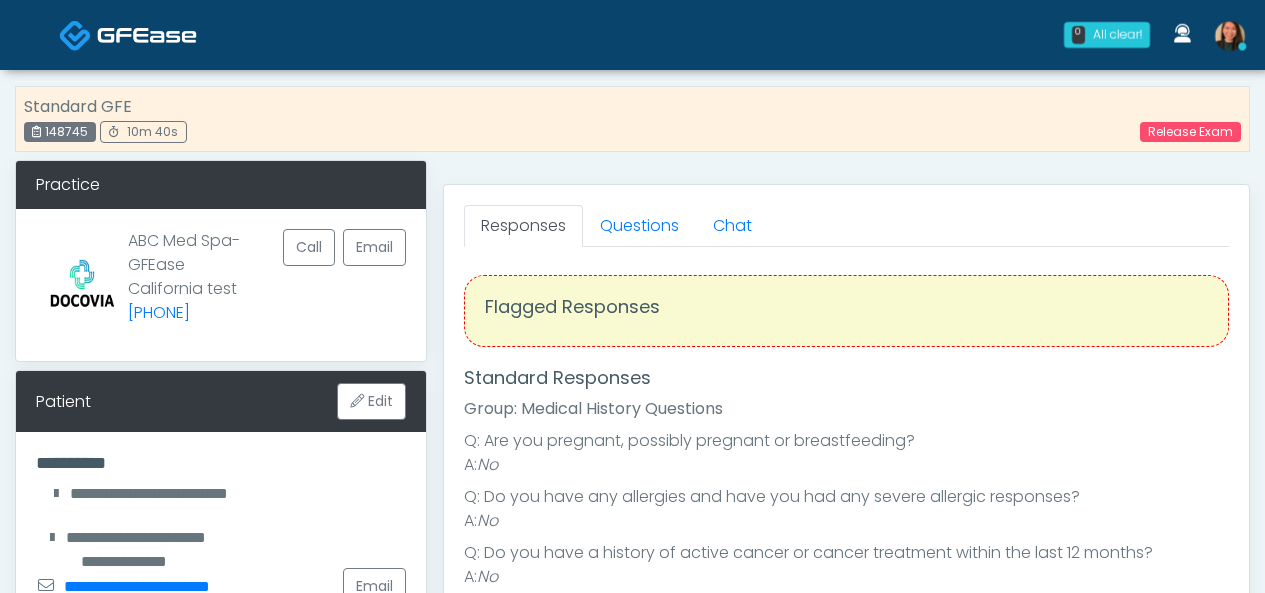 scroll, scrollTop: 0, scrollLeft: 0, axis: both 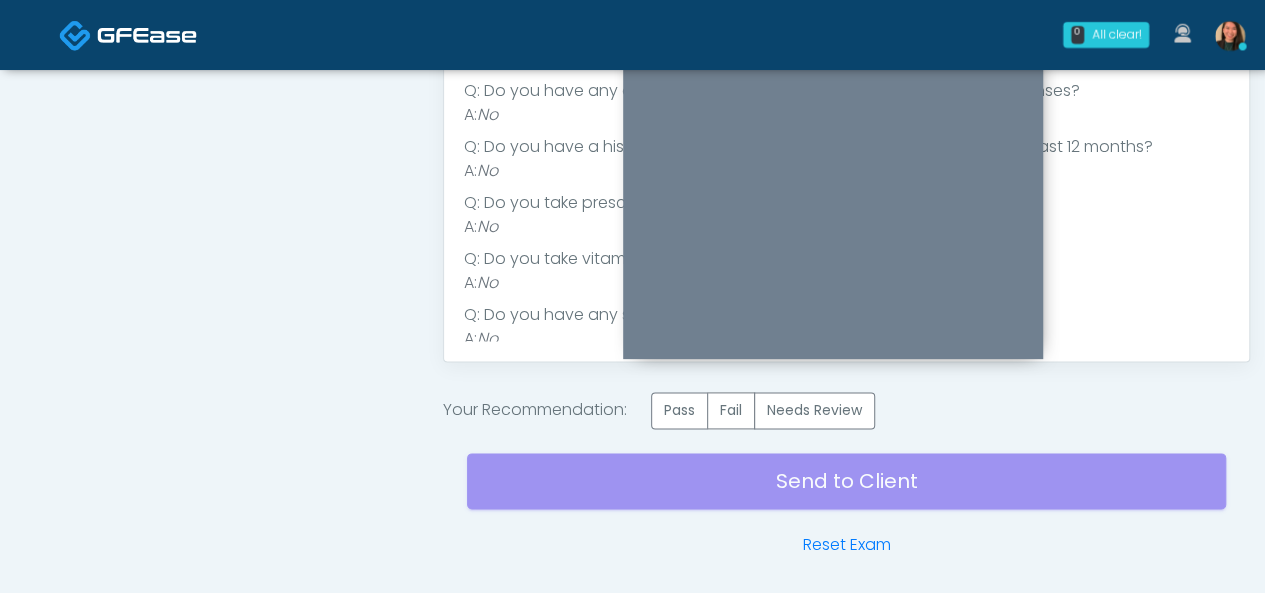 click on "Pass" at bounding box center (679, 410) 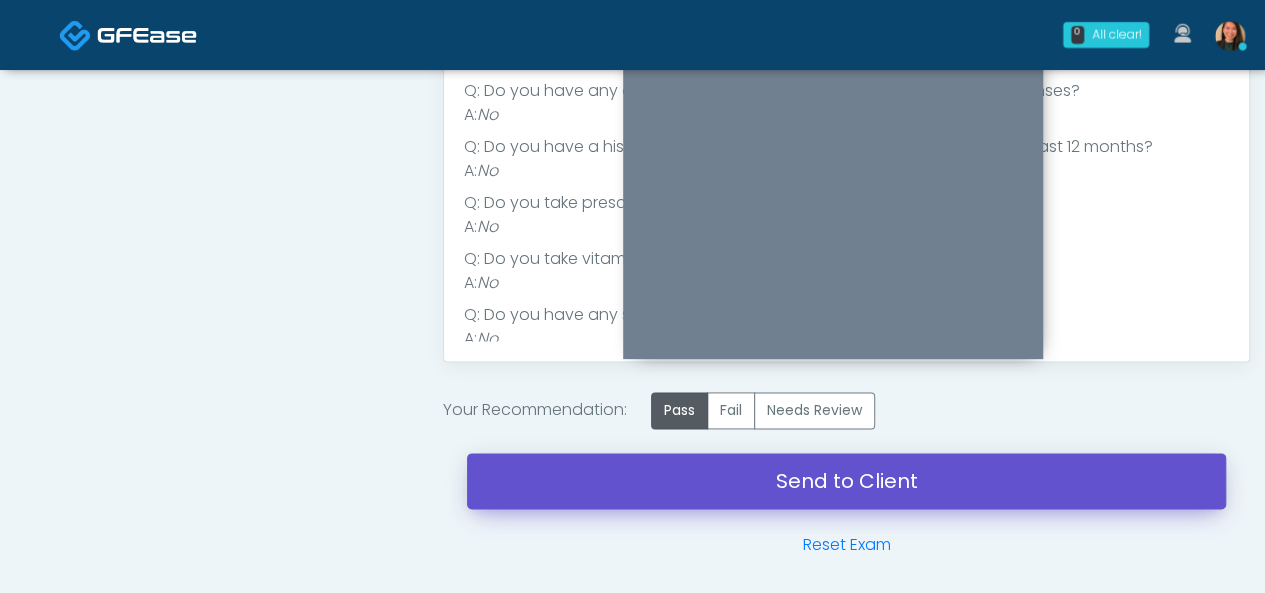 click on "Send to Client" at bounding box center [846, 481] 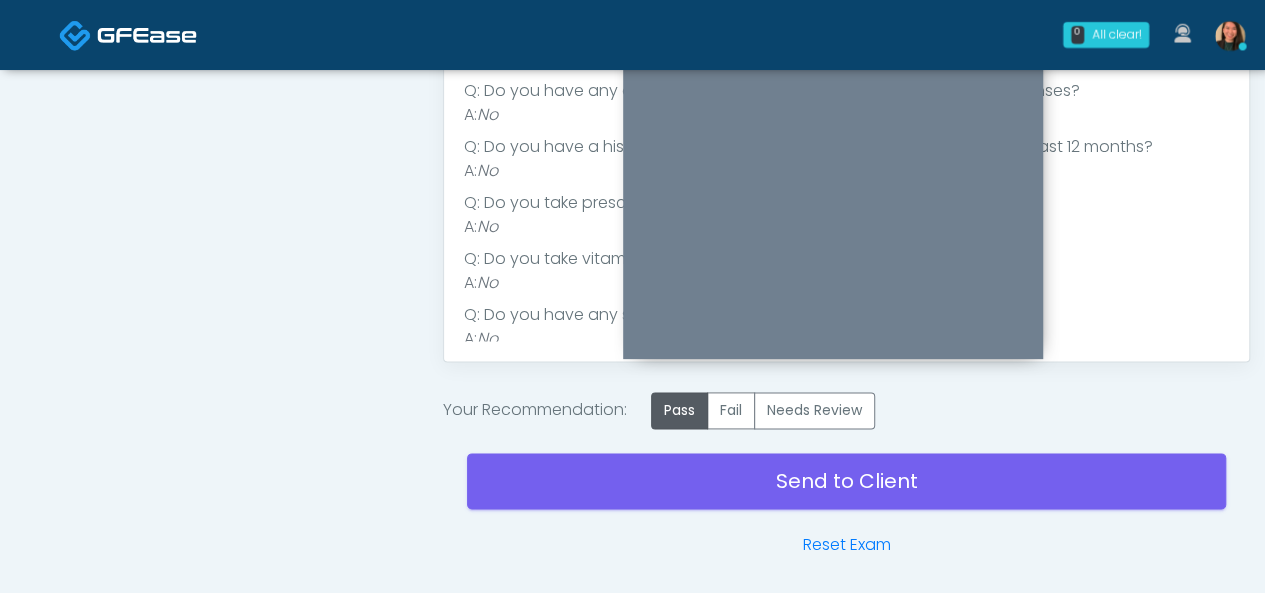 click at bounding box center [1230, 35] 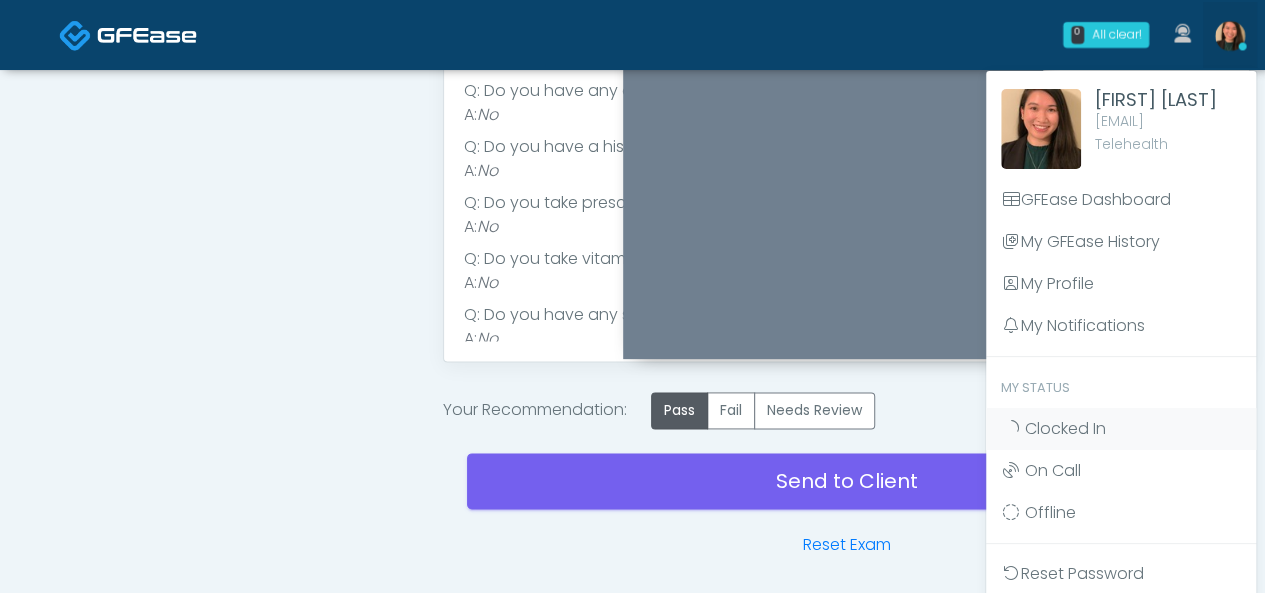 click on "My Profile" at bounding box center [1121, 284] 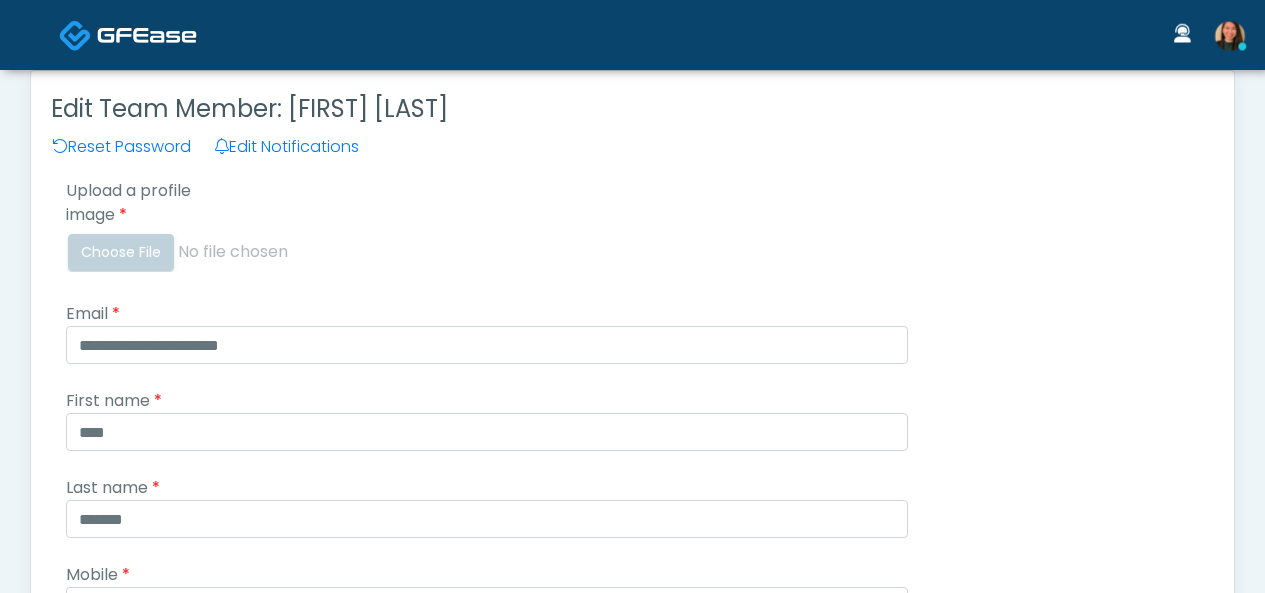 scroll, scrollTop: 0, scrollLeft: 0, axis: both 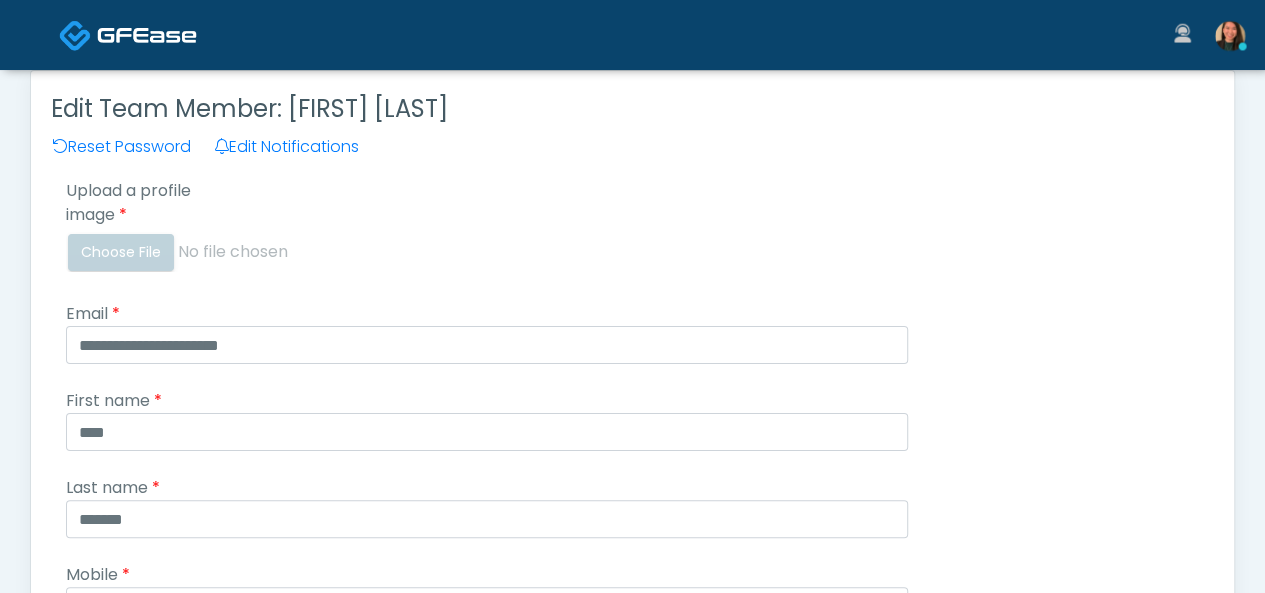 click at bounding box center (1230, 36) 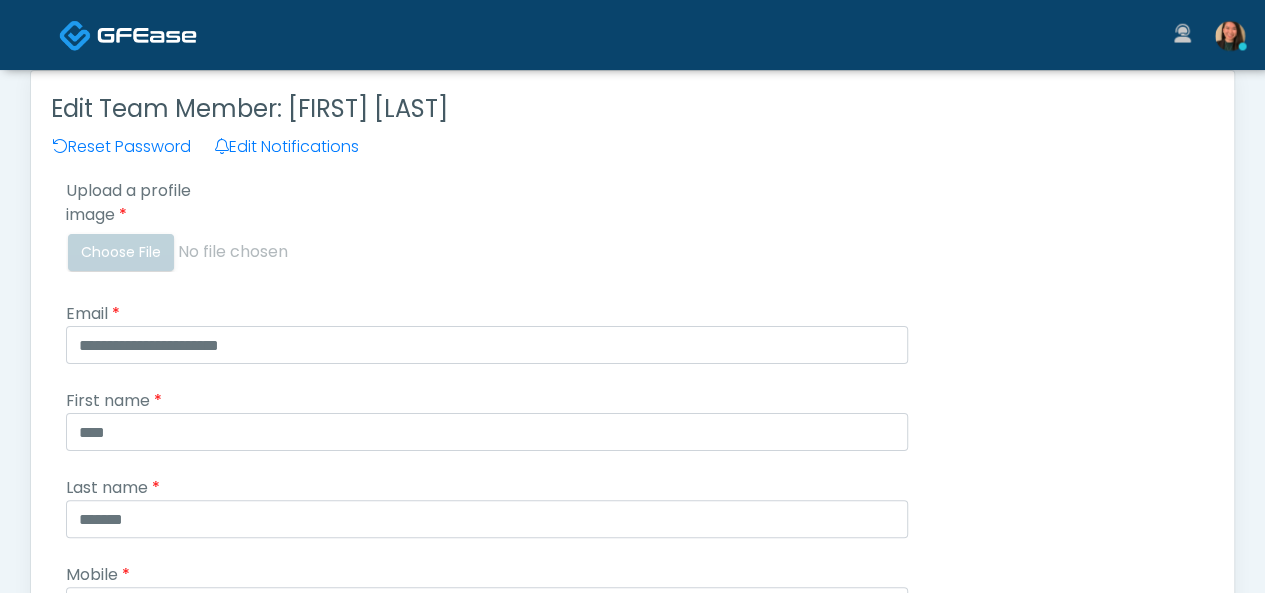 scroll, scrollTop: 0, scrollLeft: 0, axis: both 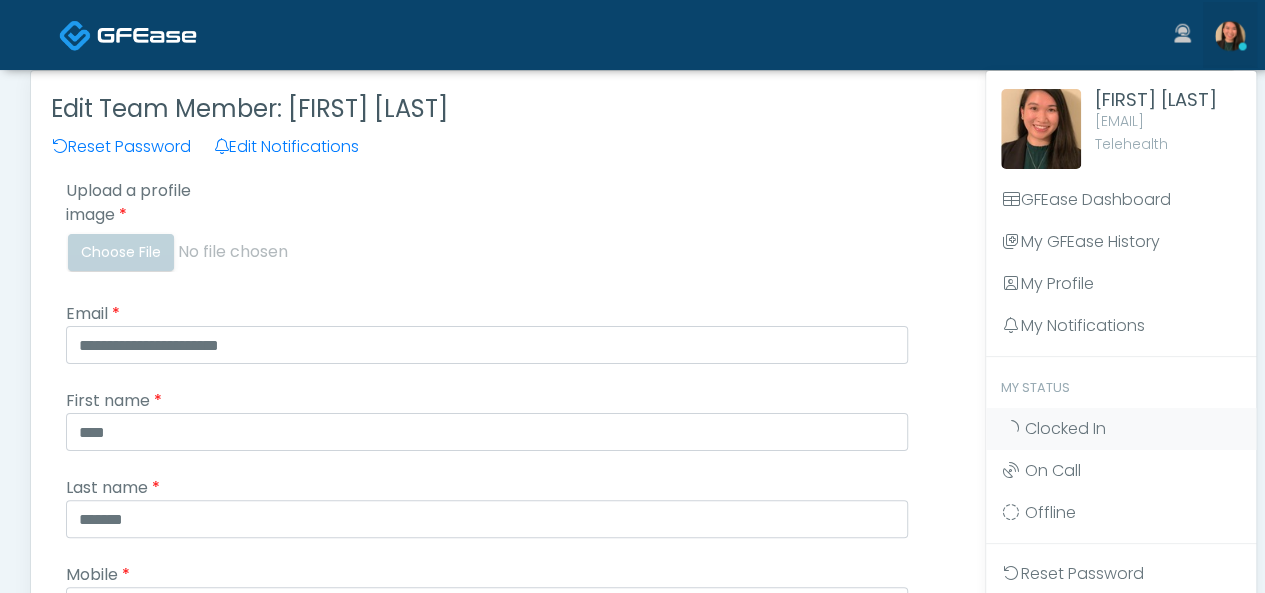 click on "My GFEase History" at bounding box center [1121, 242] 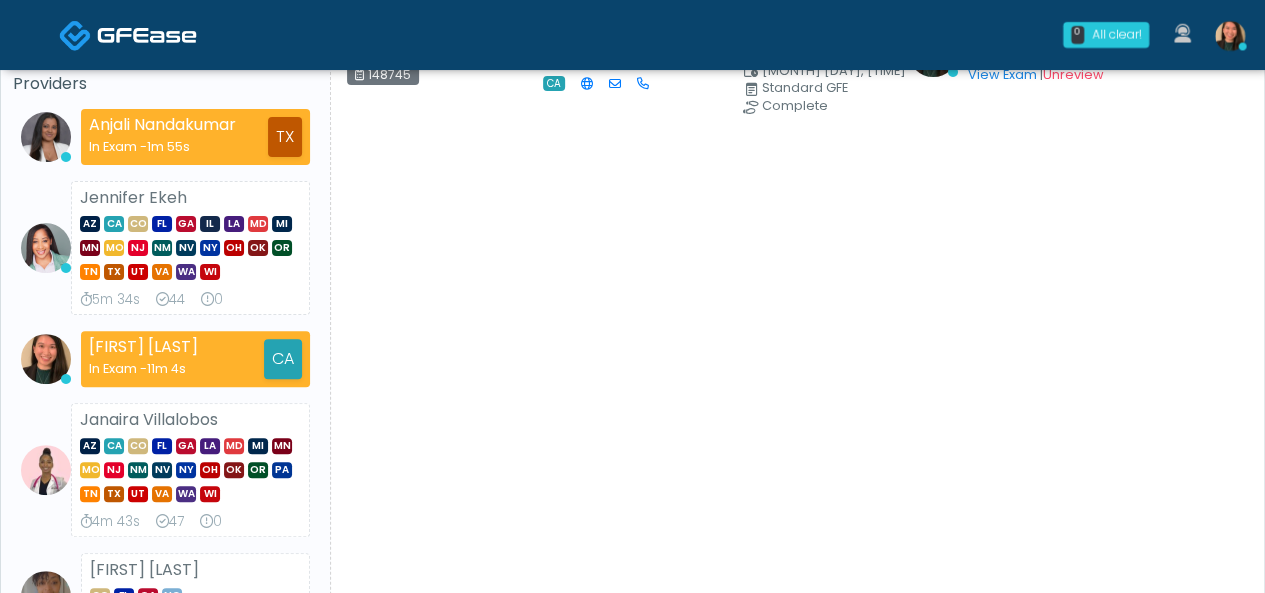scroll, scrollTop: 0, scrollLeft: 0, axis: both 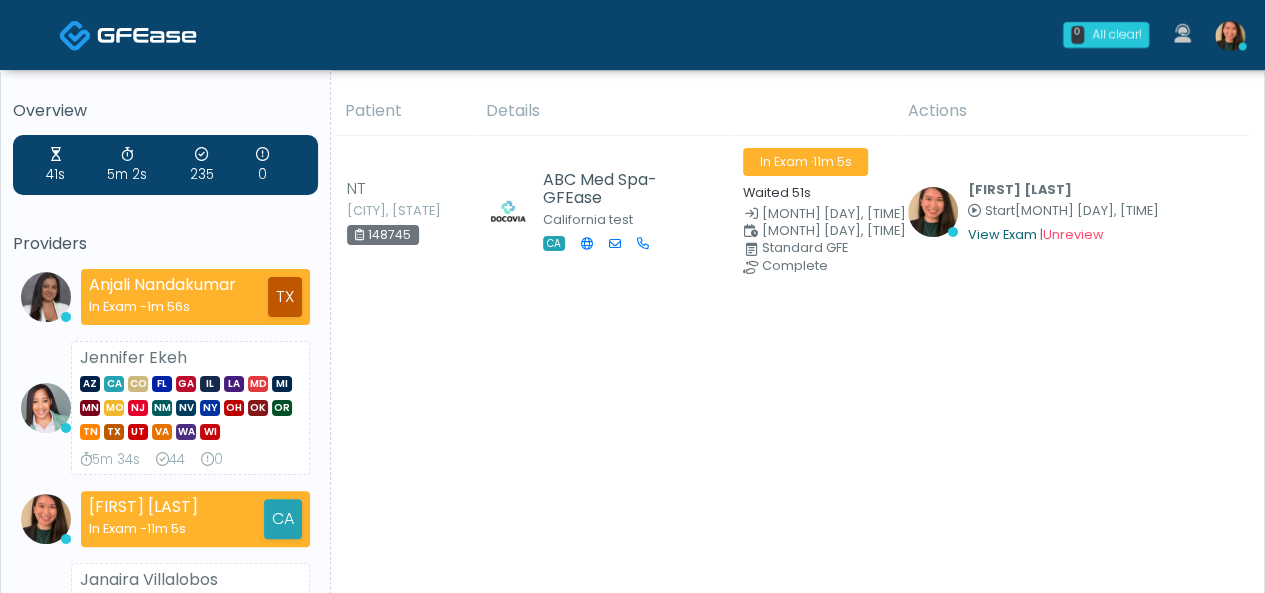 click on "View Exam" at bounding box center [1002, 234] 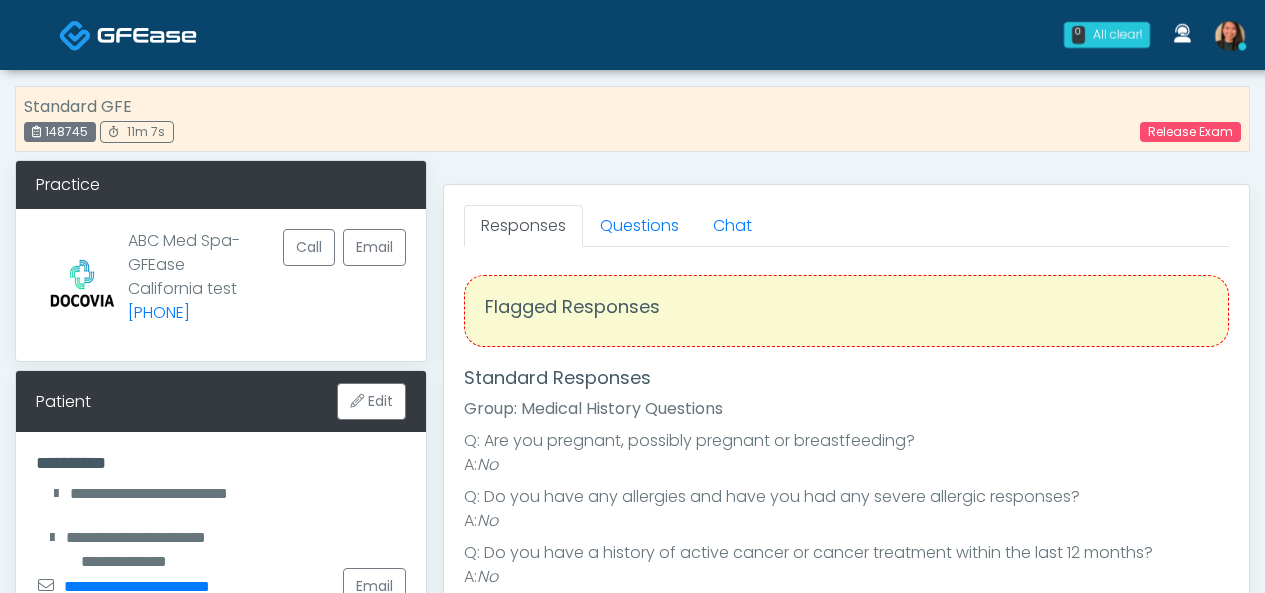 scroll, scrollTop: 0, scrollLeft: 0, axis: both 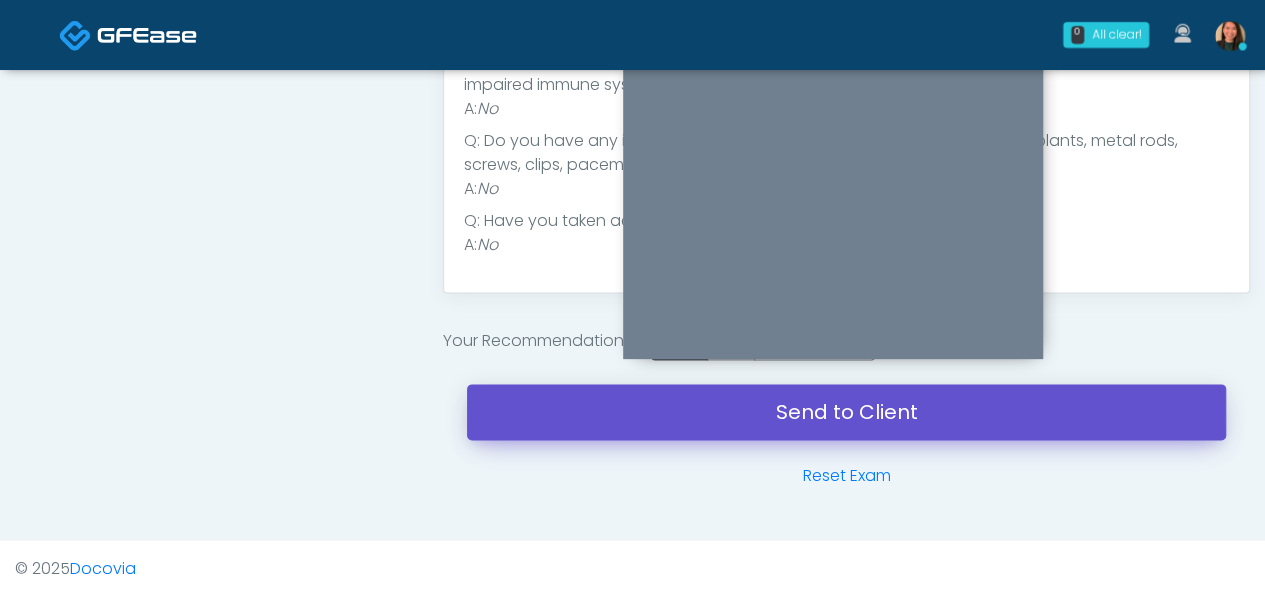 click on "Send to Client" at bounding box center [846, 412] 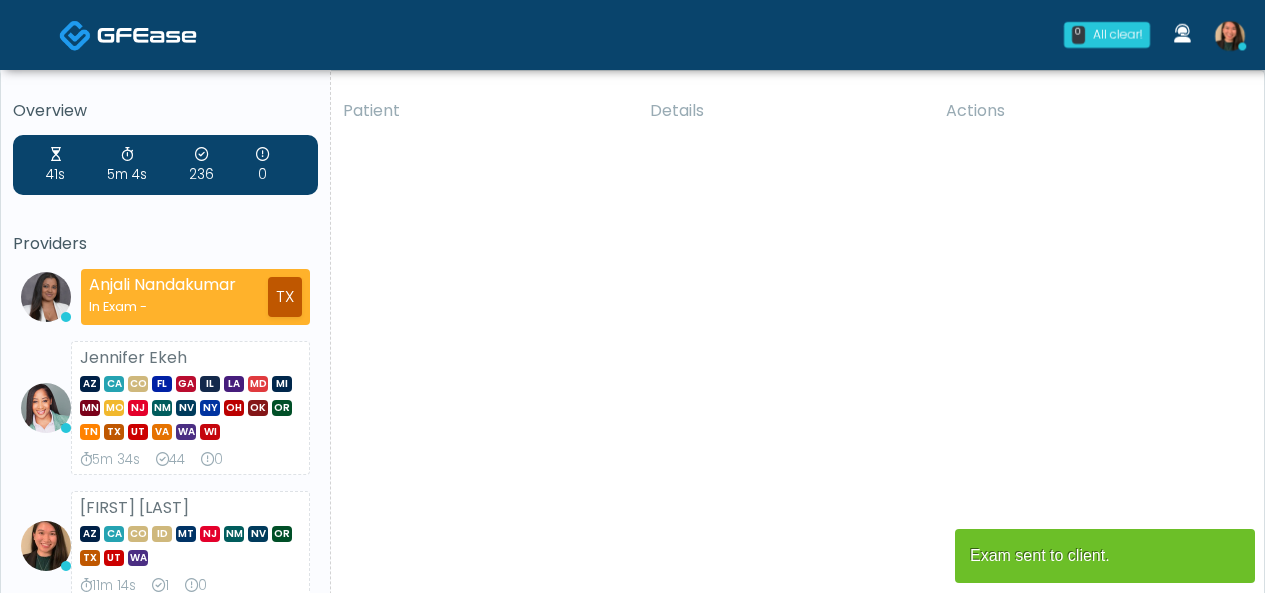 scroll, scrollTop: 0, scrollLeft: 0, axis: both 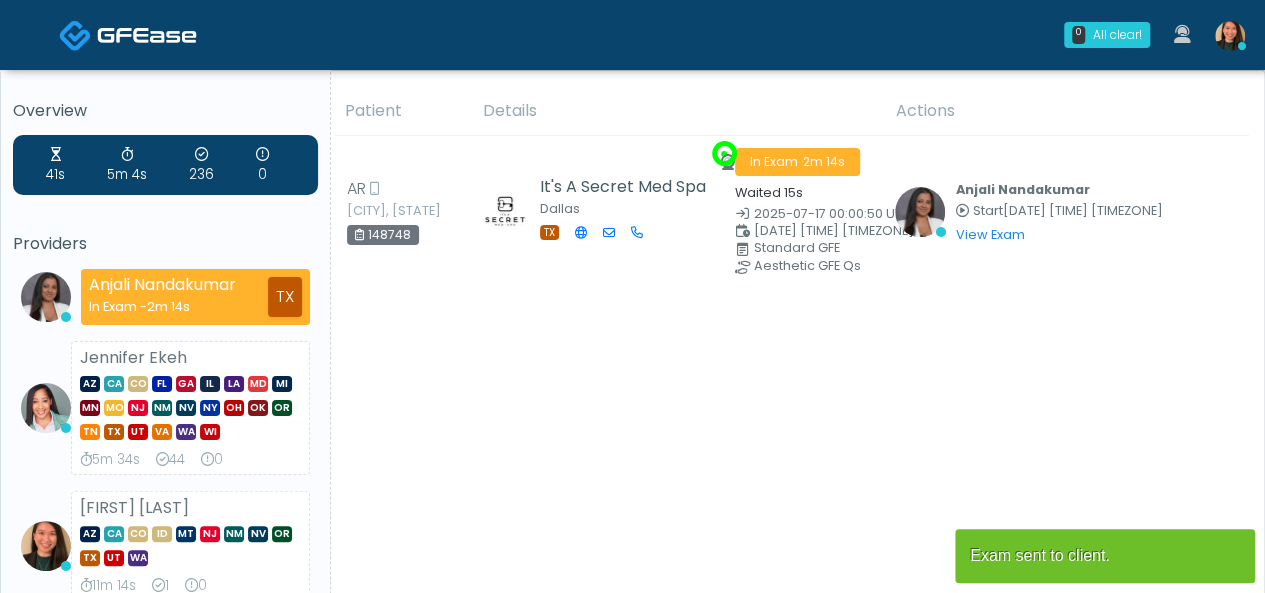 click at bounding box center [1230, 36] 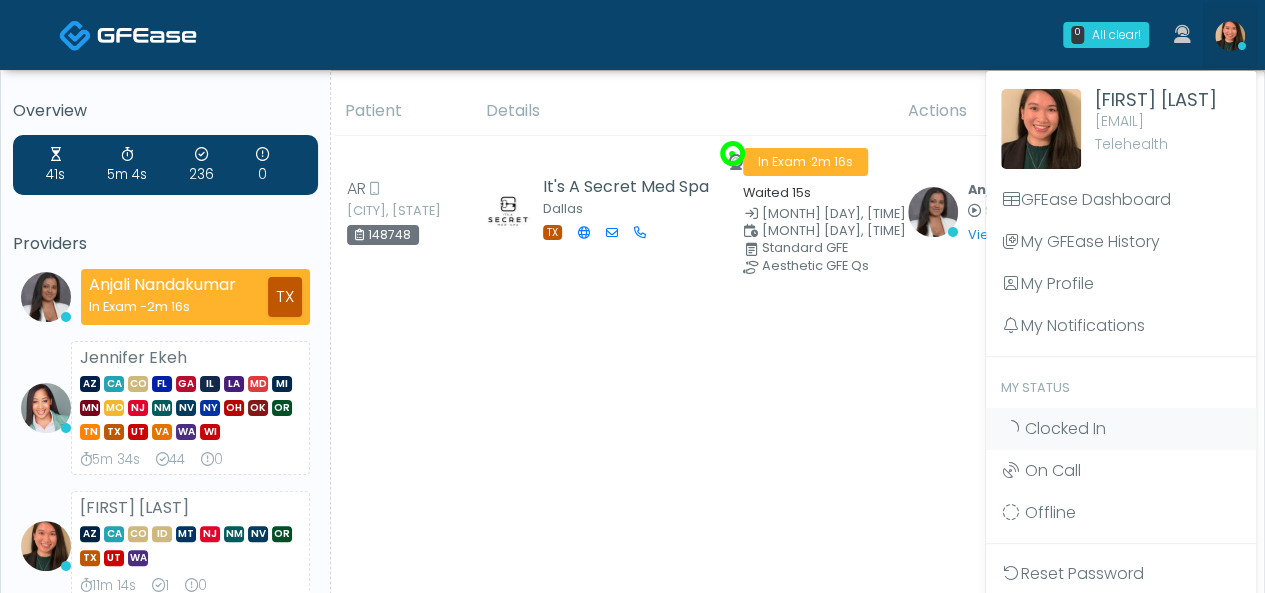 scroll, scrollTop: 100, scrollLeft: 0, axis: vertical 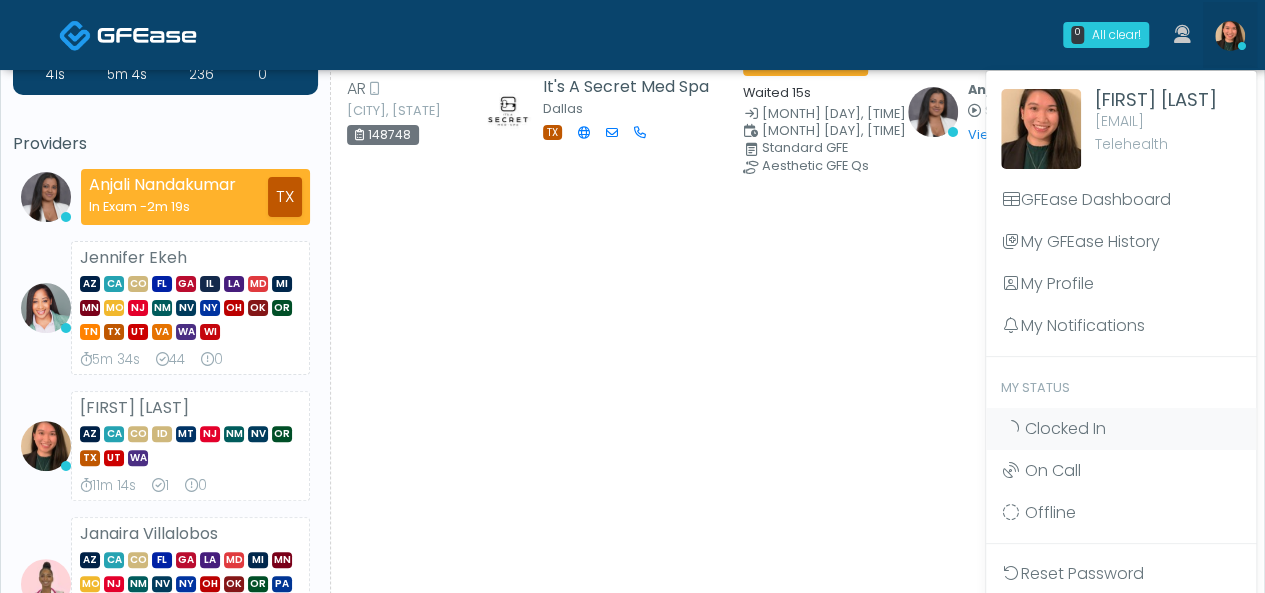 click on "My GFEase History" at bounding box center (1121, 242) 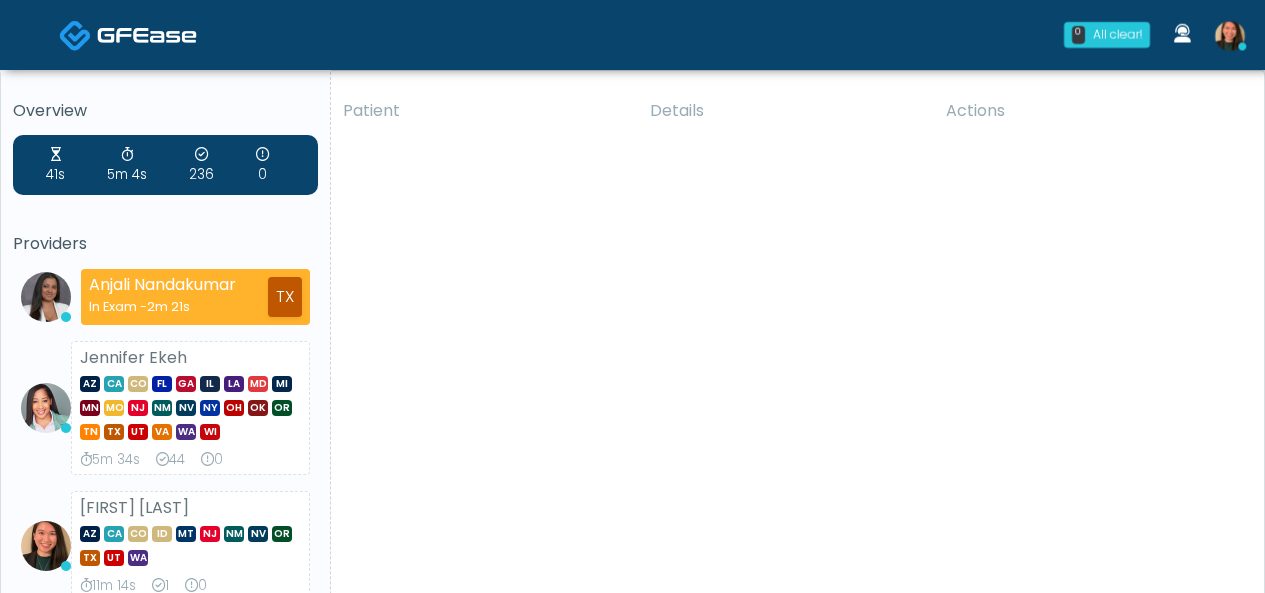 scroll, scrollTop: 0, scrollLeft: 0, axis: both 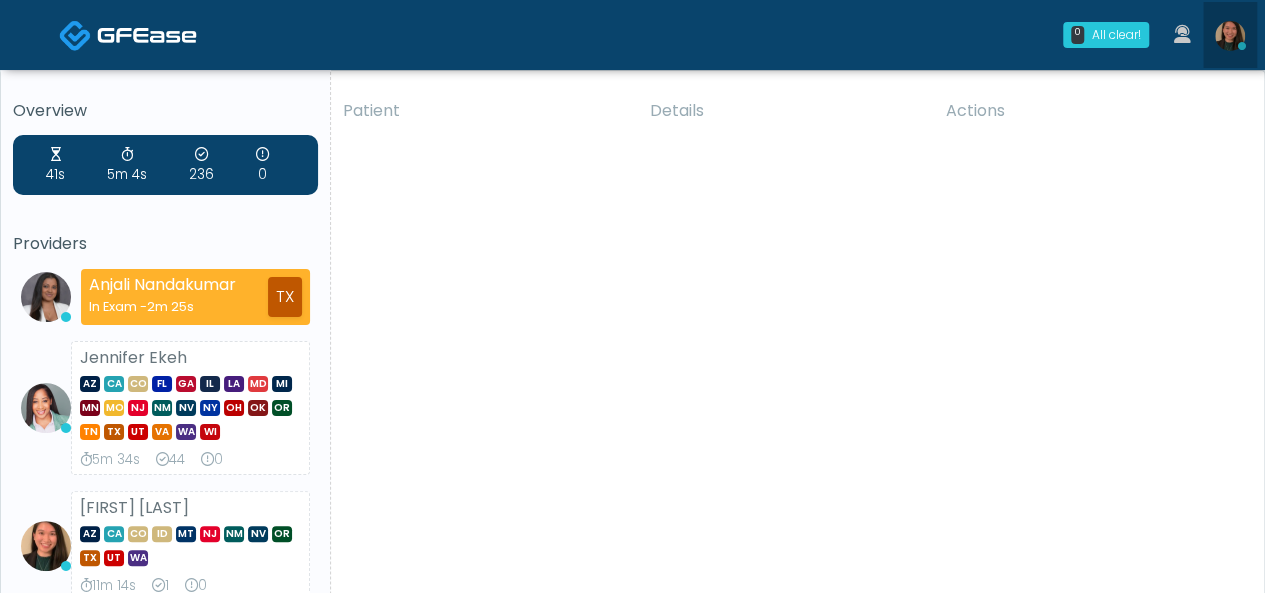 click at bounding box center [1230, 36] 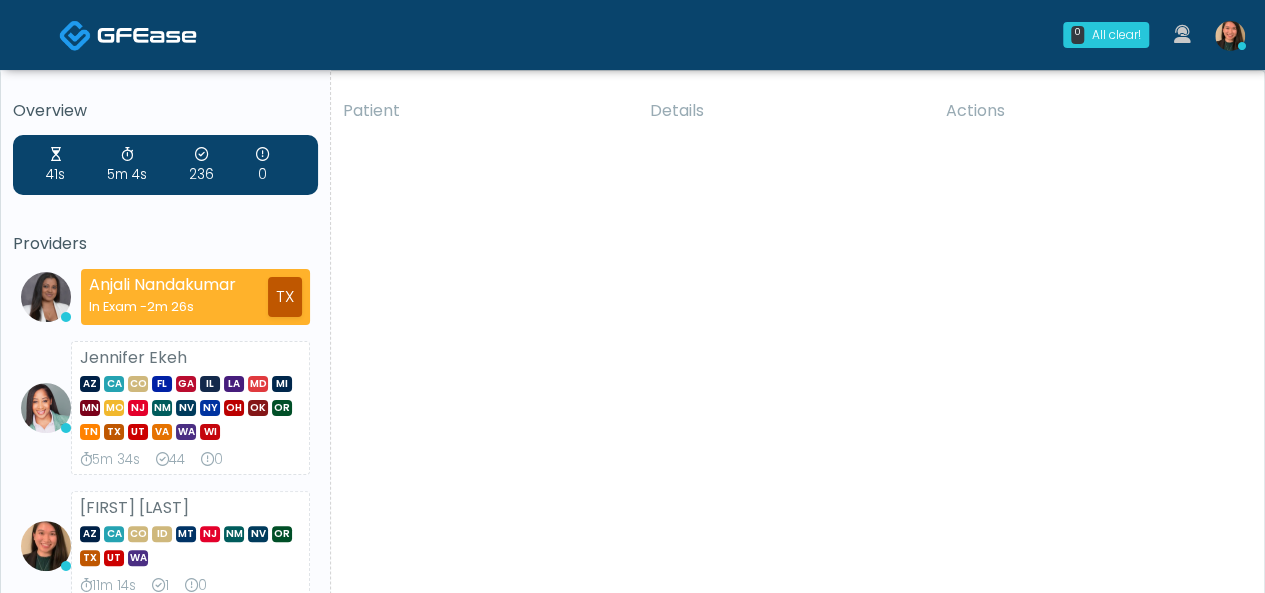 click at bounding box center [1230, 36] 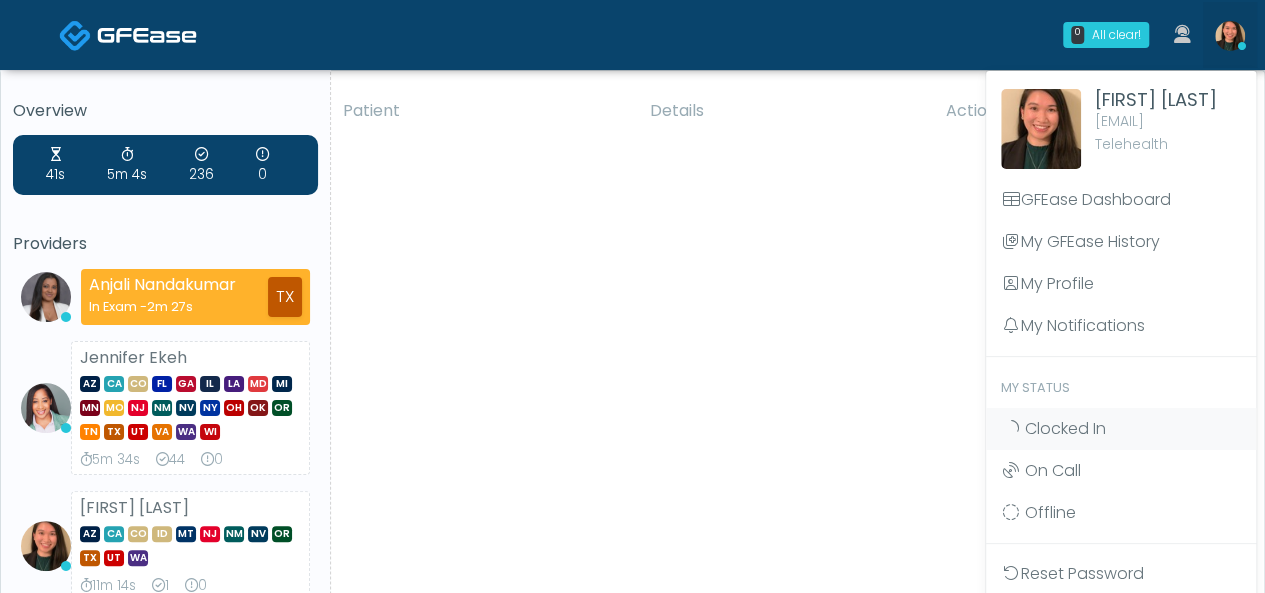 click on "My GFEase History" at bounding box center [1121, 242] 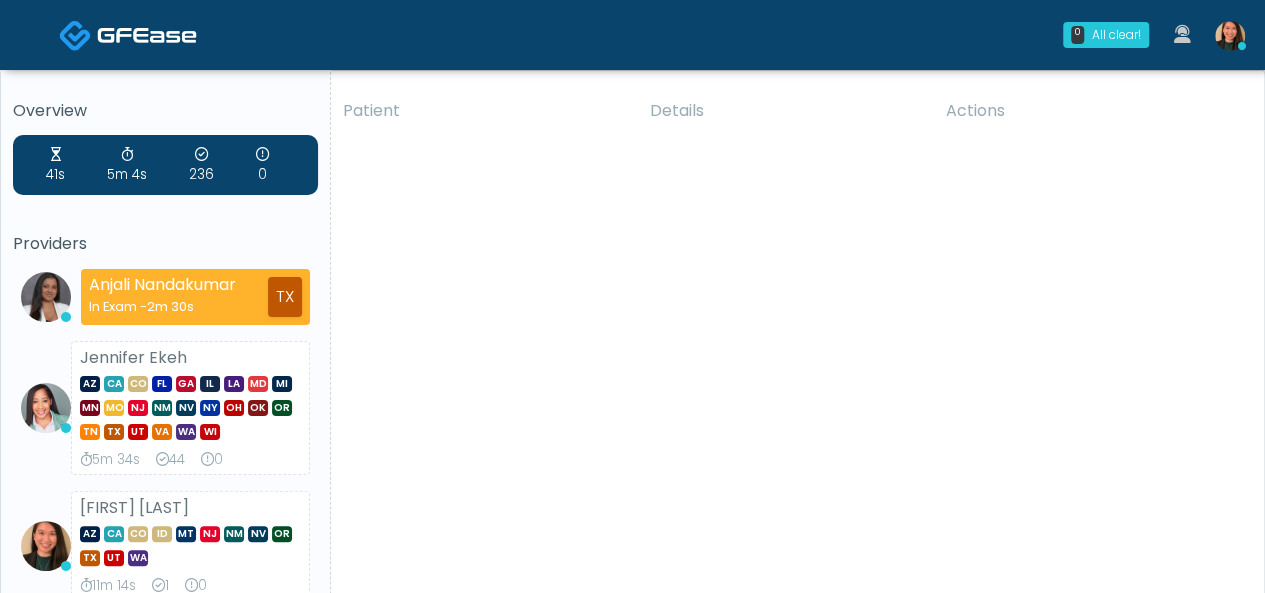 scroll, scrollTop: 298, scrollLeft: 0, axis: vertical 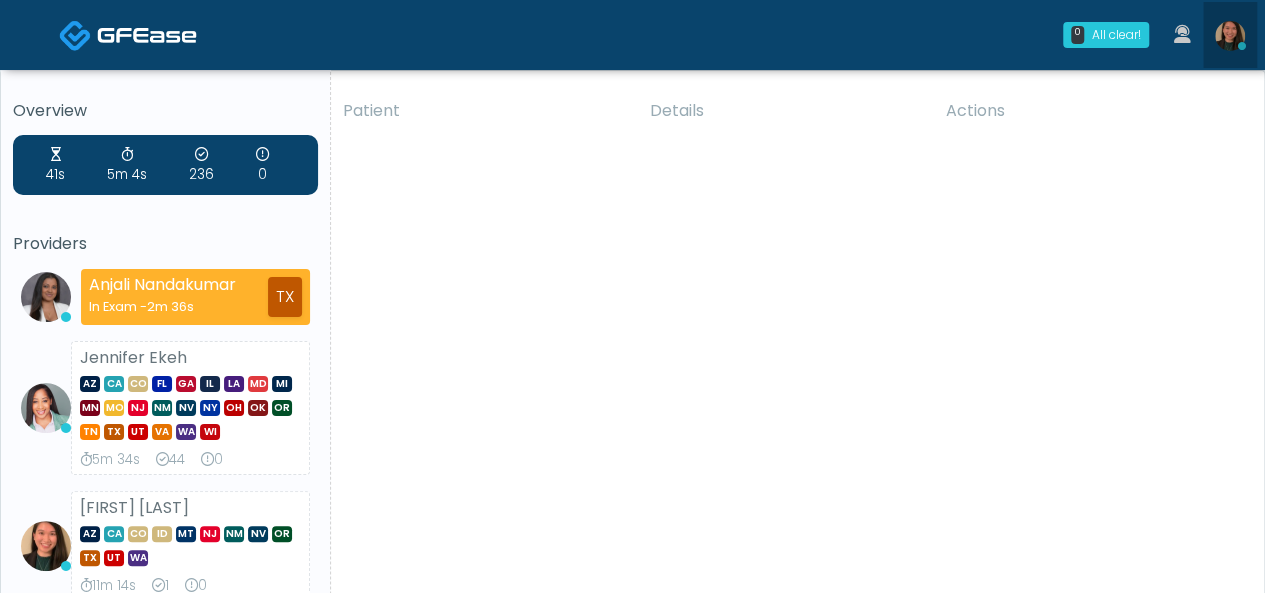 click at bounding box center [1230, 36] 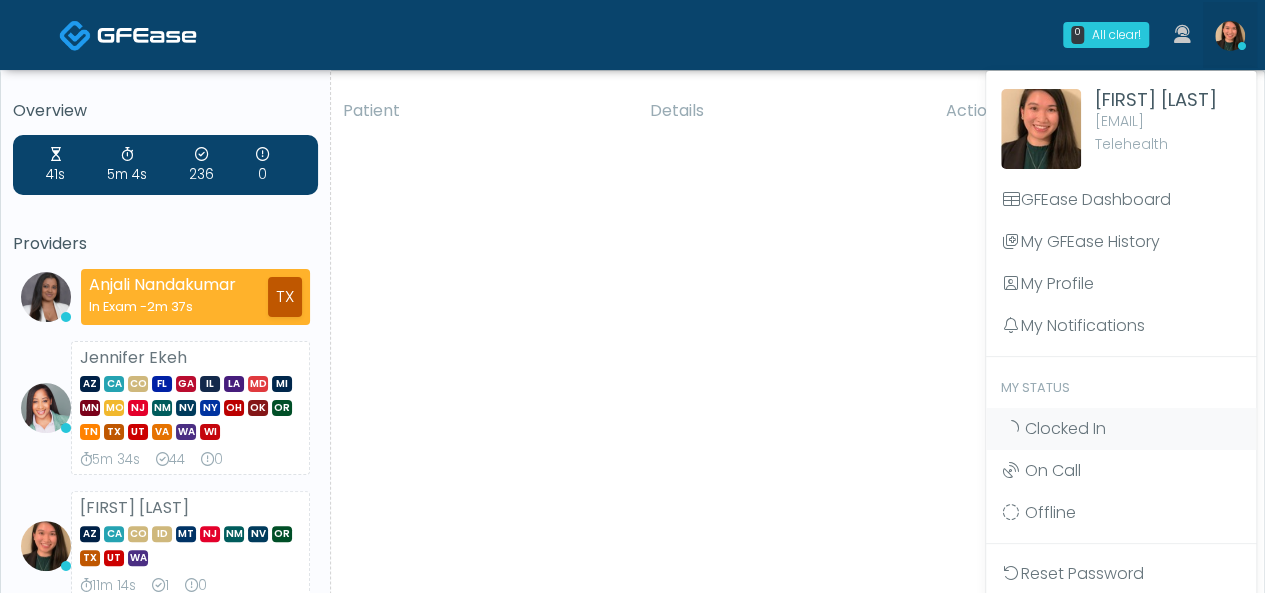 click on "My GFEase History" at bounding box center (1121, 242) 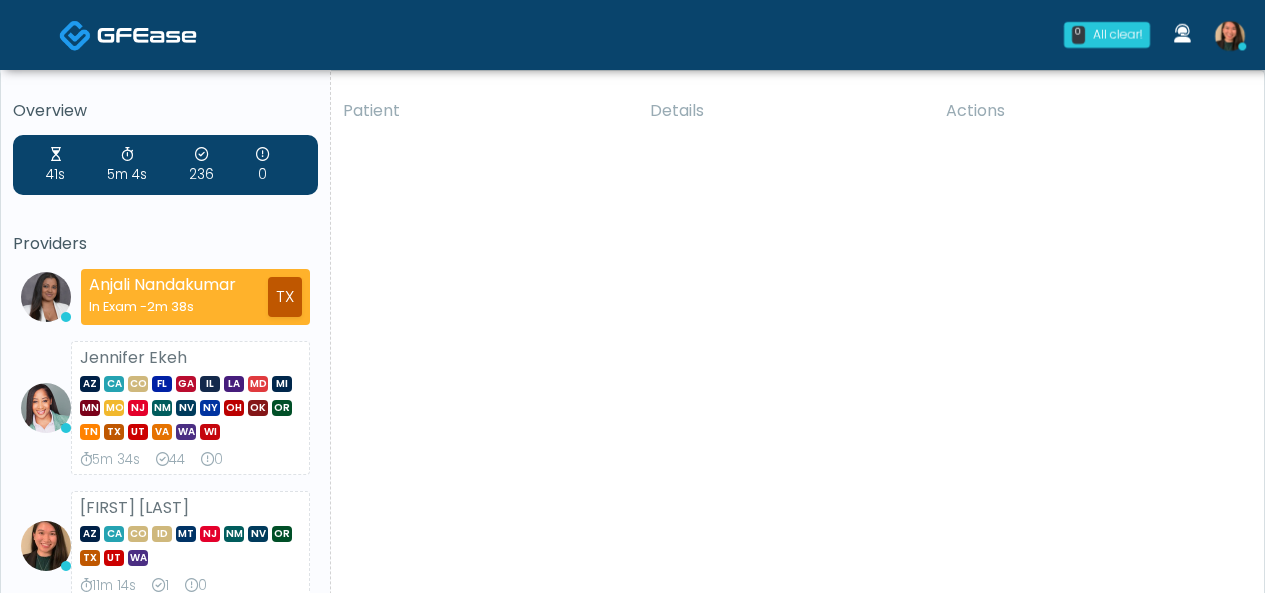 click on "[FIRST] [LAST]
NT
[CITY], [STATE]
[POSTAL_CODE]
ABC Med Spa- GFEase
California test
CA
Completed
Waited 51s
[DATE] [TIME] UTC
[DATE] [TIME] UTC
Standard GFE
[FIRST] [LAST]
Done" at bounding box center (790, 947) 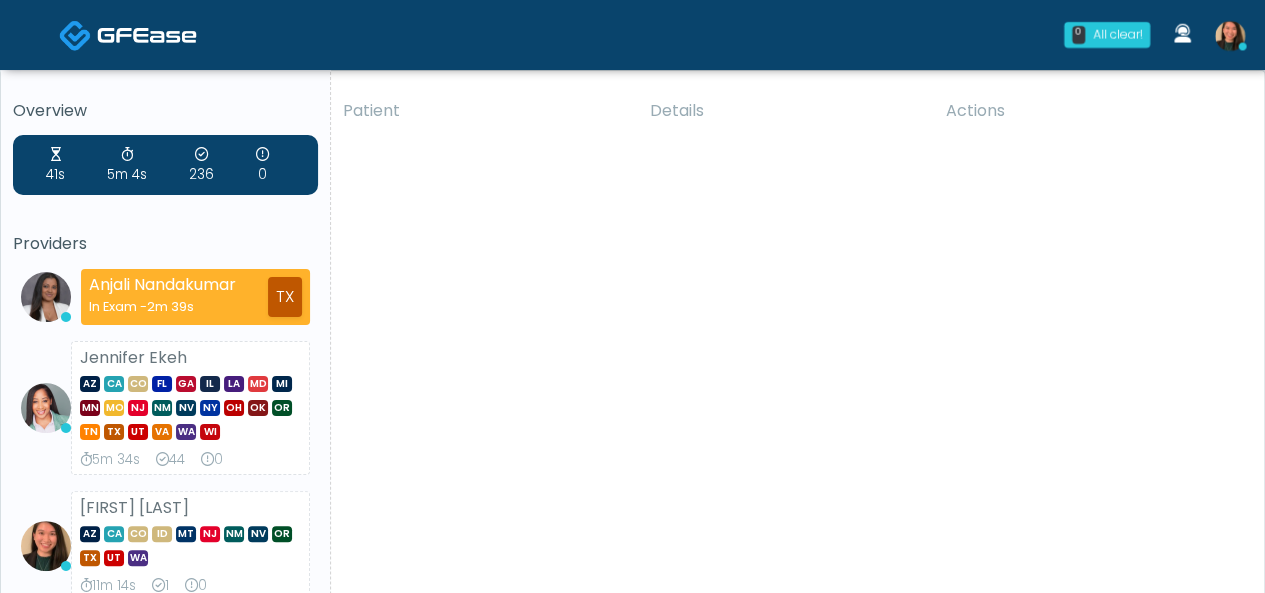 scroll, scrollTop: 0, scrollLeft: 0, axis: both 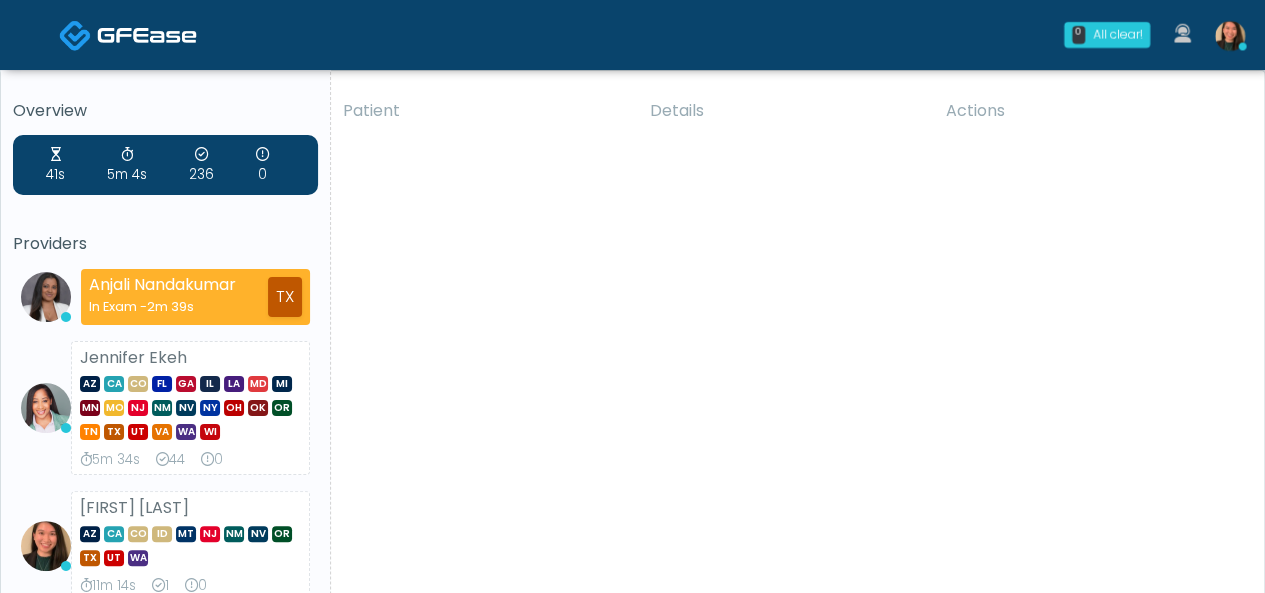 click at bounding box center [1230, 36] 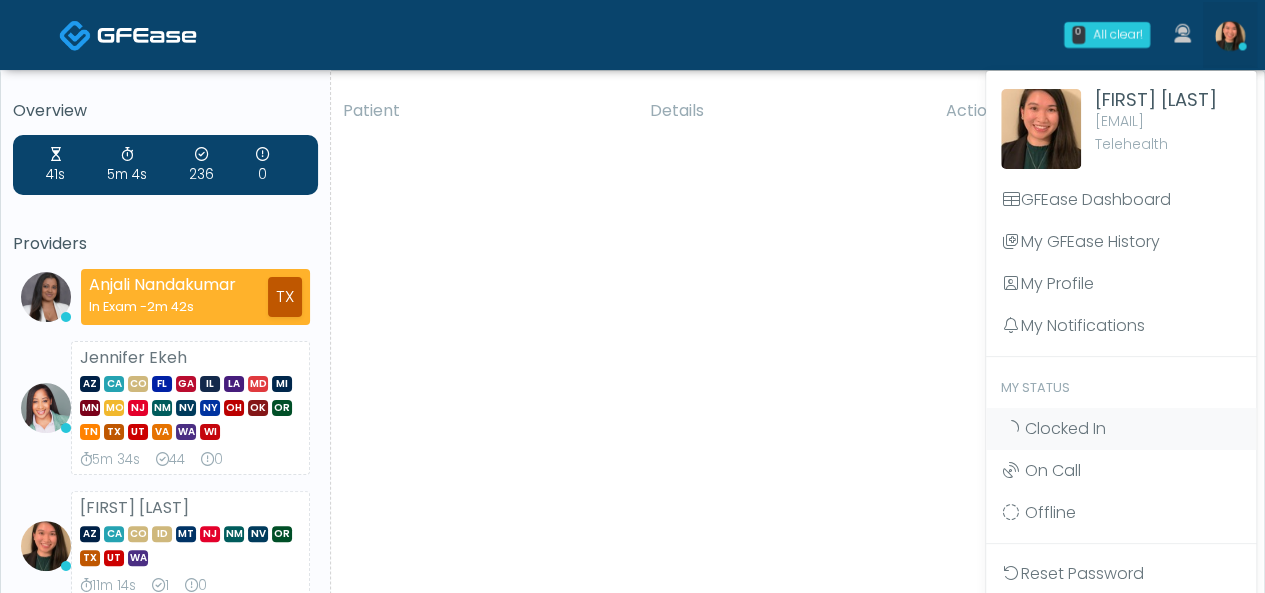 click on "My Profile" at bounding box center (1121, 284) 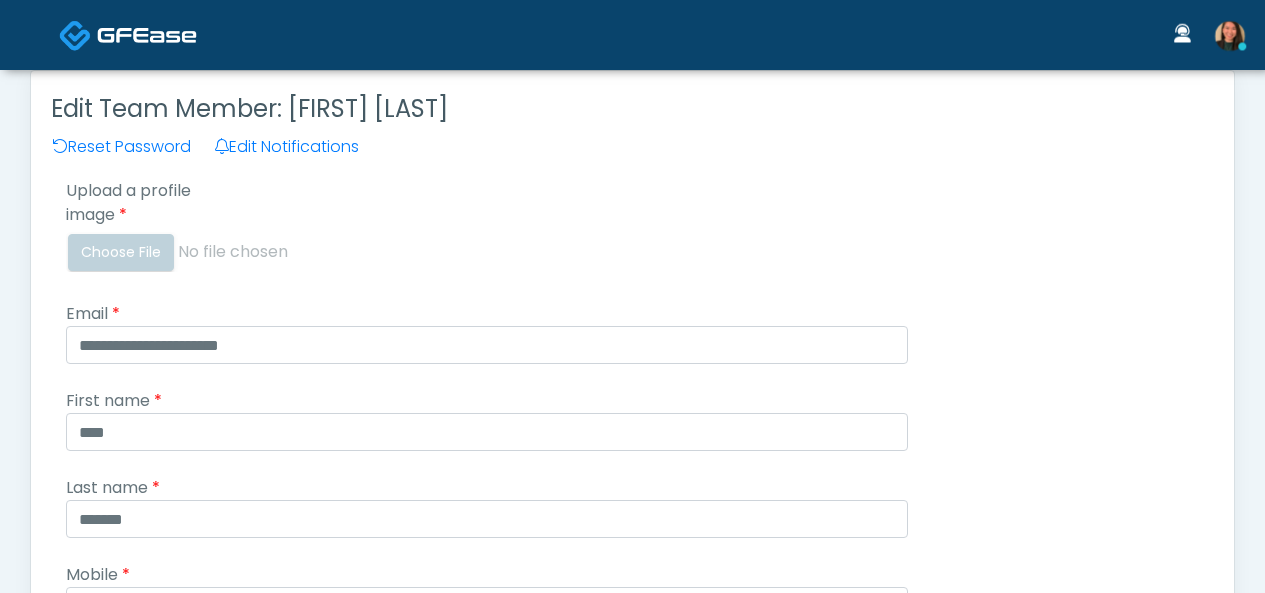 scroll, scrollTop: 0, scrollLeft: 0, axis: both 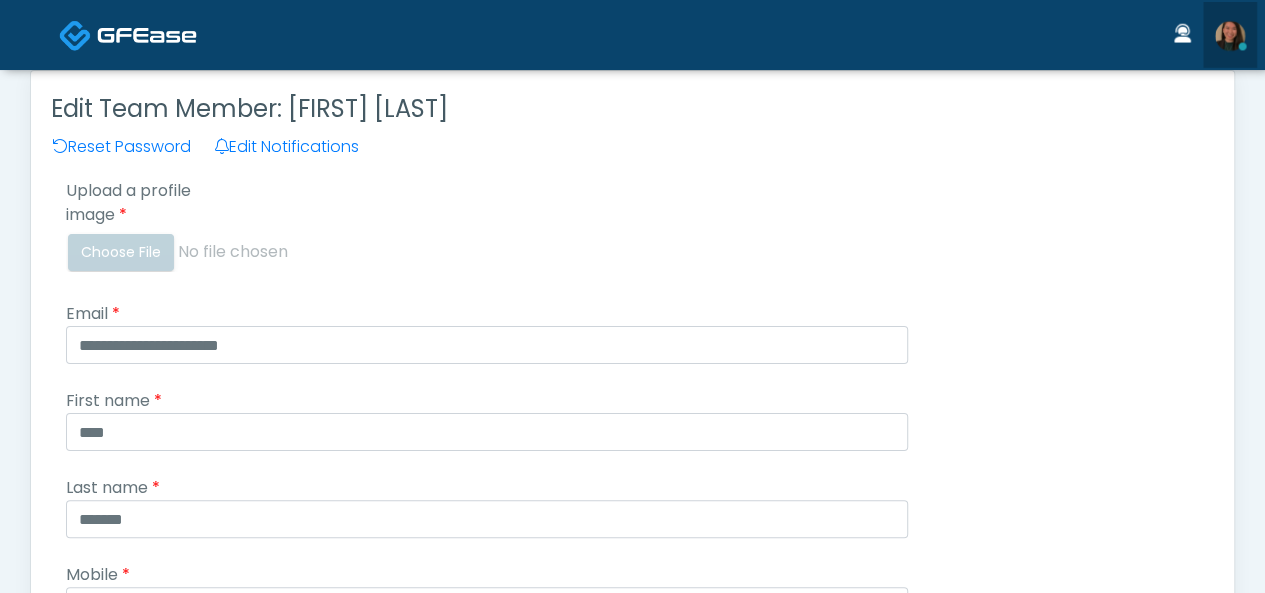 click at bounding box center [1230, 36] 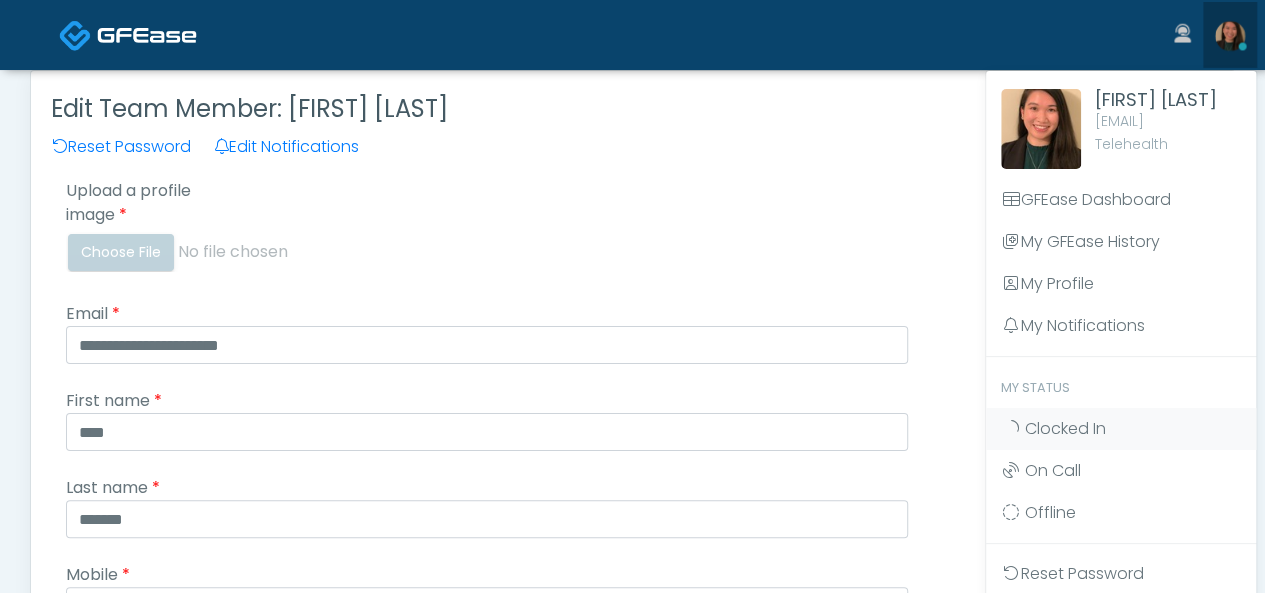 scroll, scrollTop: 0, scrollLeft: 0, axis: both 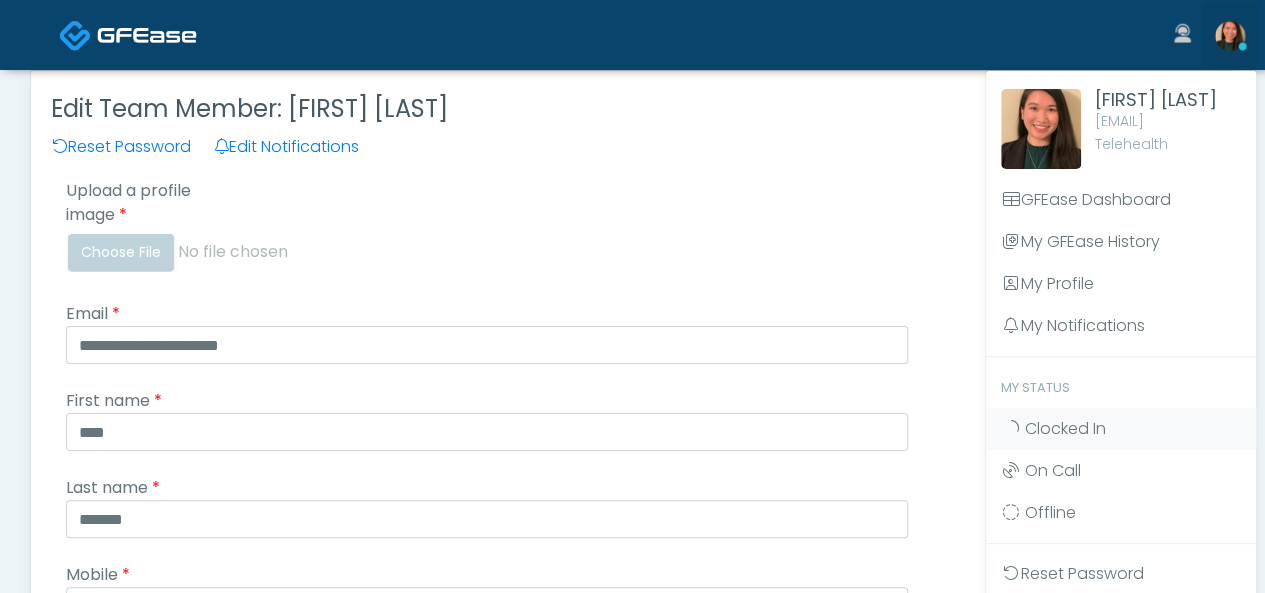 click on "GFEase Dashboard" at bounding box center (1121, 200) 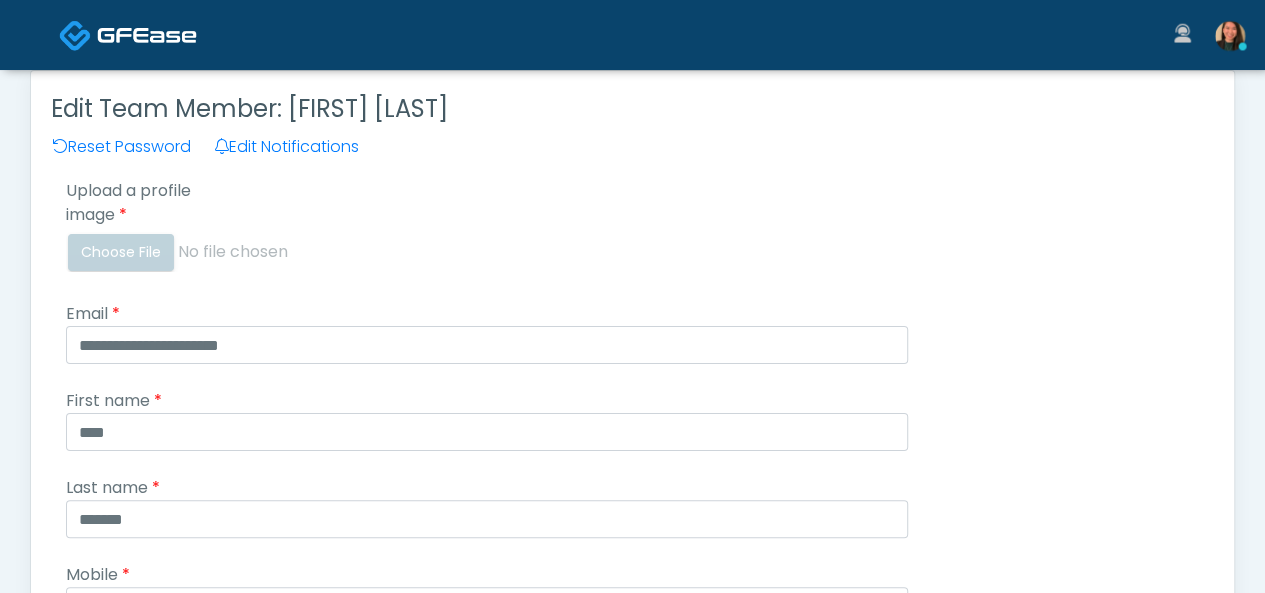 click at bounding box center [1230, 36] 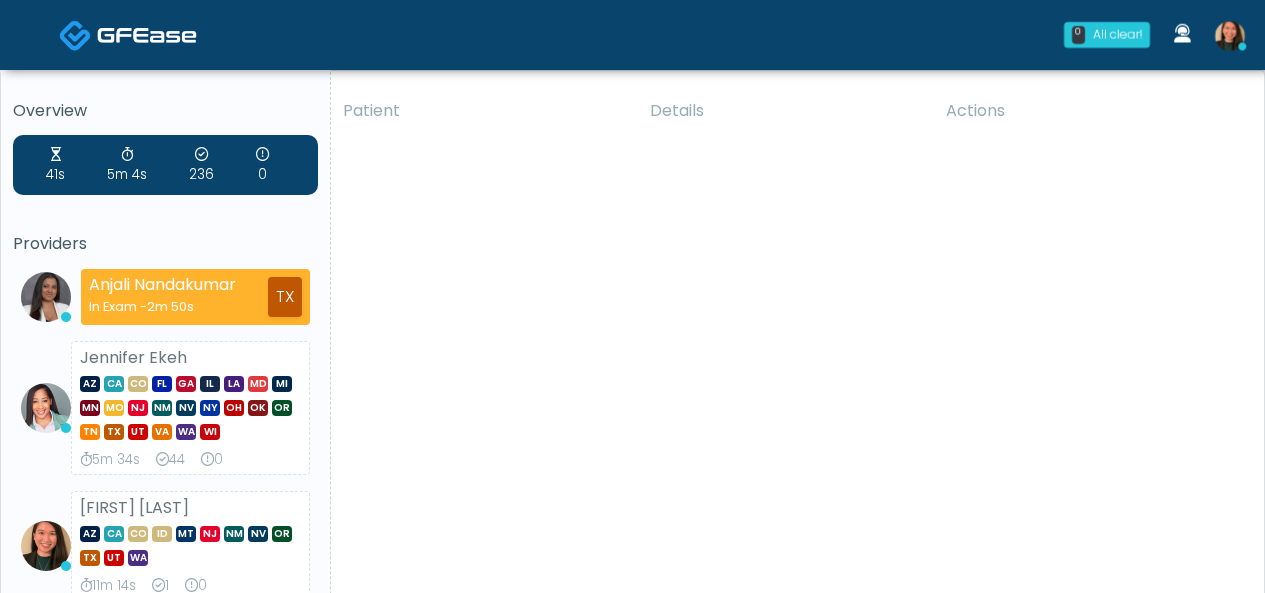 scroll, scrollTop: 0, scrollLeft: 0, axis: both 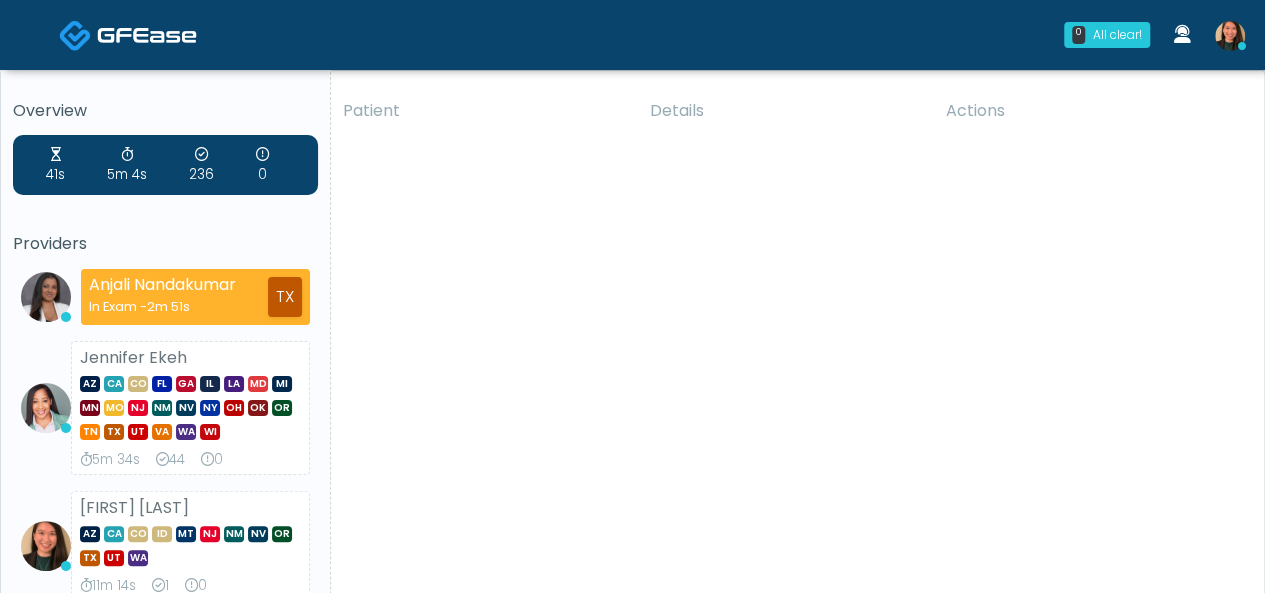 click at bounding box center (1230, 35) 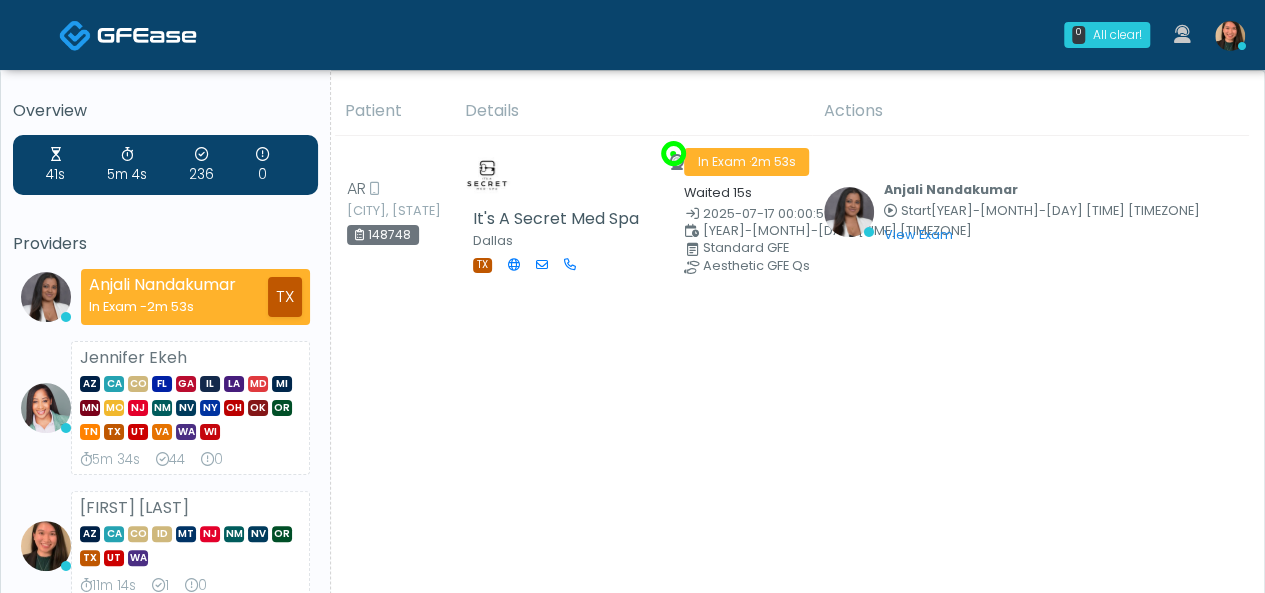 click at bounding box center (1230, 36) 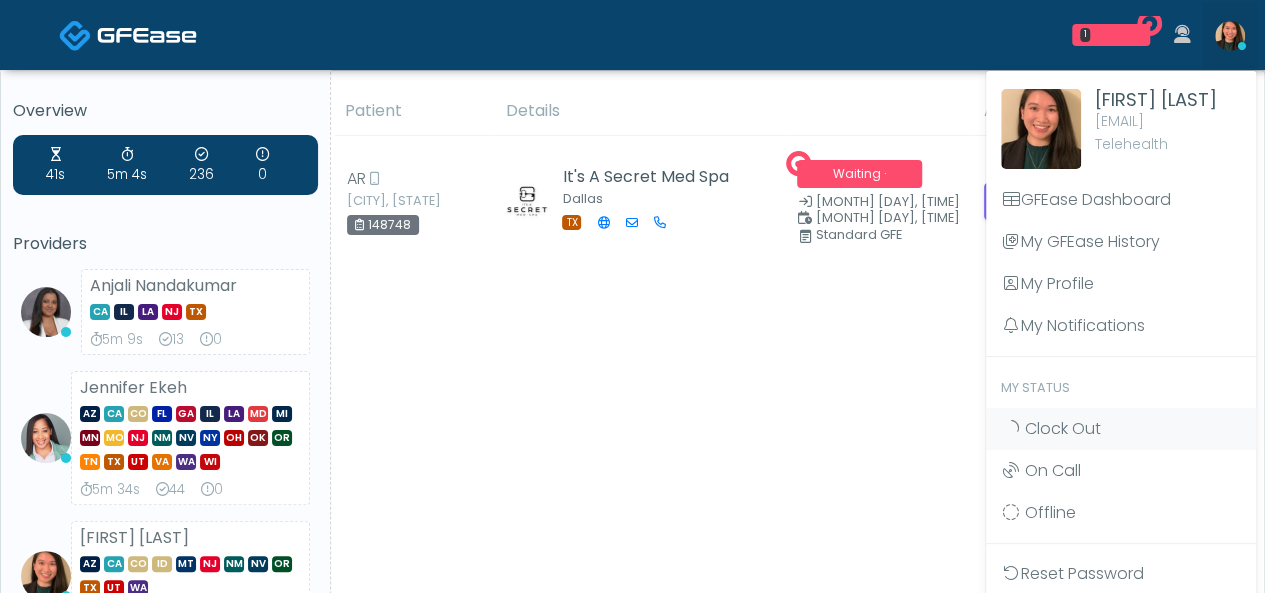 click on "Clock Out" at bounding box center (1063, 428) 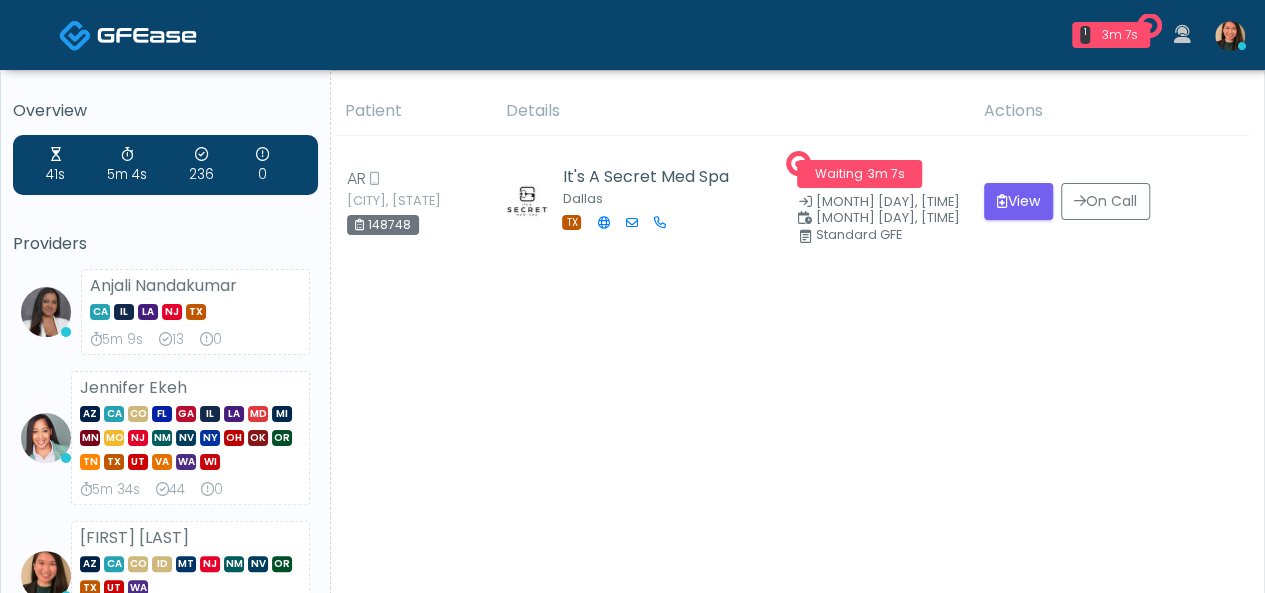scroll, scrollTop: 0, scrollLeft: 0, axis: both 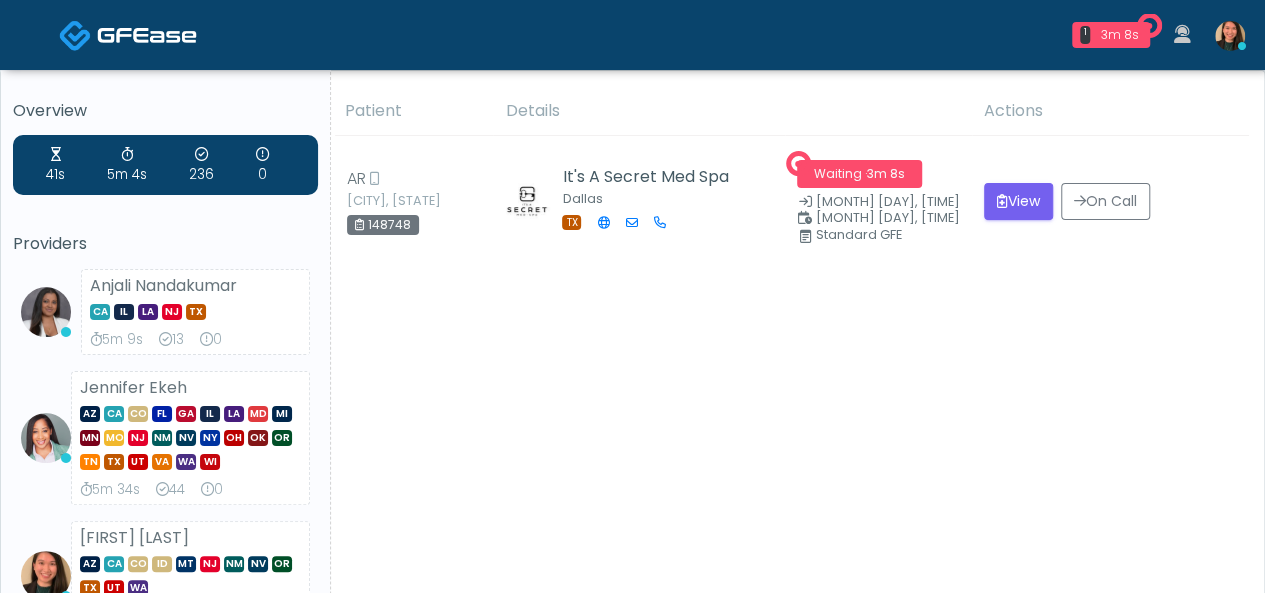 click at bounding box center [1230, 36] 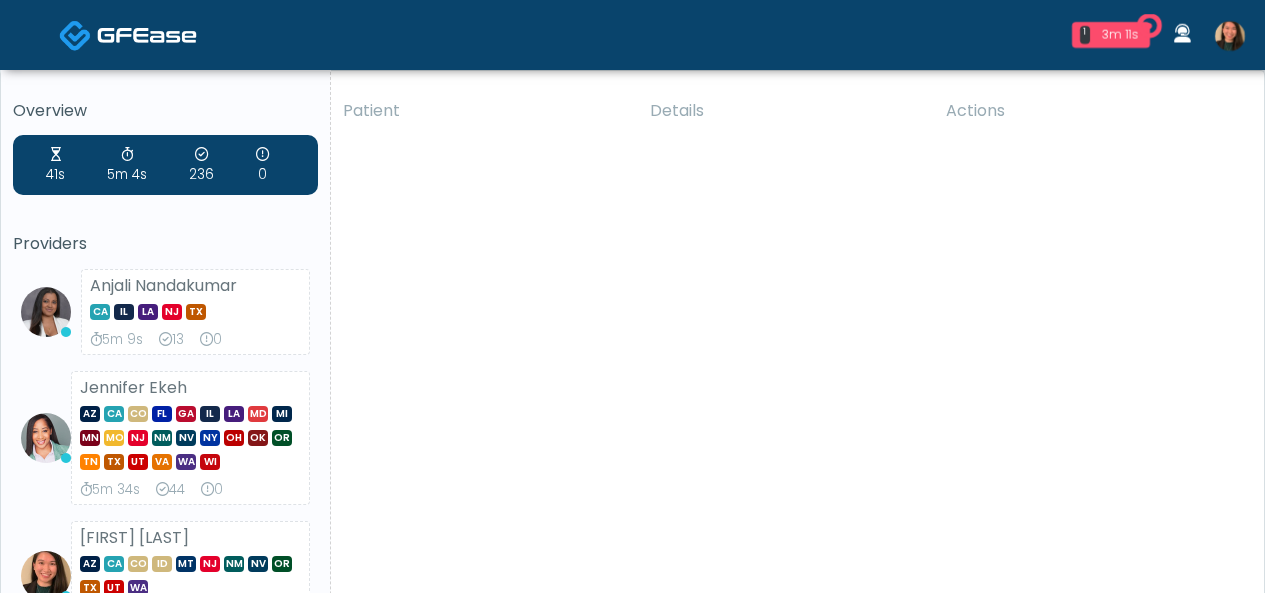 click at bounding box center [1230, 36] 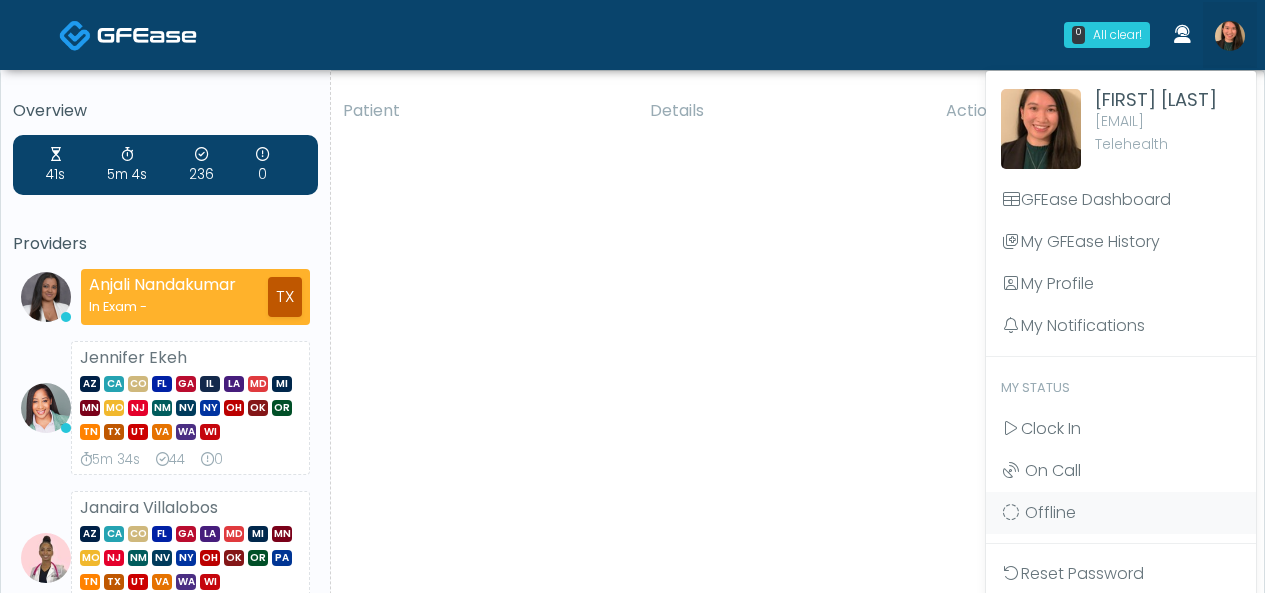 scroll, scrollTop: 280, scrollLeft: 0, axis: vertical 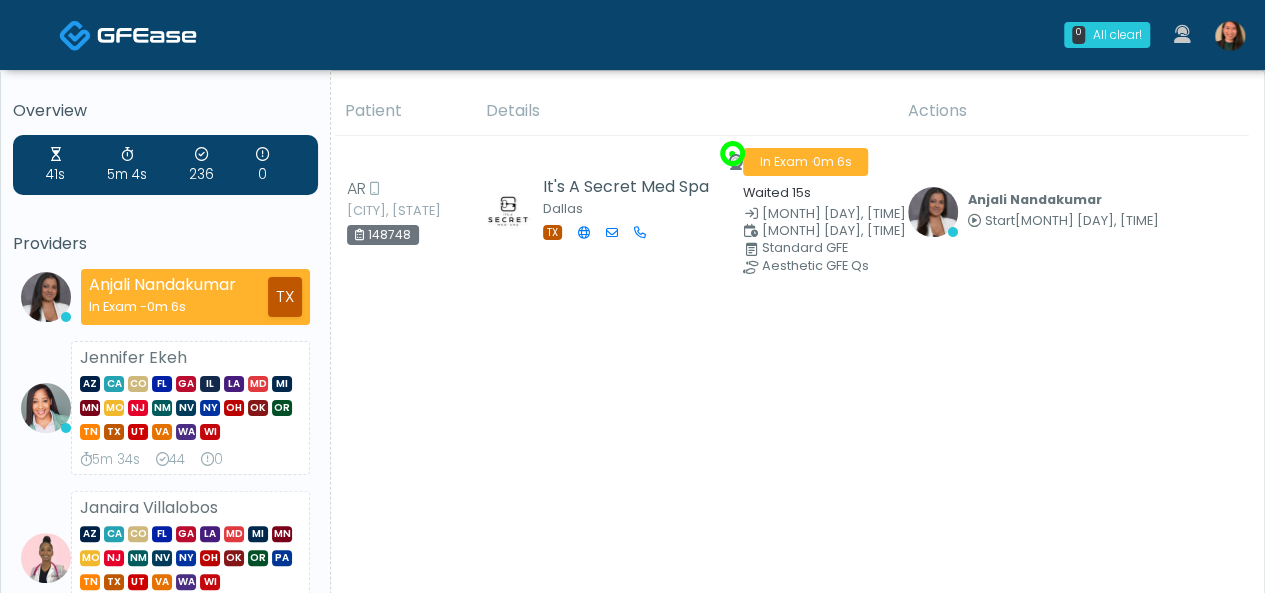 click at bounding box center (1230, 36) 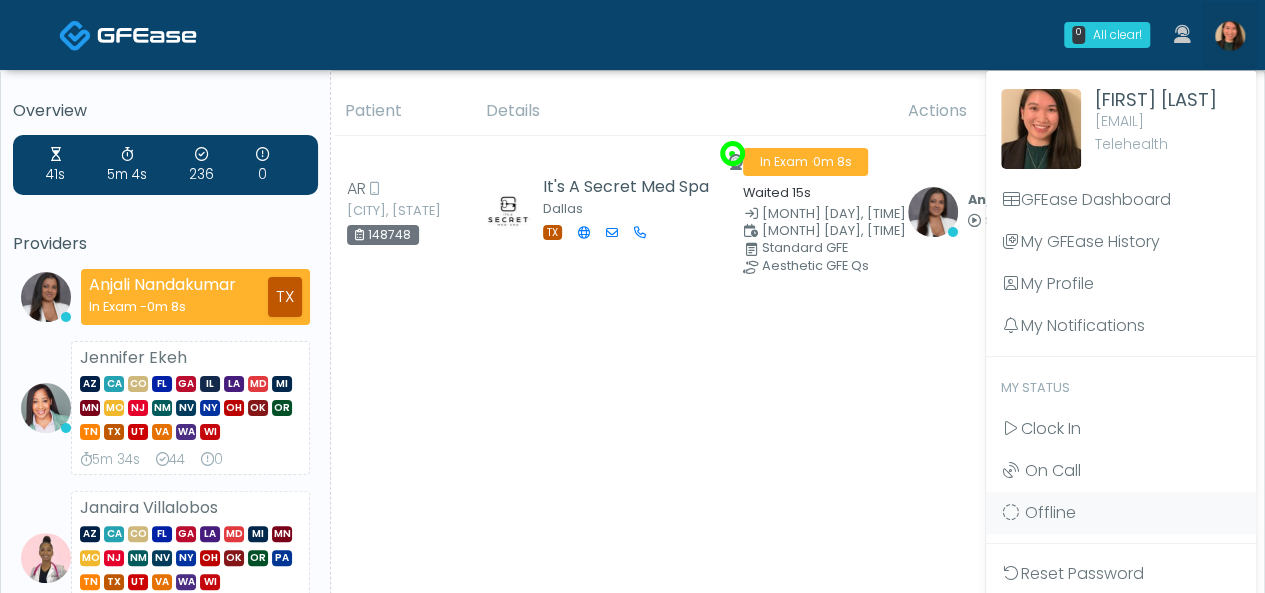 click on "My GFEase History" at bounding box center (1121, 242) 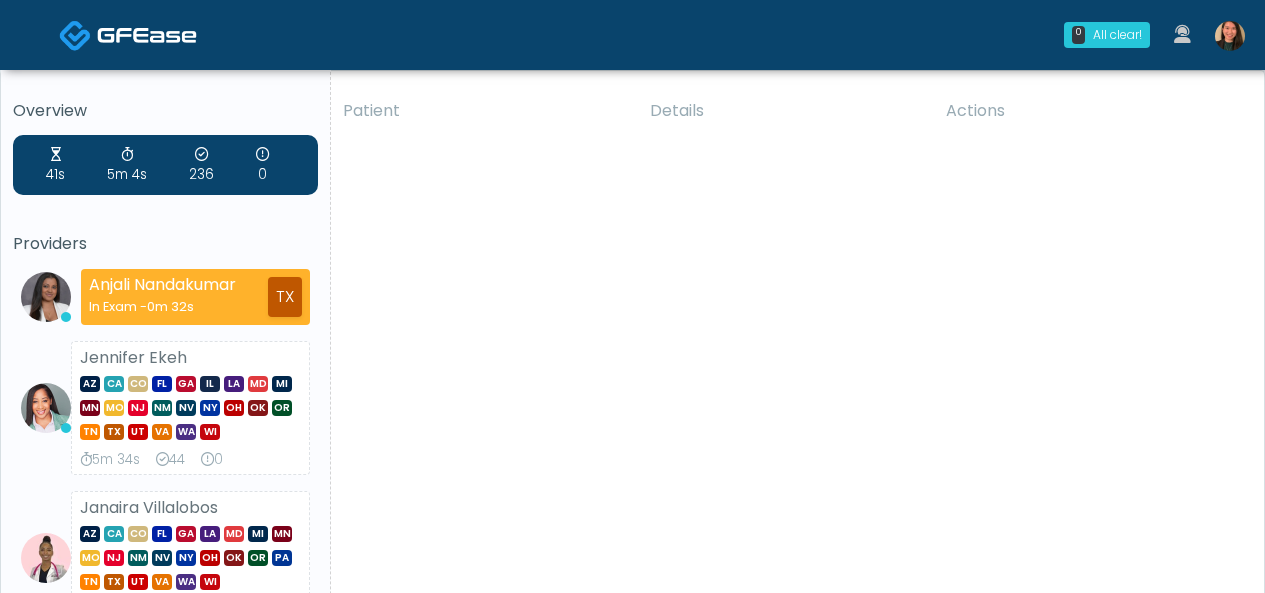 scroll, scrollTop: 0, scrollLeft: 0, axis: both 